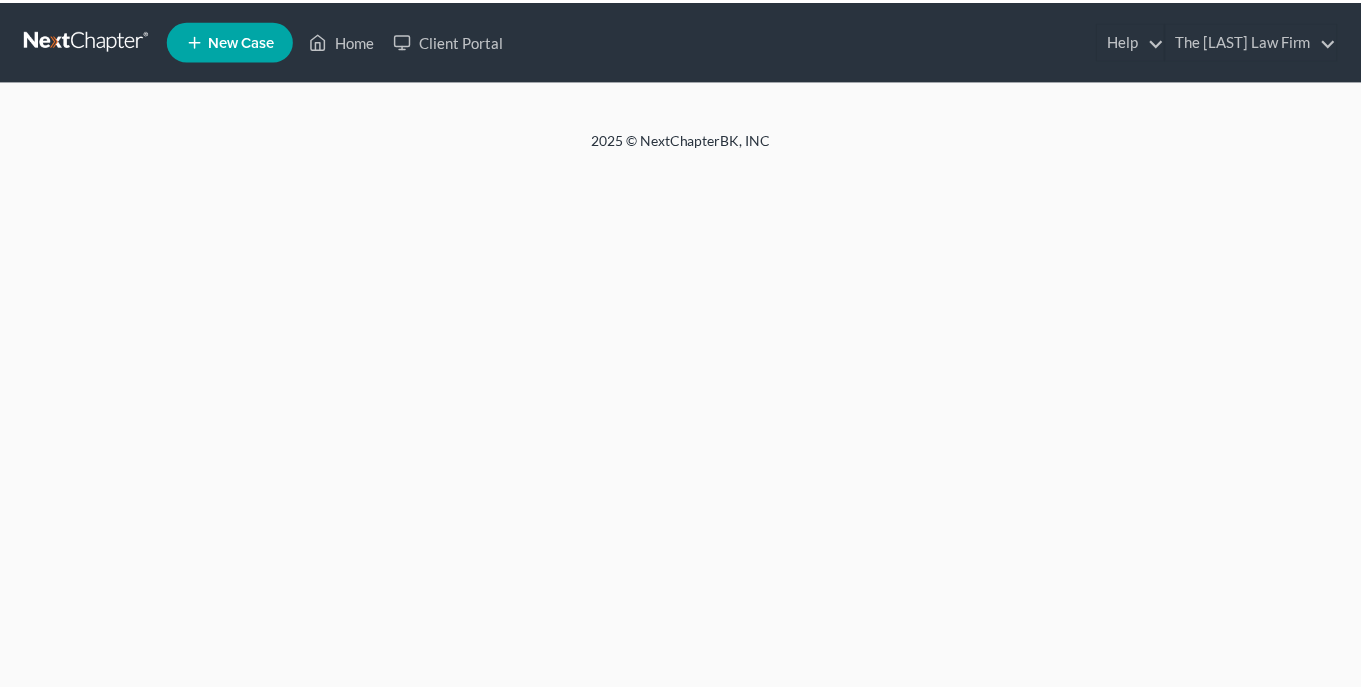 scroll, scrollTop: 0, scrollLeft: 0, axis: both 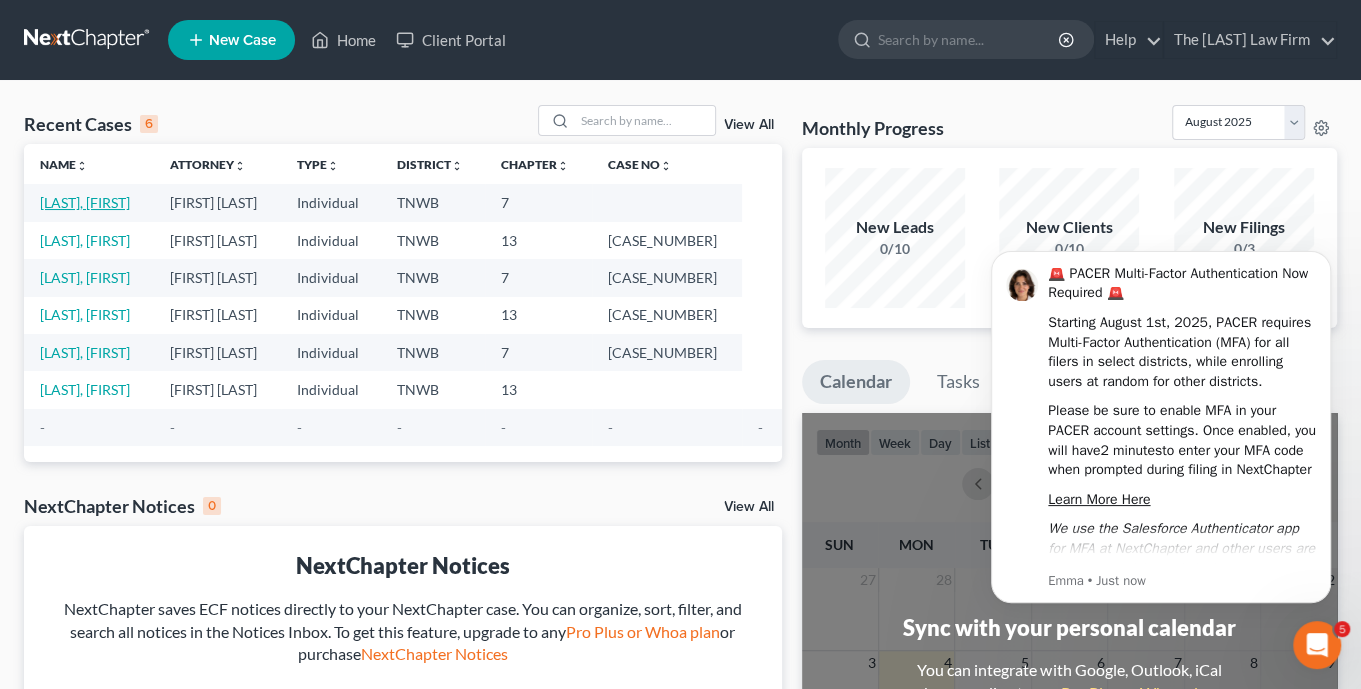 click on "[LAST], [FIRST]" at bounding box center (85, 202) 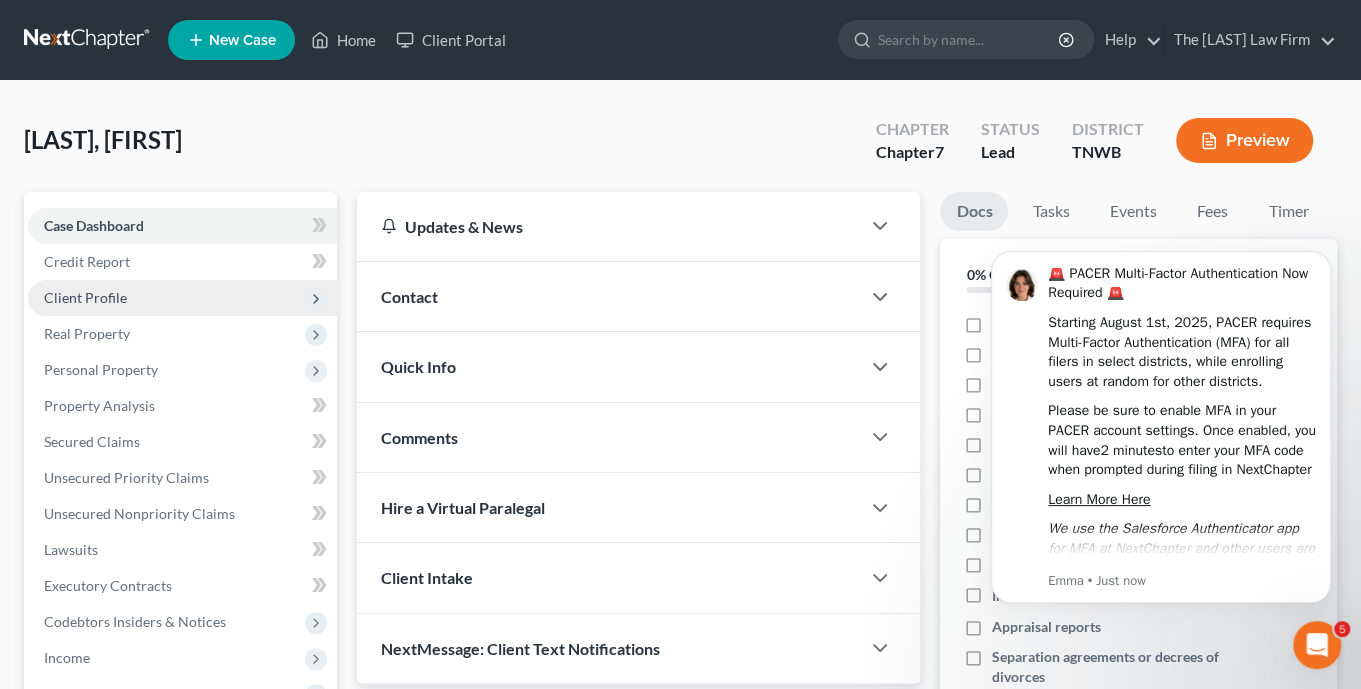 click on "Client Profile" at bounding box center (85, 297) 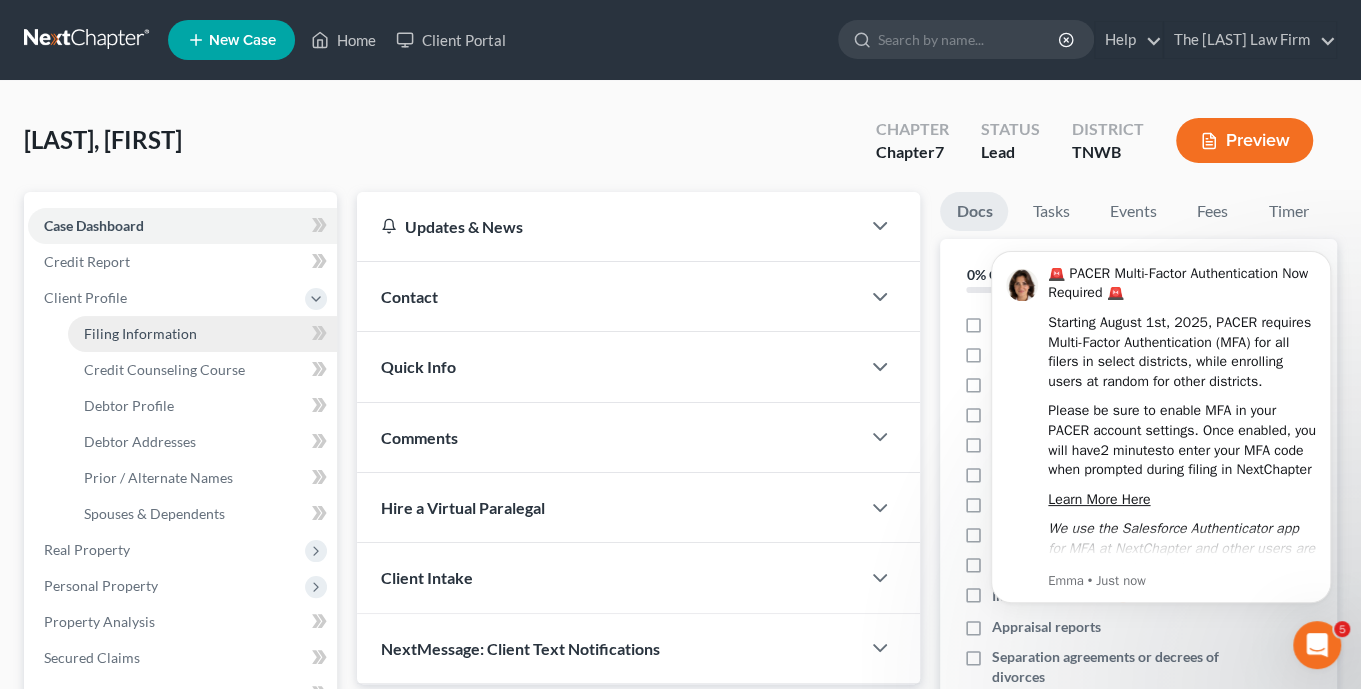 click on "Filing Information" at bounding box center (140, 333) 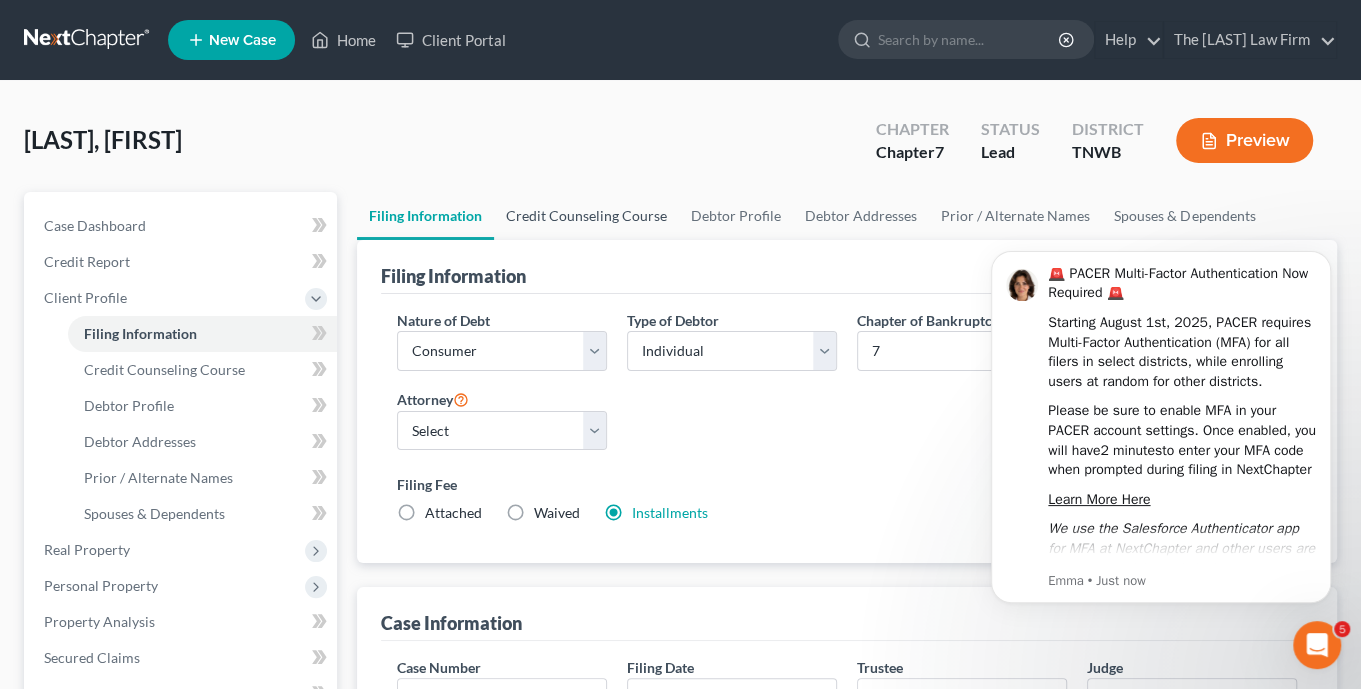 click on "Credit Counseling Course" at bounding box center [586, 216] 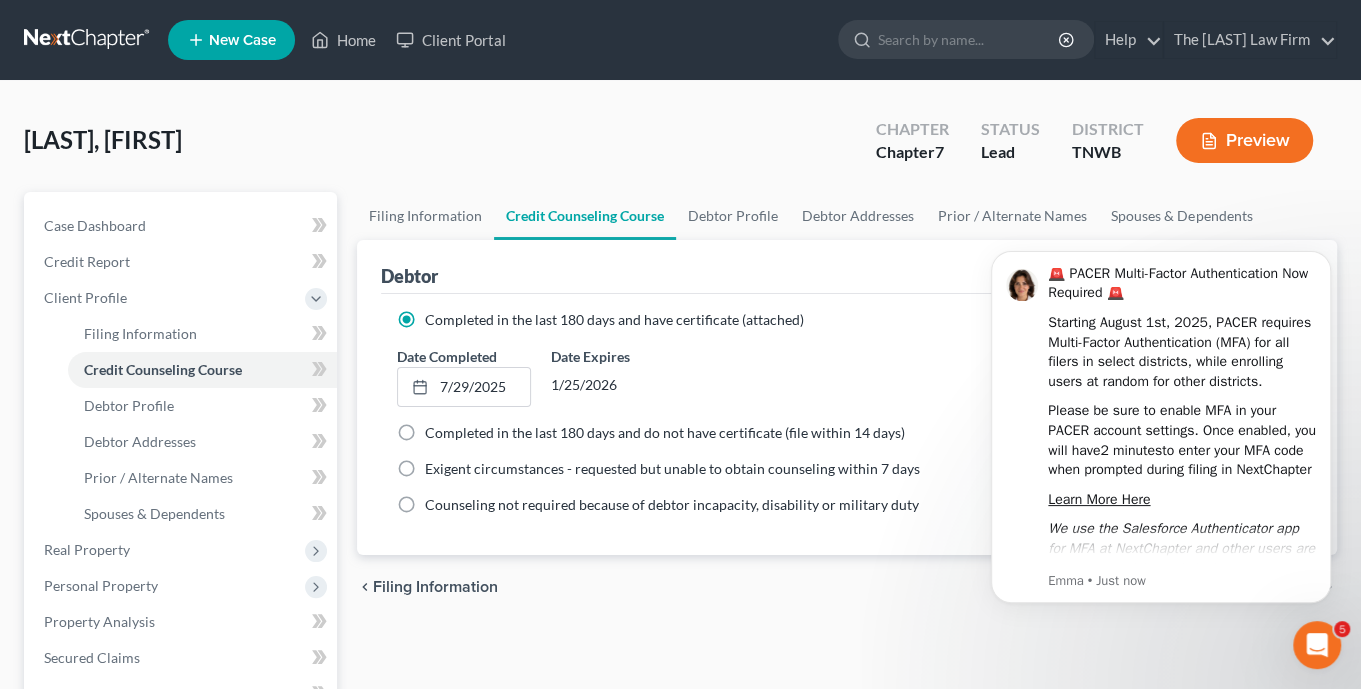 click on "chevron_left
Filing Information
Debtor Profile
chevron_right" at bounding box center (847, 587) 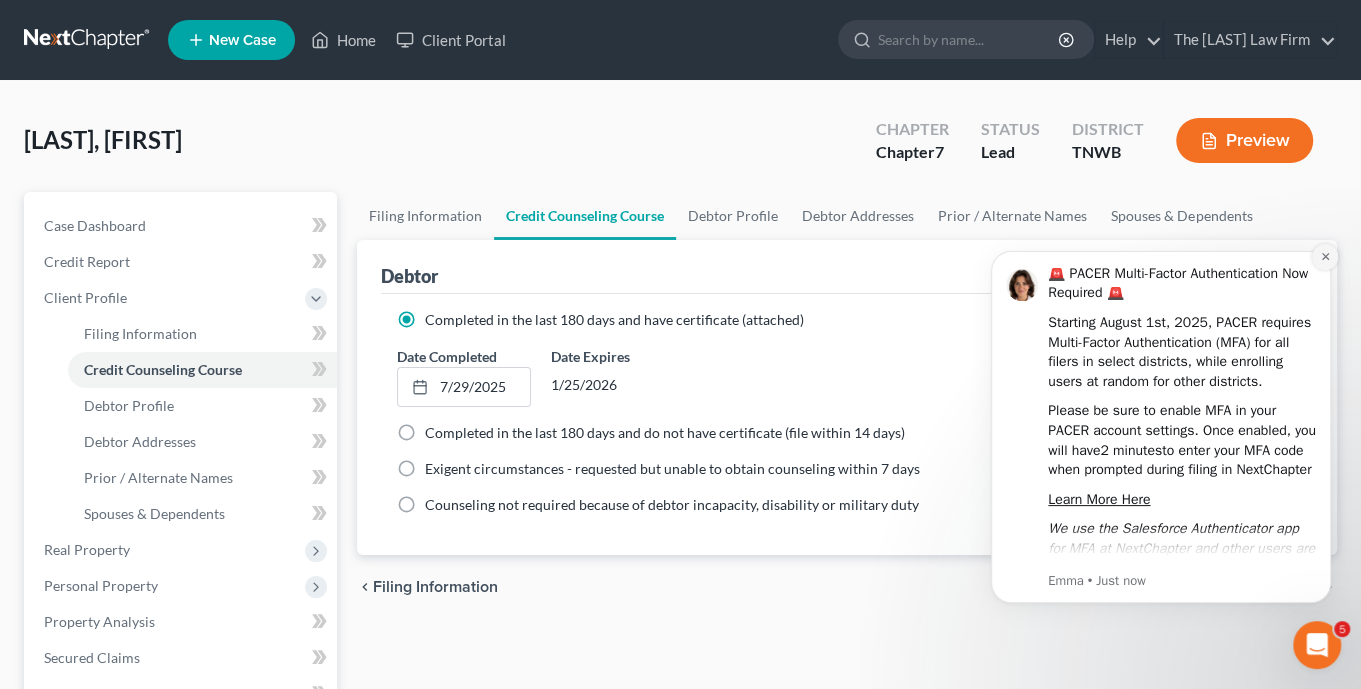 click 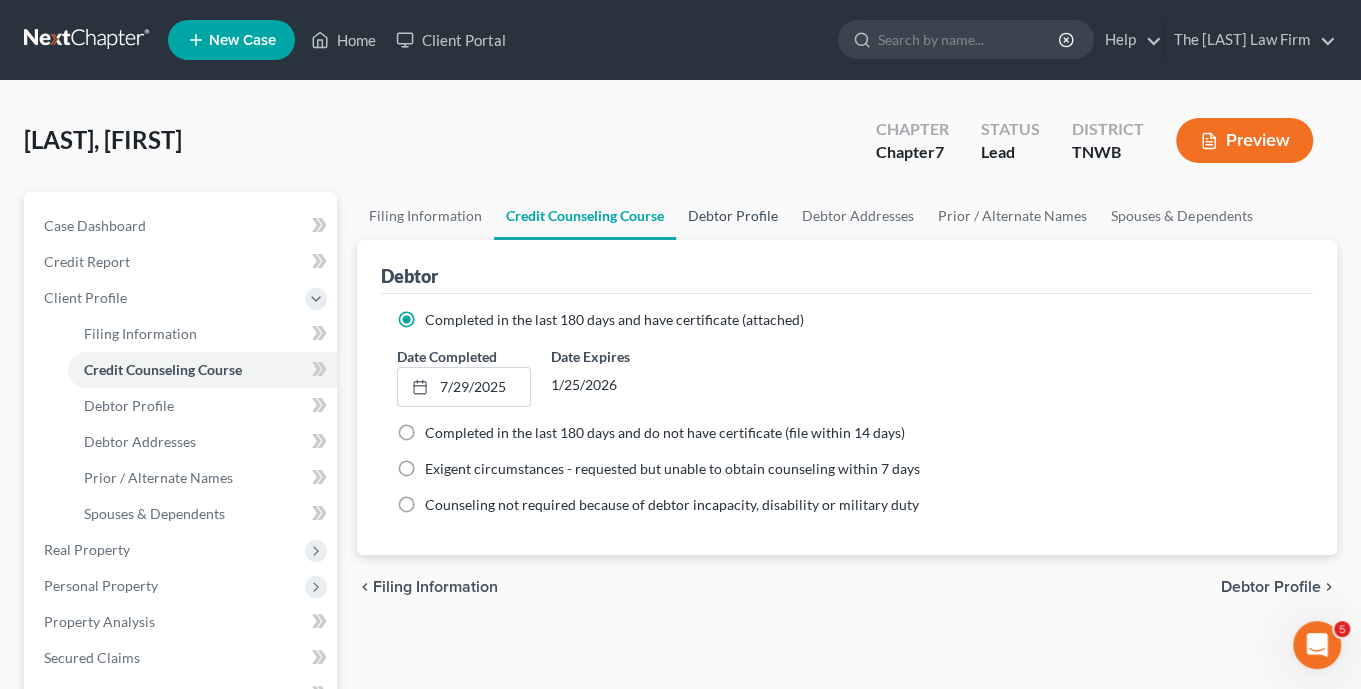 click on "Debtor Profile" at bounding box center [733, 216] 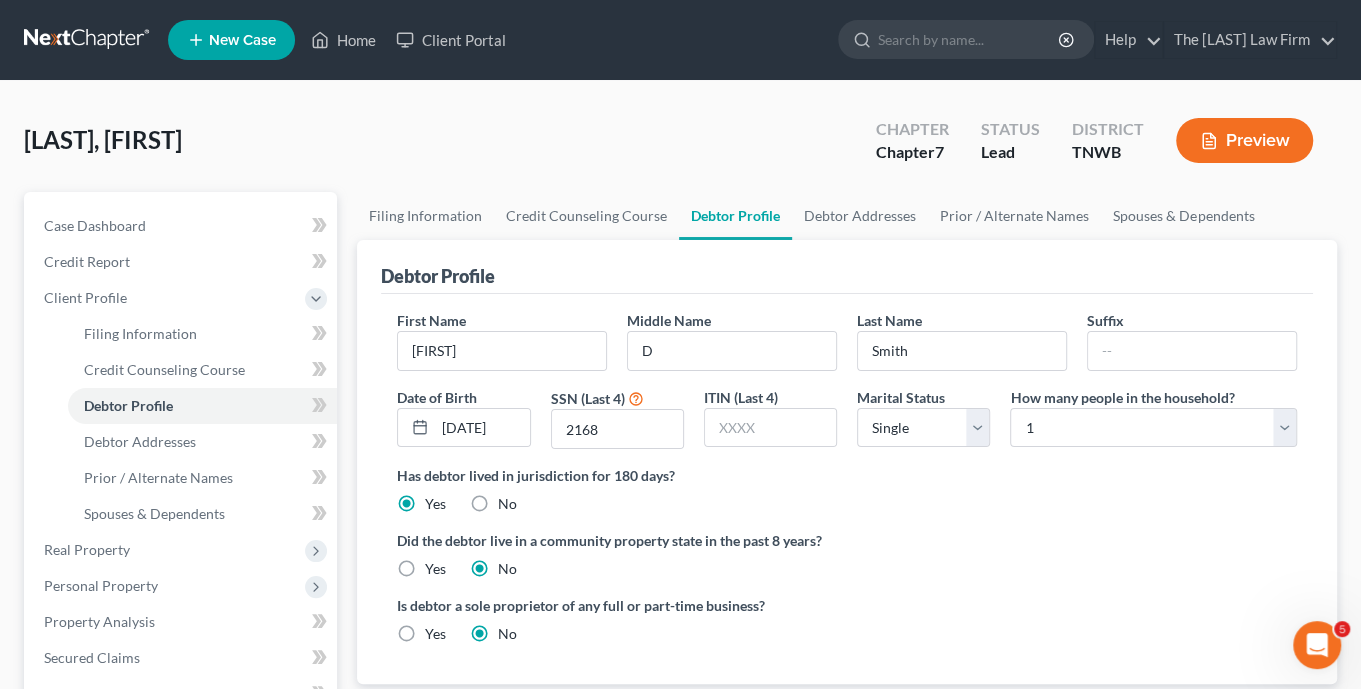 radio on "true" 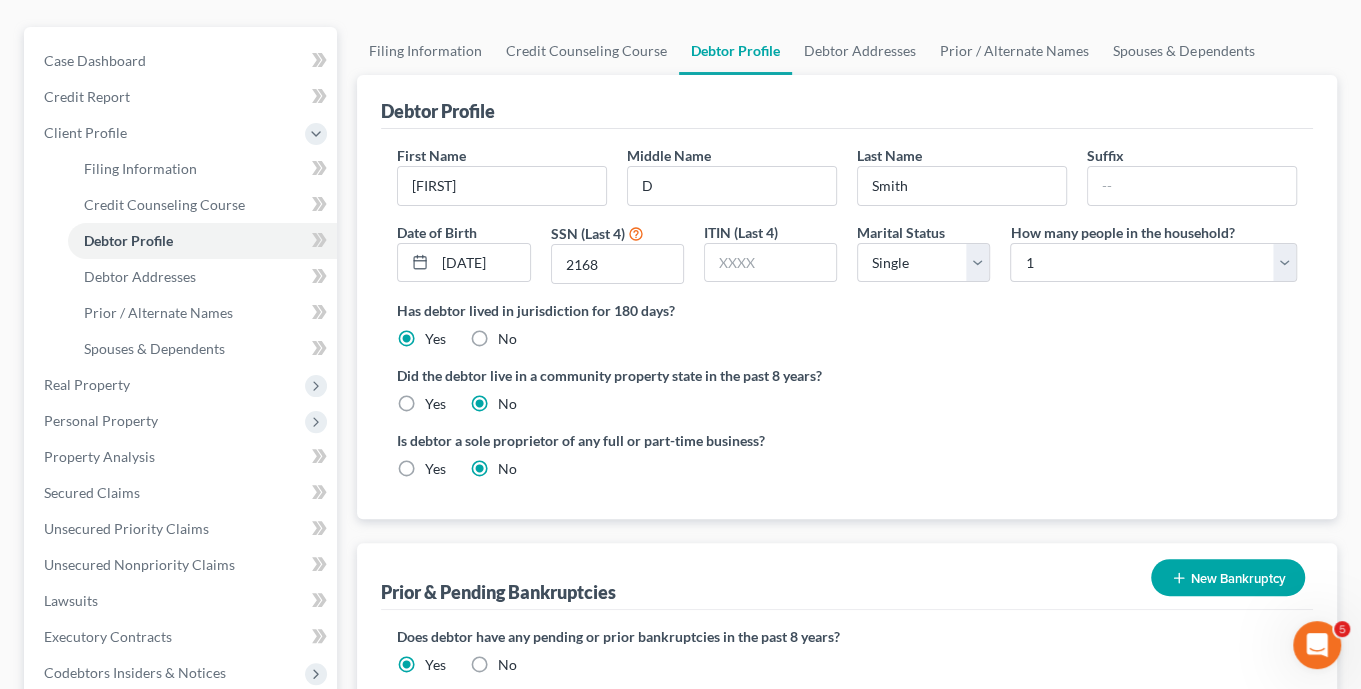 scroll, scrollTop: 158, scrollLeft: 0, axis: vertical 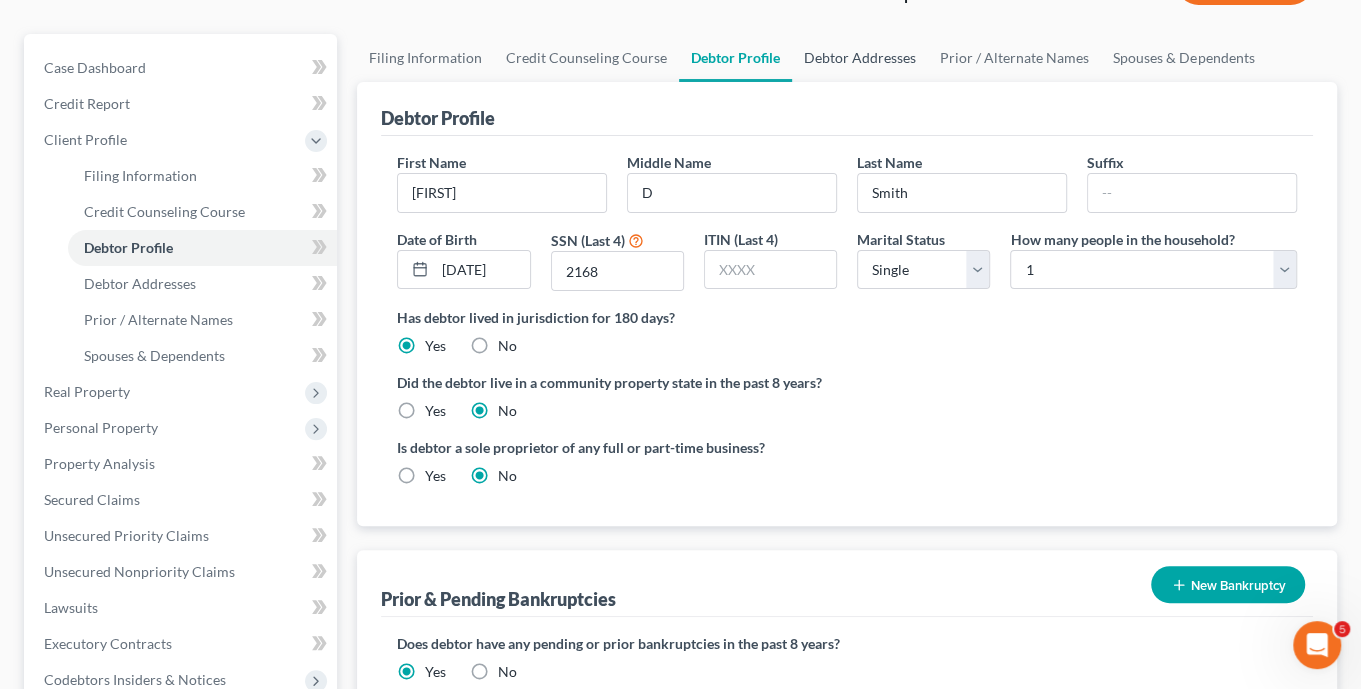click on "Debtor Addresses" at bounding box center [860, 58] 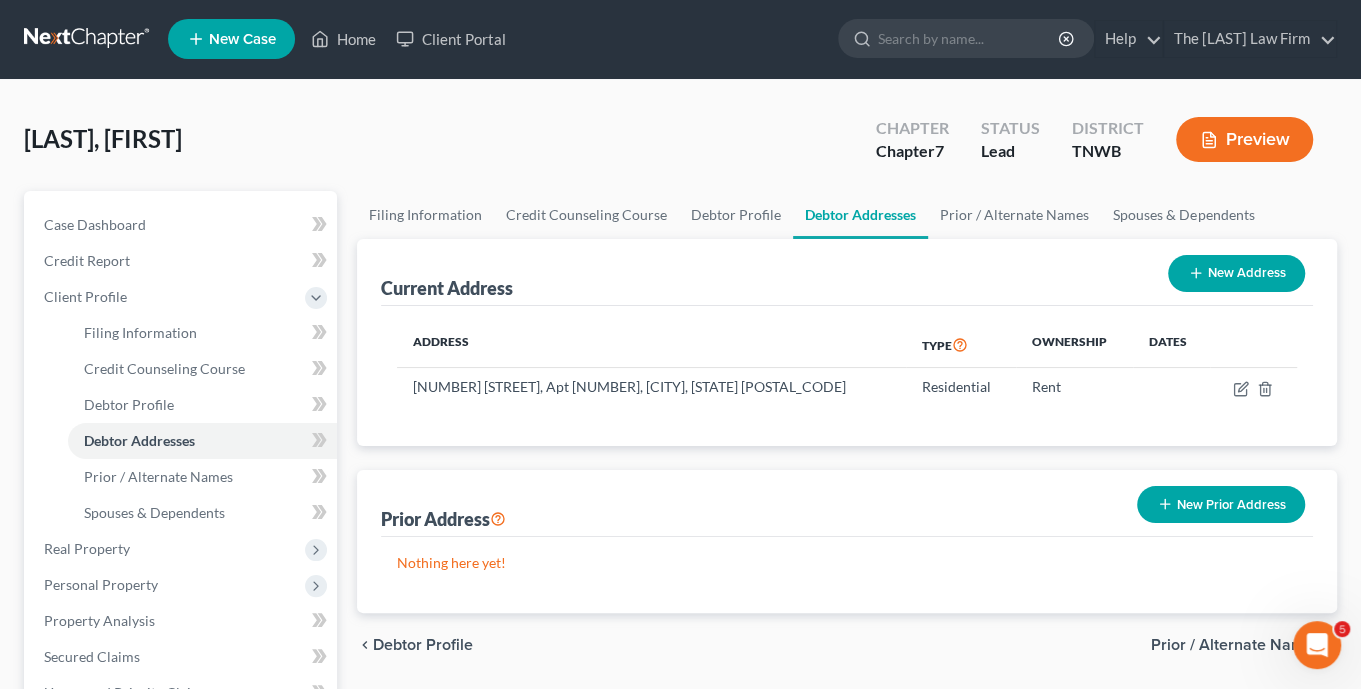 scroll, scrollTop: 0, scrollLeft: 0, axis: both 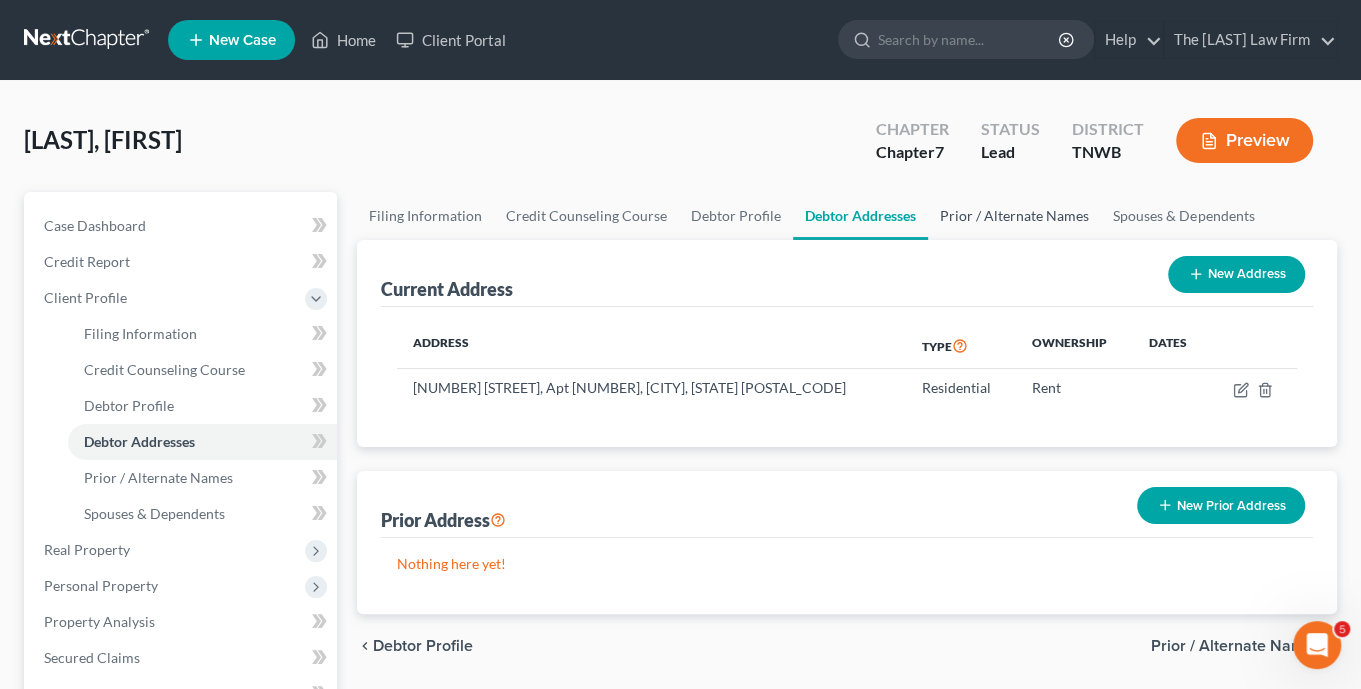 click on "Prior / Alternate Names" at bounding box center (1014, 216) 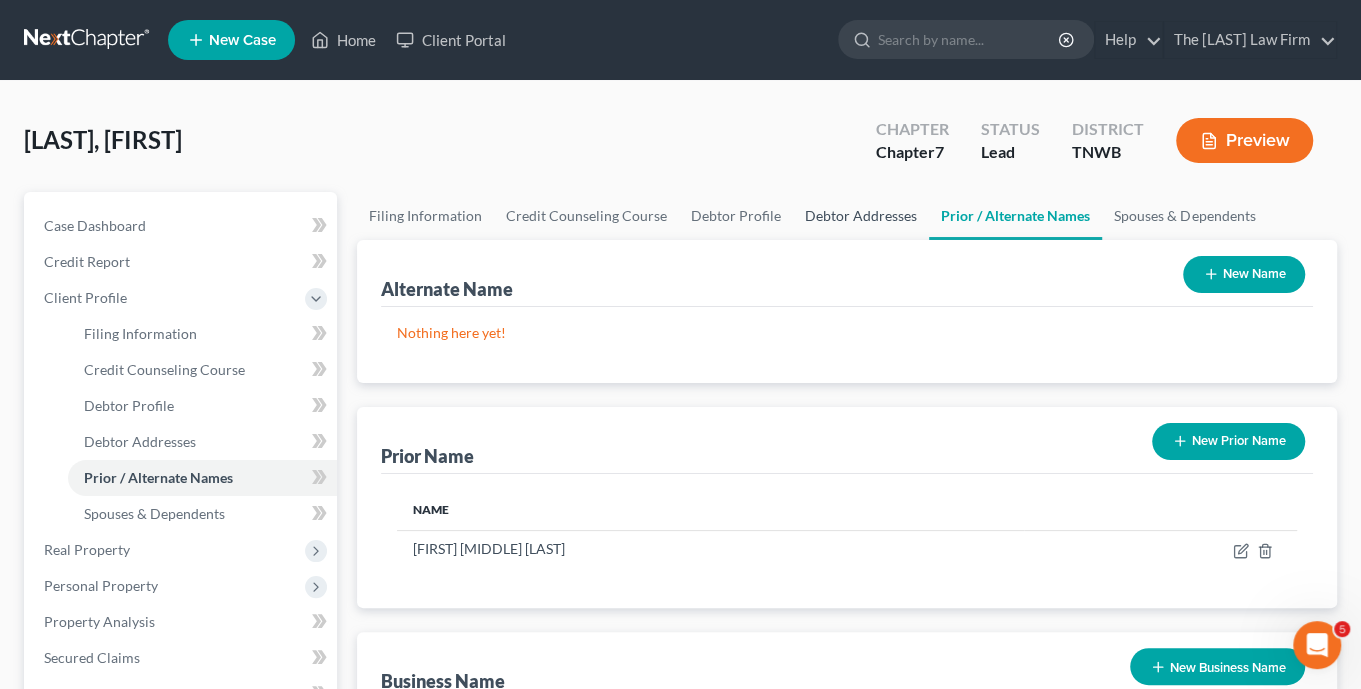 click on "Debtor Addresses" at bounding box center (861, 216) 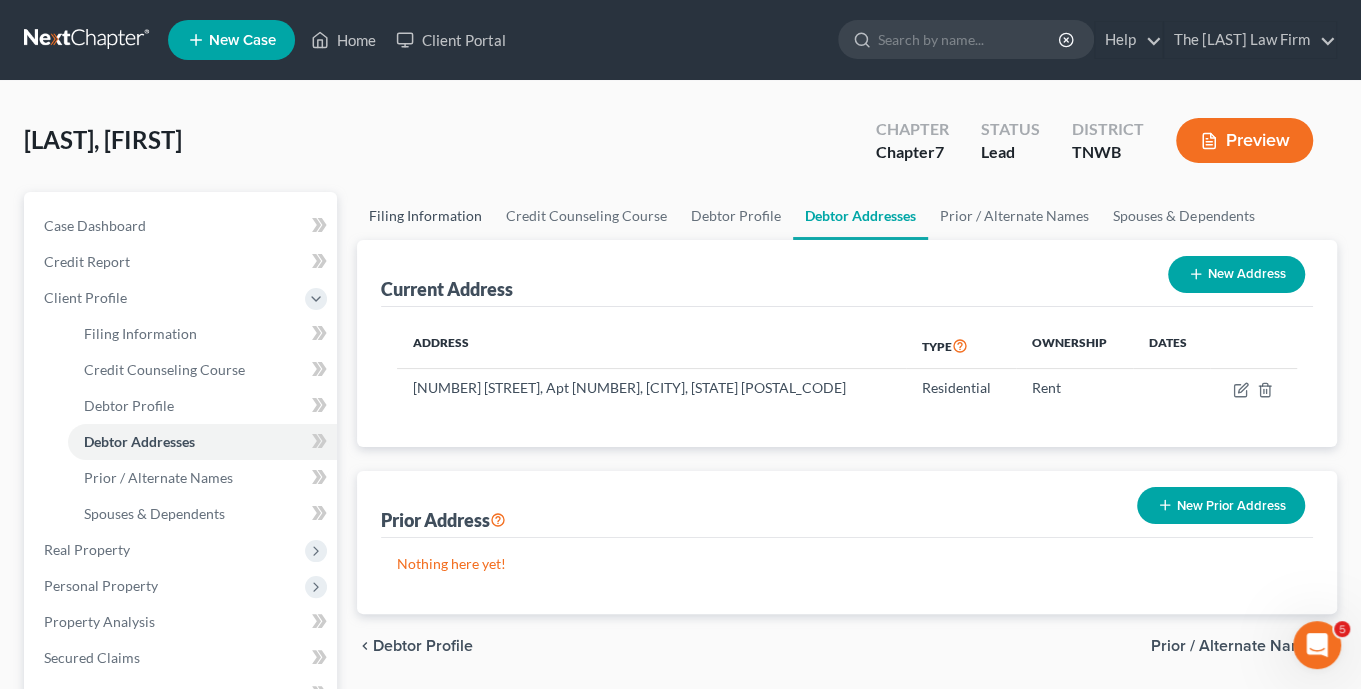 click on "Filing Information" at bounding box center [425, 216] 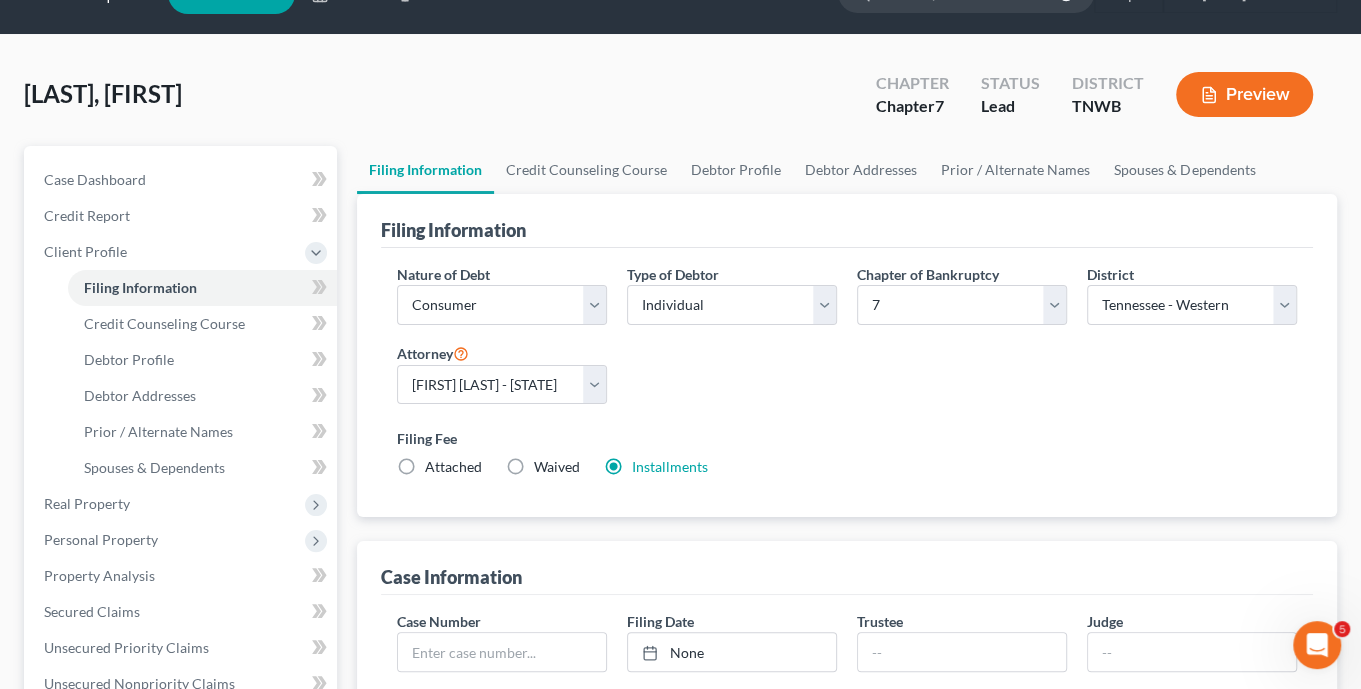 scroll, scrollTop: 71, scrollLeft: 0, axis: vertical 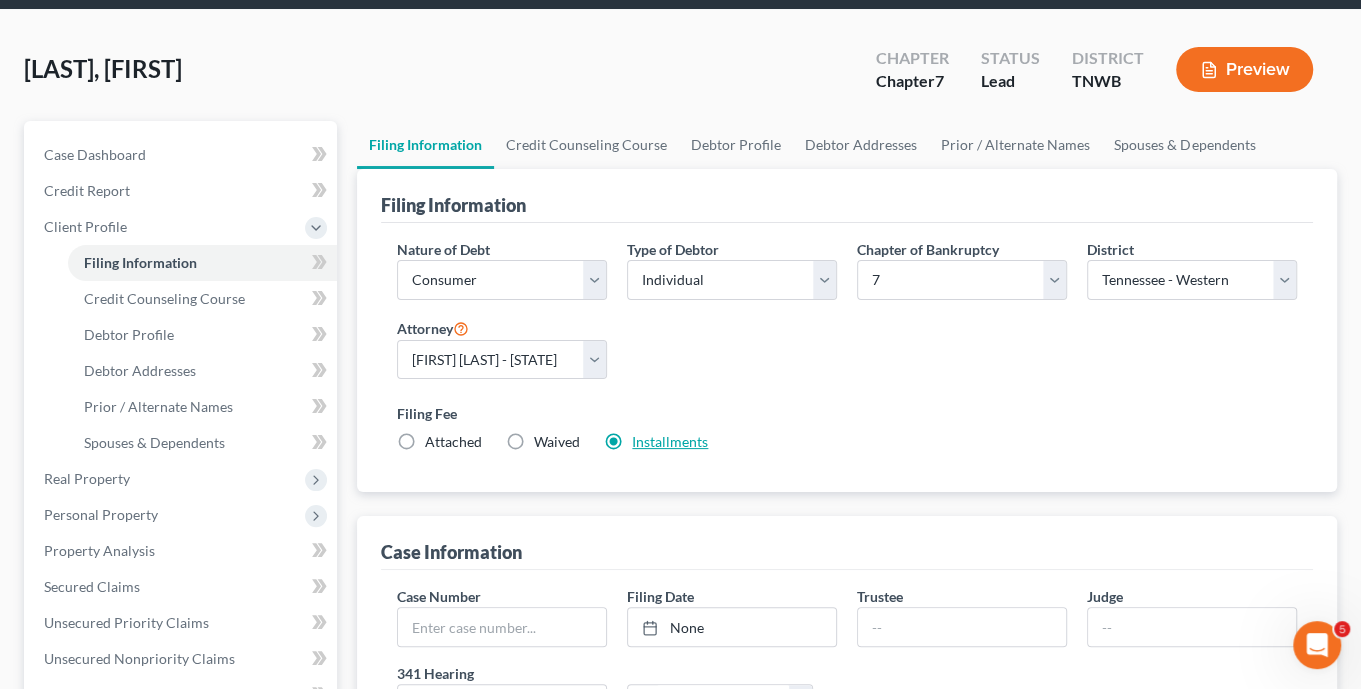 click on "Installments" at bounding box center [670, 441] 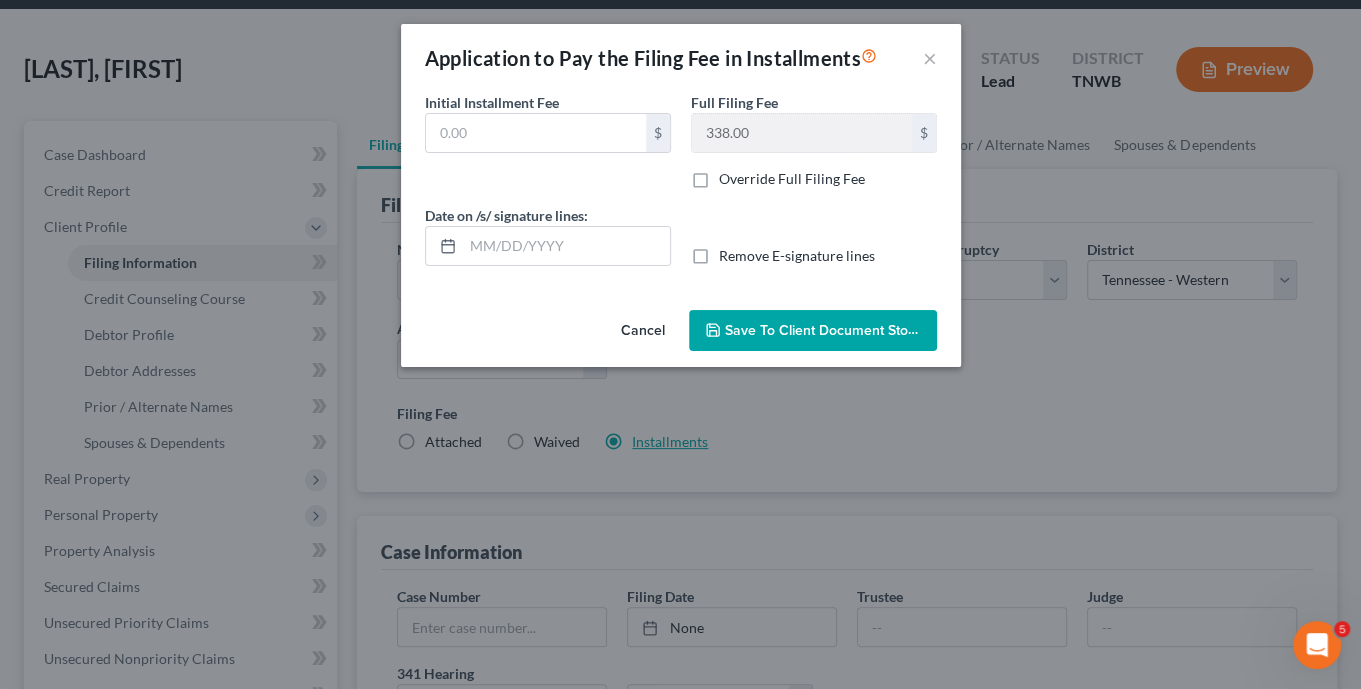 type on "0.00" 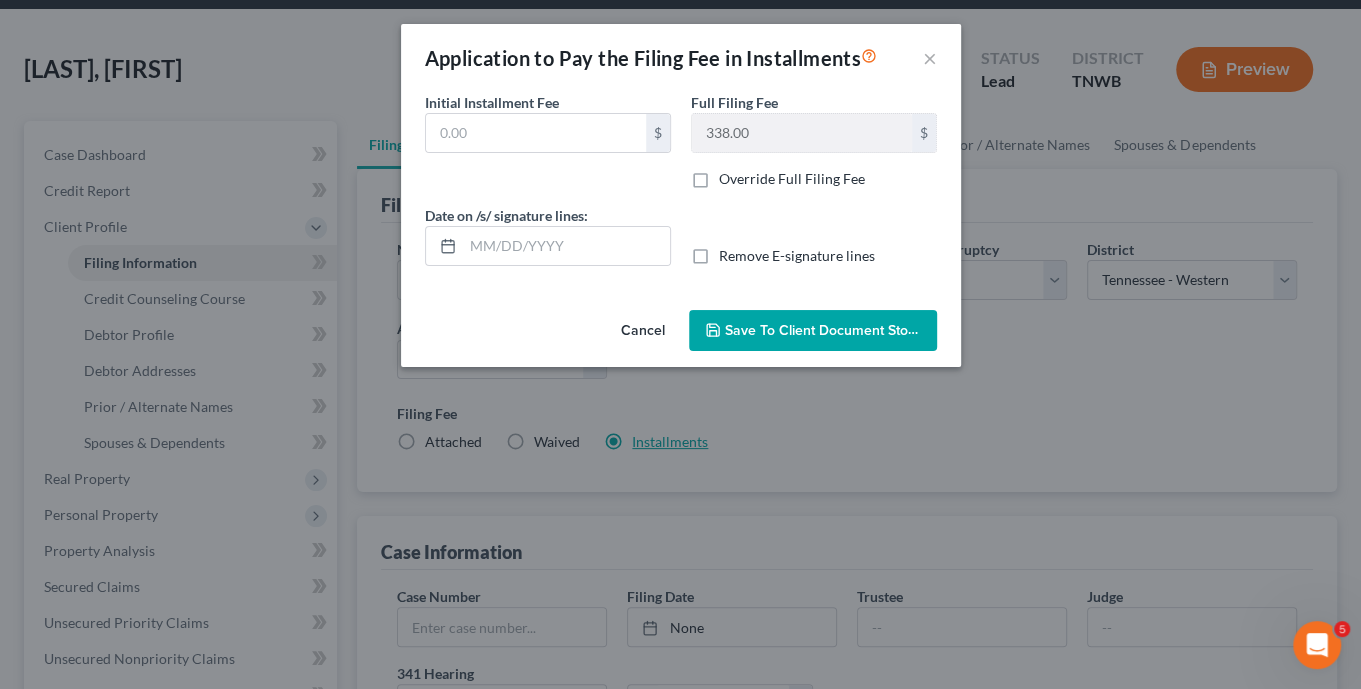 type on "08/04/2025" 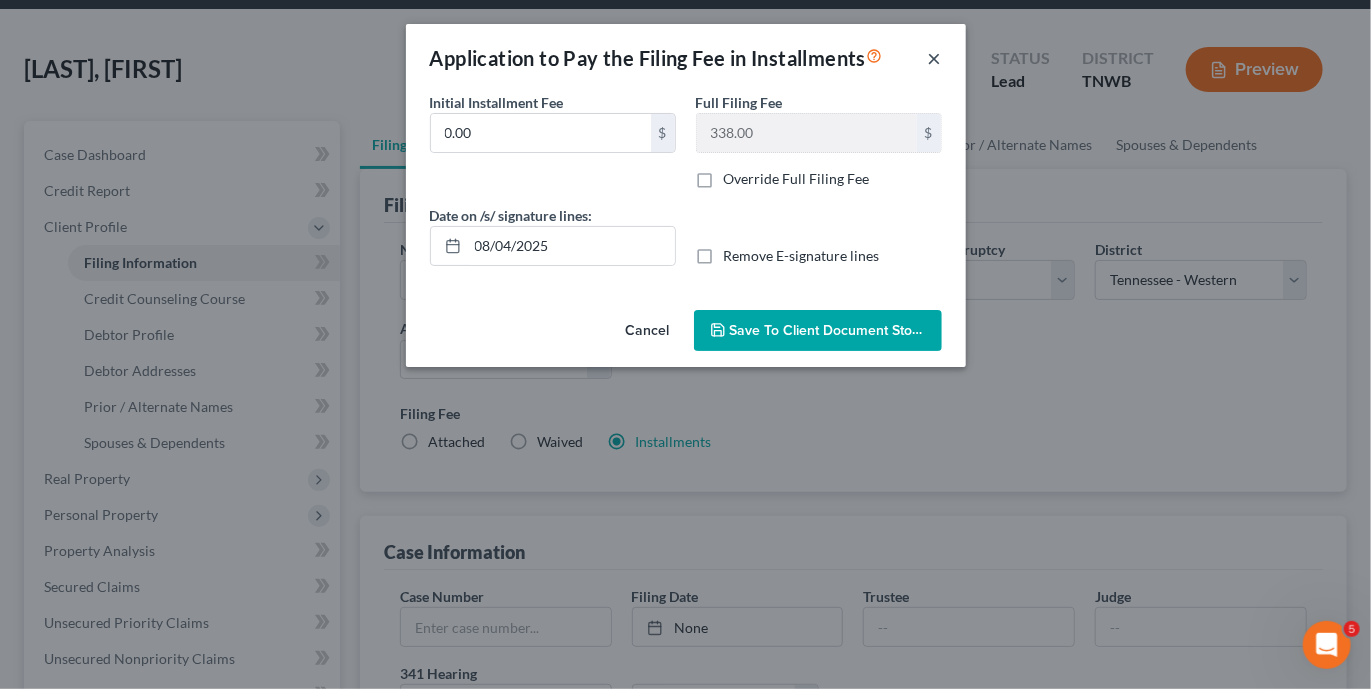click on "×" at bounding box center (935, 58) 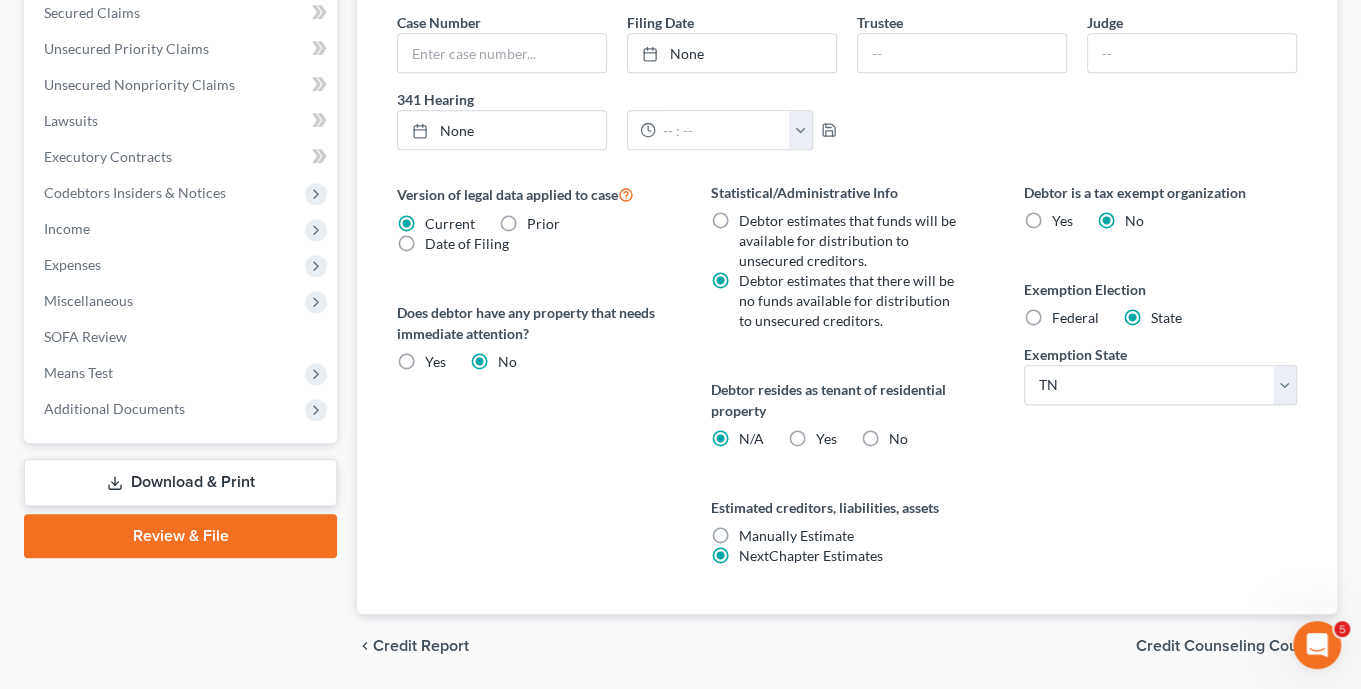 scroll, scrollTop: 705, scrollLeft: 0, axis: vertical 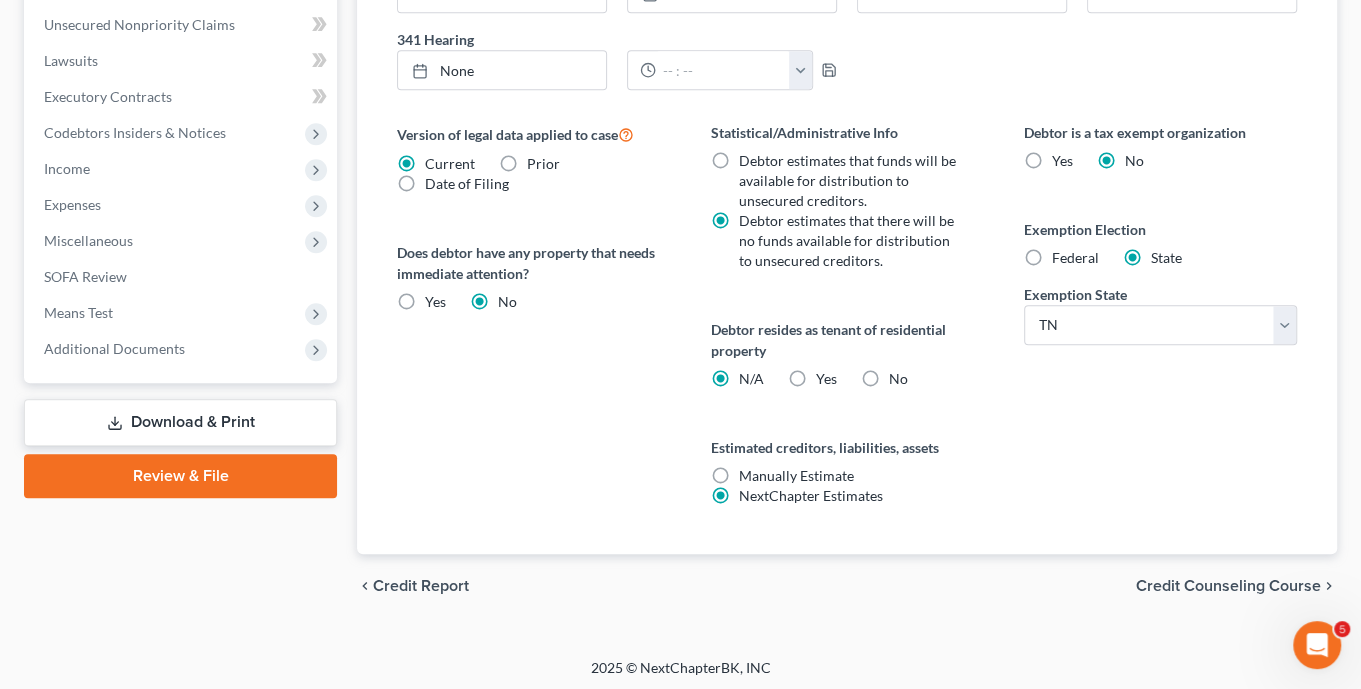click on "Download & Print" at bounding box center (180, 422) 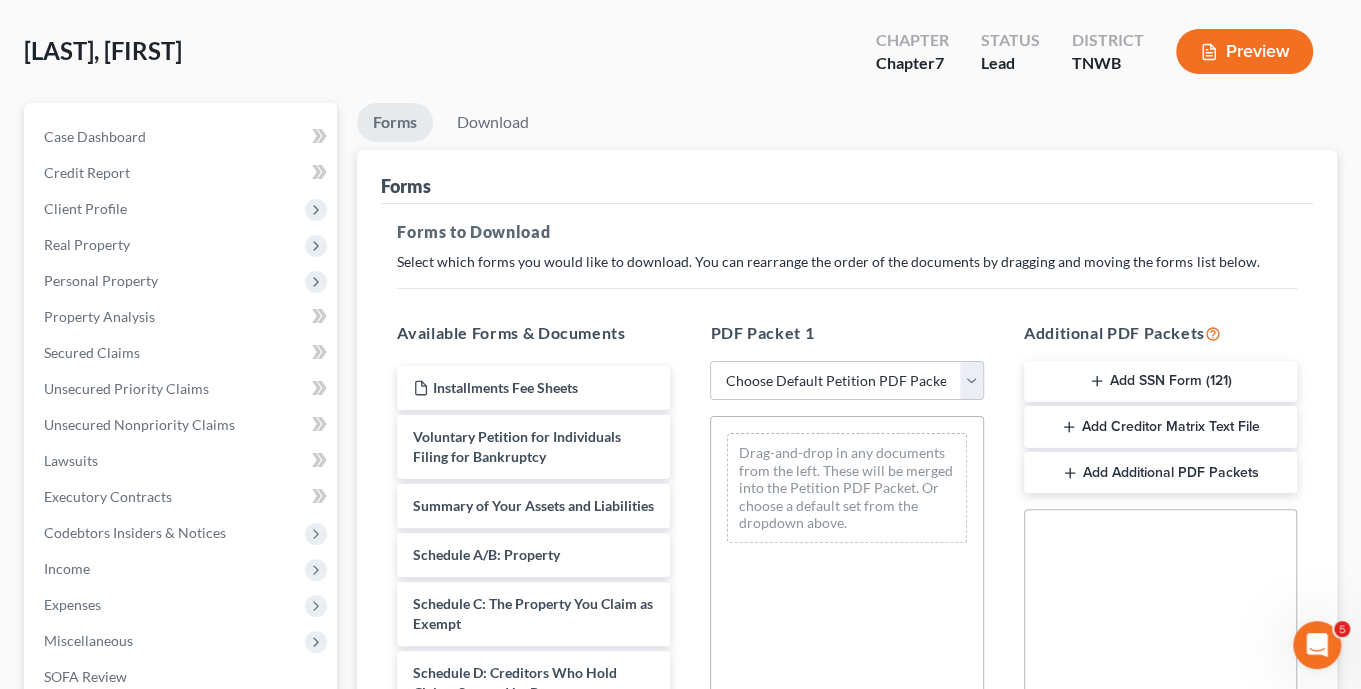 scroll, scrollTop: 142, scrollLeft: 0, axis: vertical 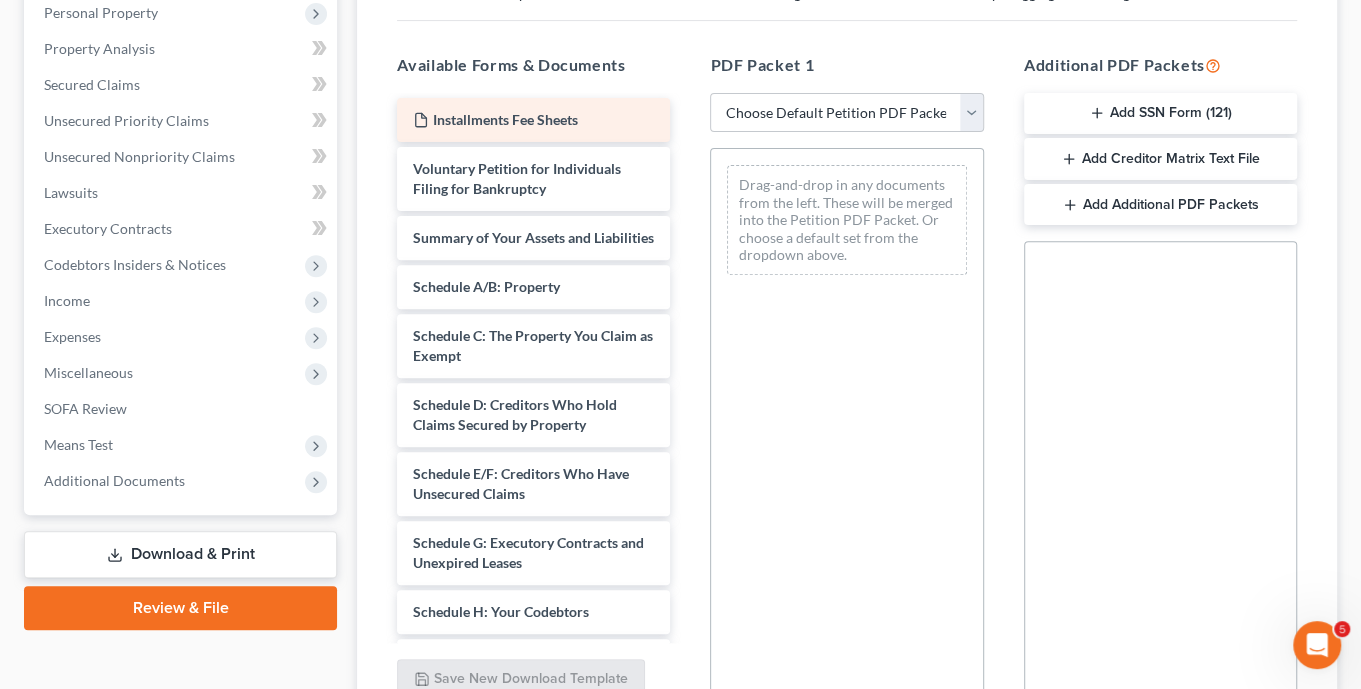 click on "Installments Fee Sheets" at bounding box center (505, 119) 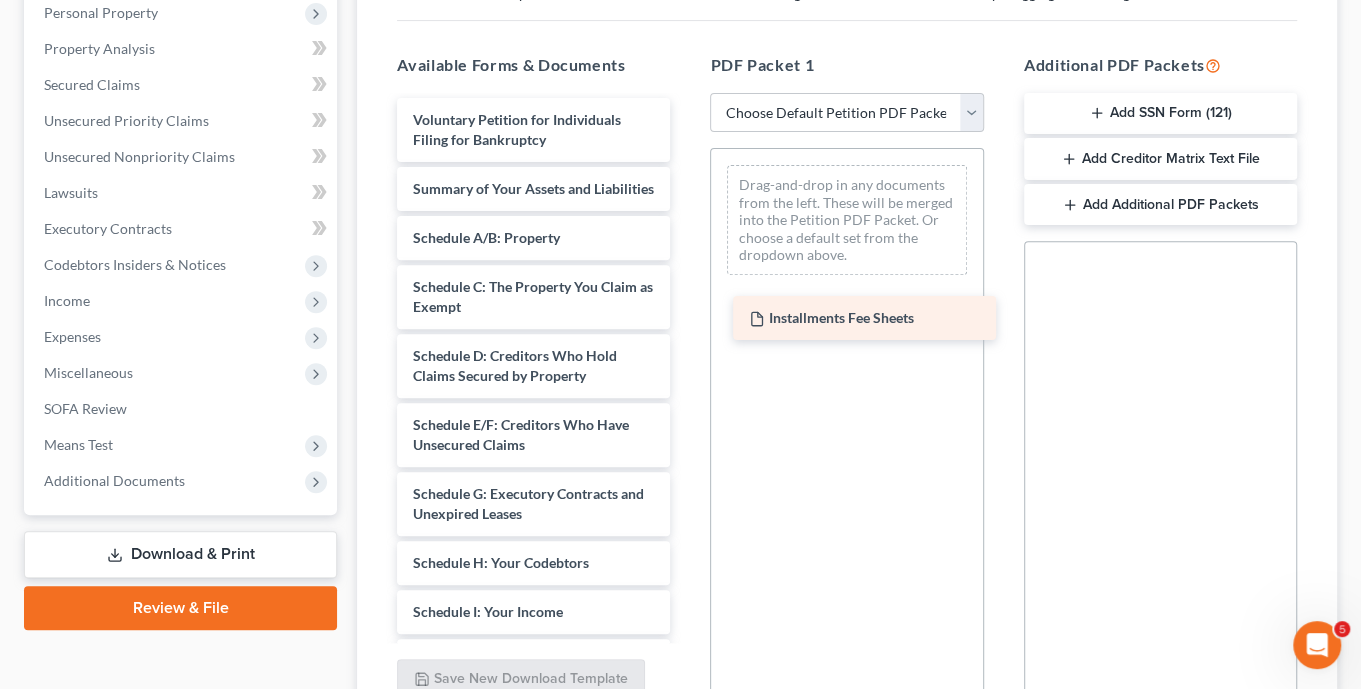 drag, startPoint x: 494, startPoint y: 114, endPoint x: 830, endPoint y: 314, distance: 391.0192 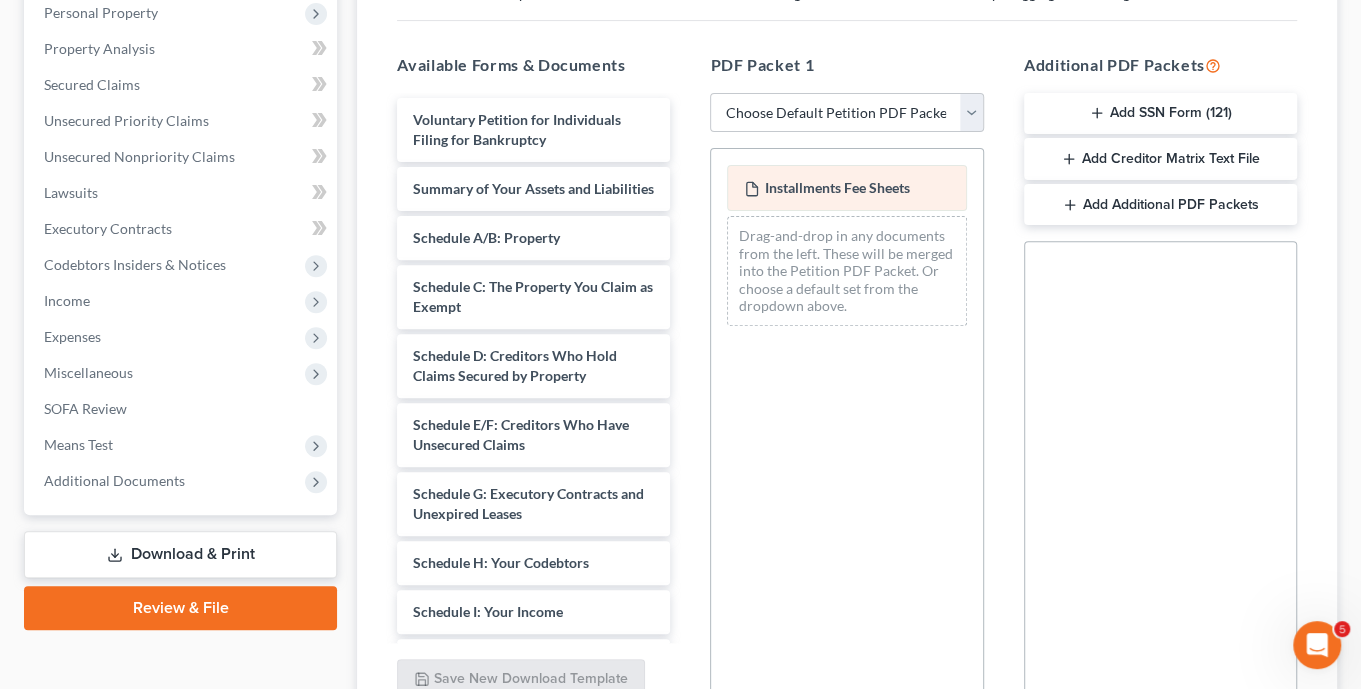 click on "Installments Fee Sheets" at bounding box center (836, 187) 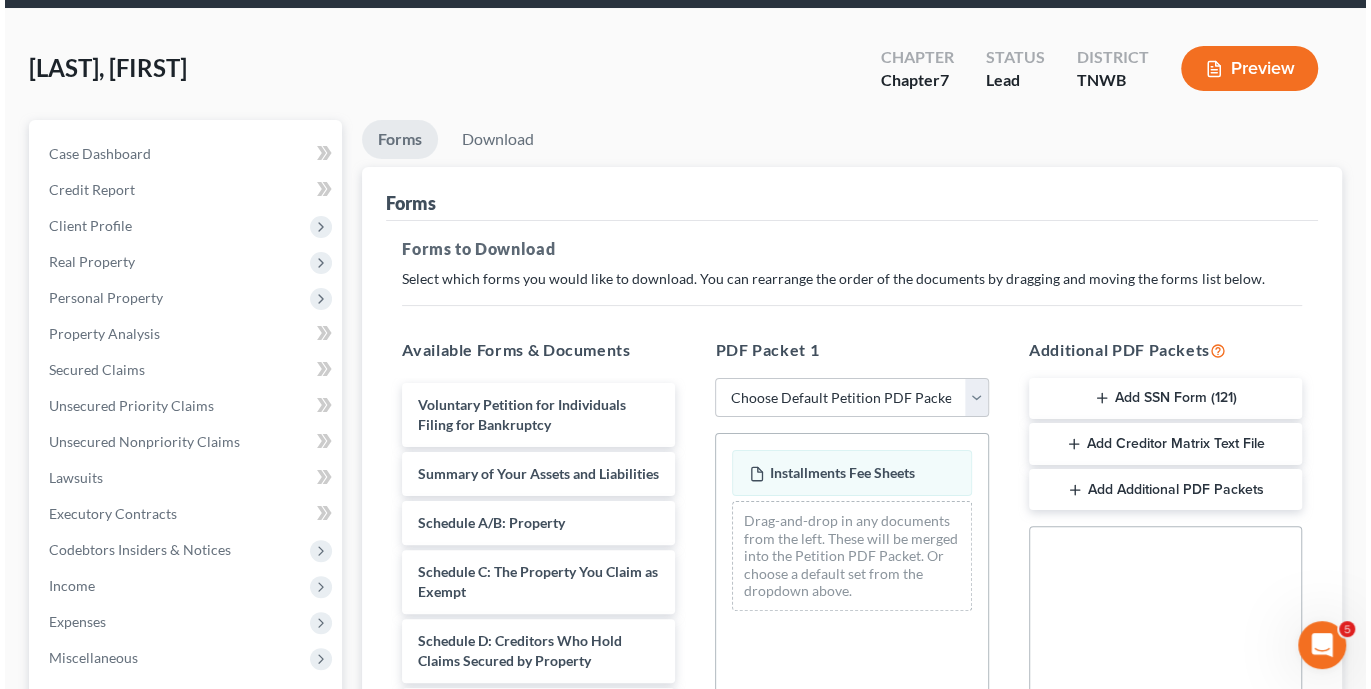 scroll, scrollTop: 71, scrollLeft: 0, axis: vertical 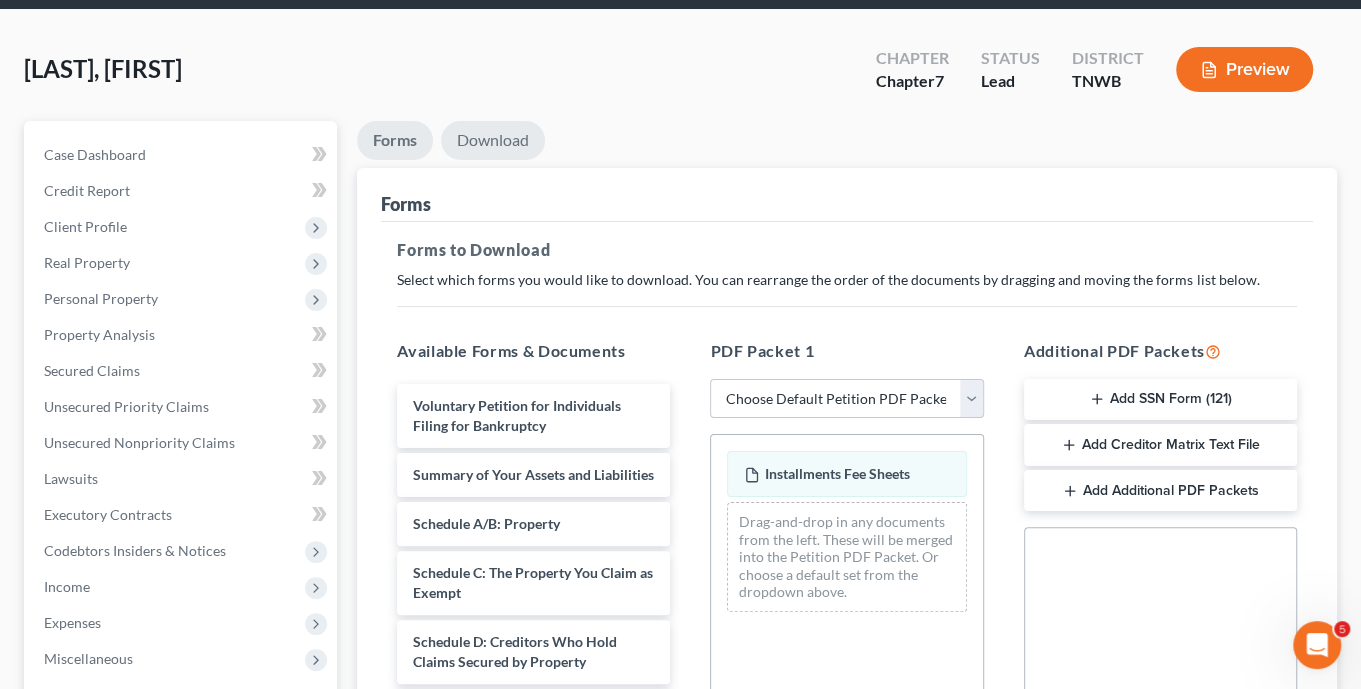 click on "Download" at bounding box center [493, 140] 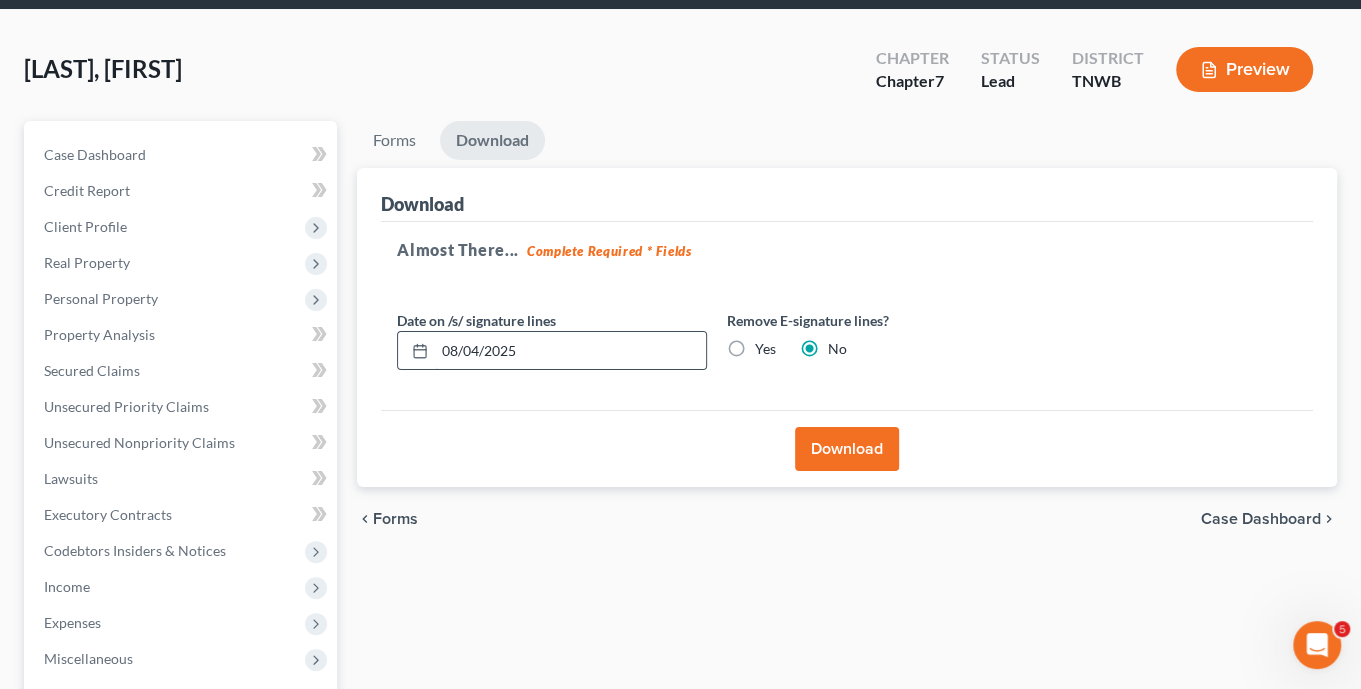 drag, startPoint x: 530, startPoint y: 350, endPoint x: 424, endPoint y: 353, distance: 106.04244 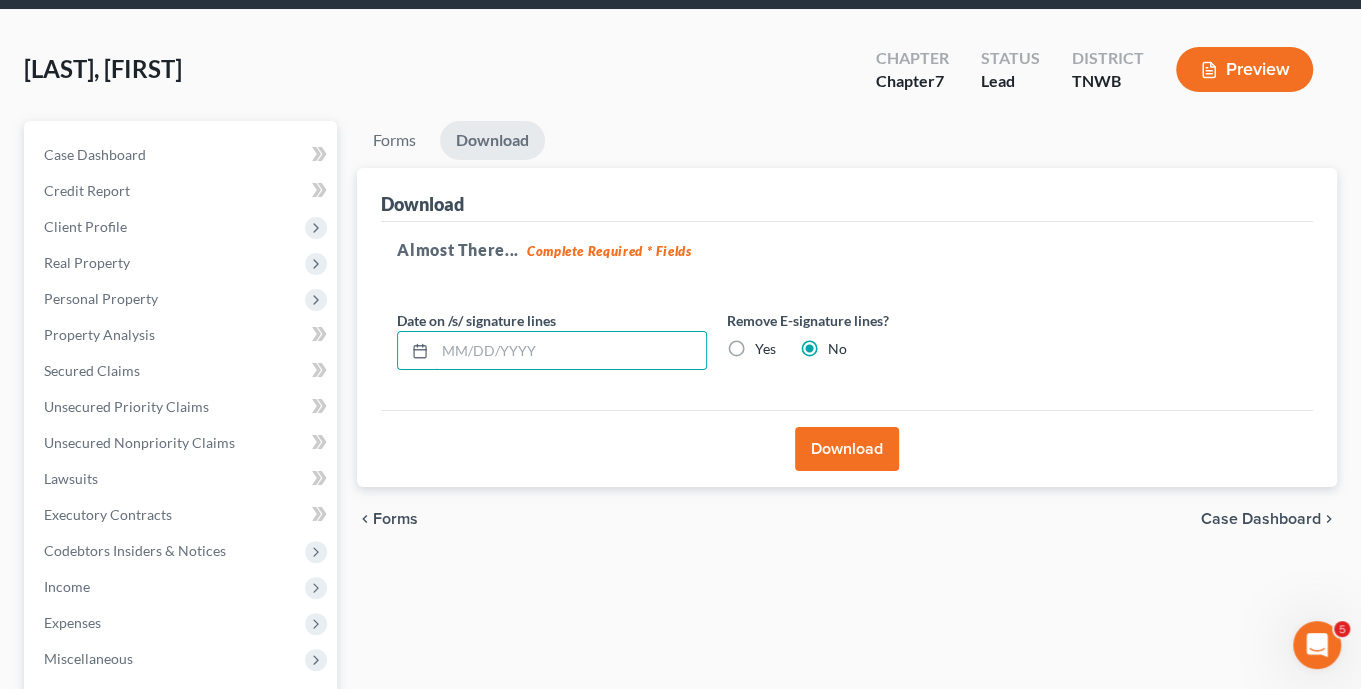 type 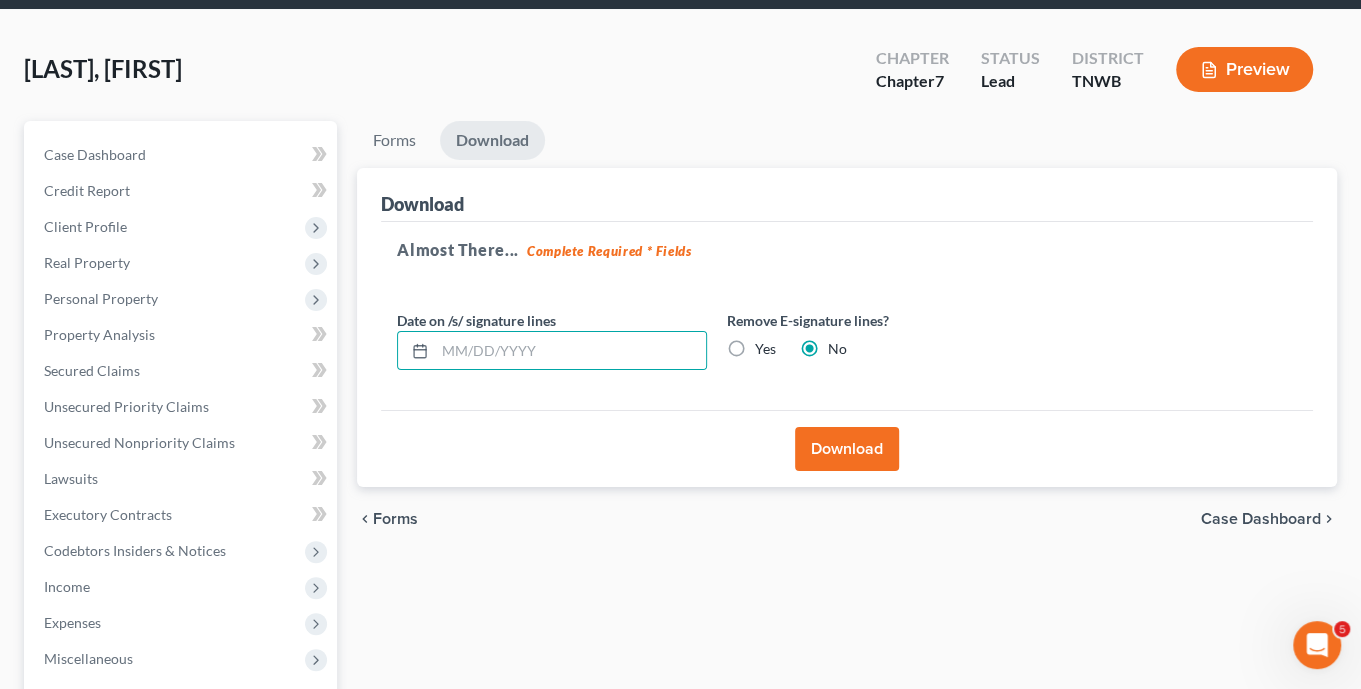 click on "Download" at bounding box center [847, 449] 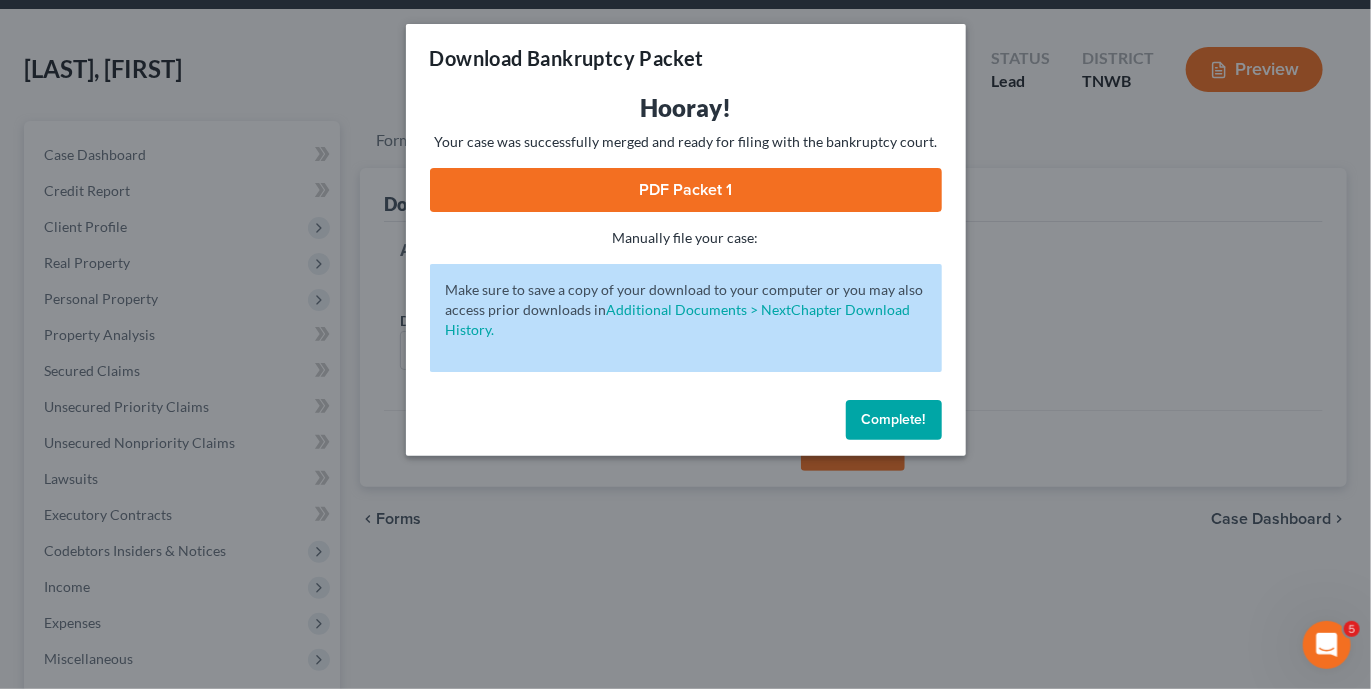 drag, startPoint x: 717, startPoint y: 192, endPoint x: 699, endPoint y: 190, distance: 18.110771 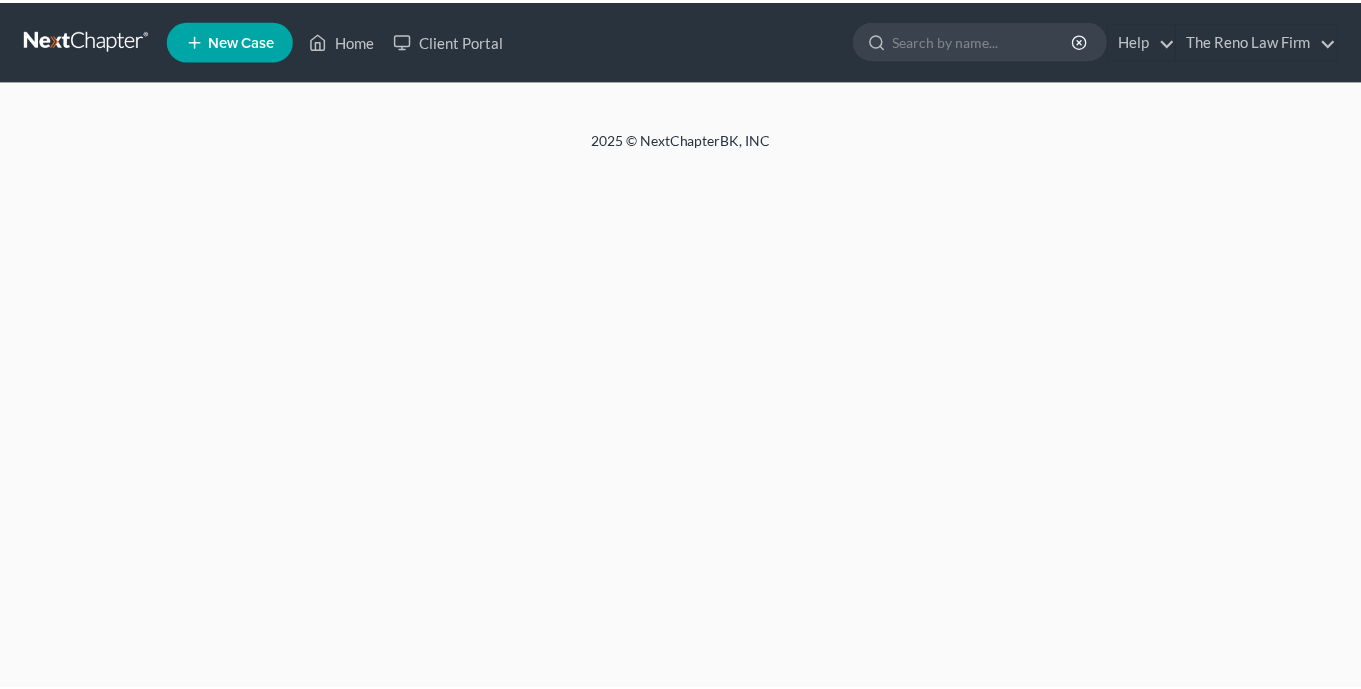 scroll, scrollTop: 0, scrollLeft: 0, axis: both 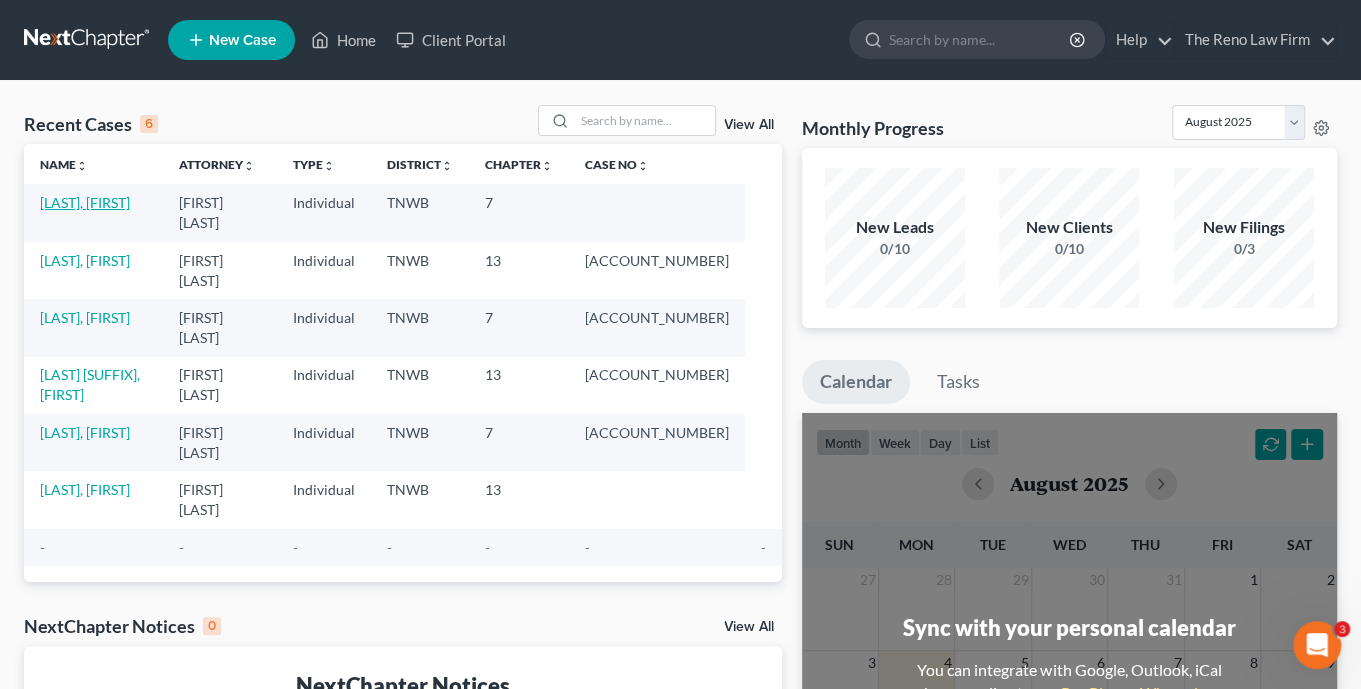click on "[LAST], [FIRST]" at bounding box center (85, 202) 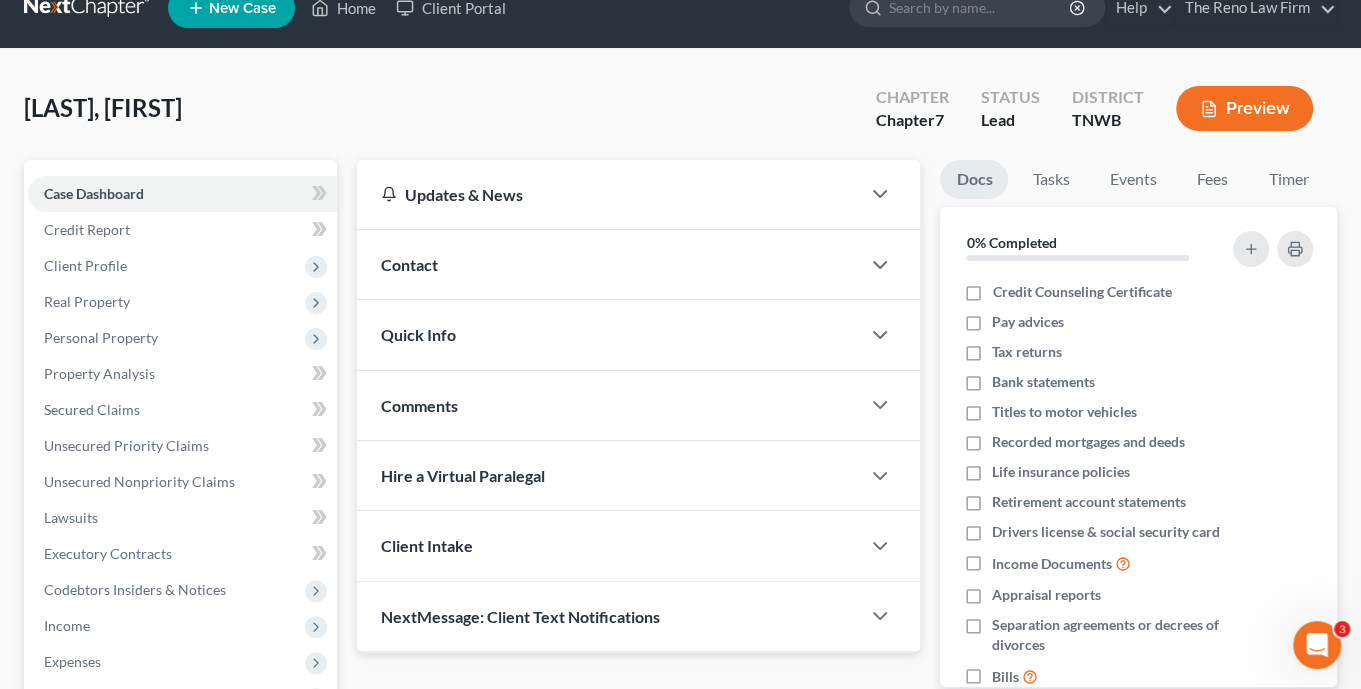 scroll, scrollTop: 0, scrollLeft: 0, axis: both 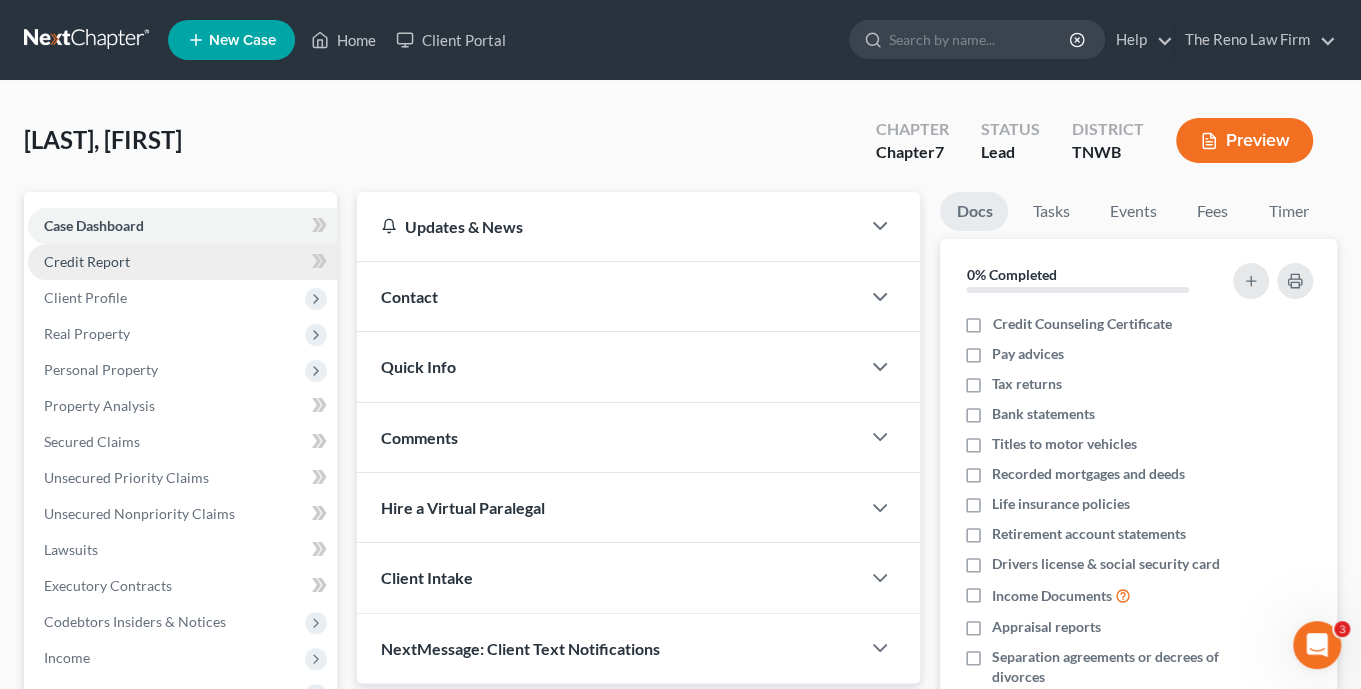 click on "Credit Report" at bounding box center (87, 261) 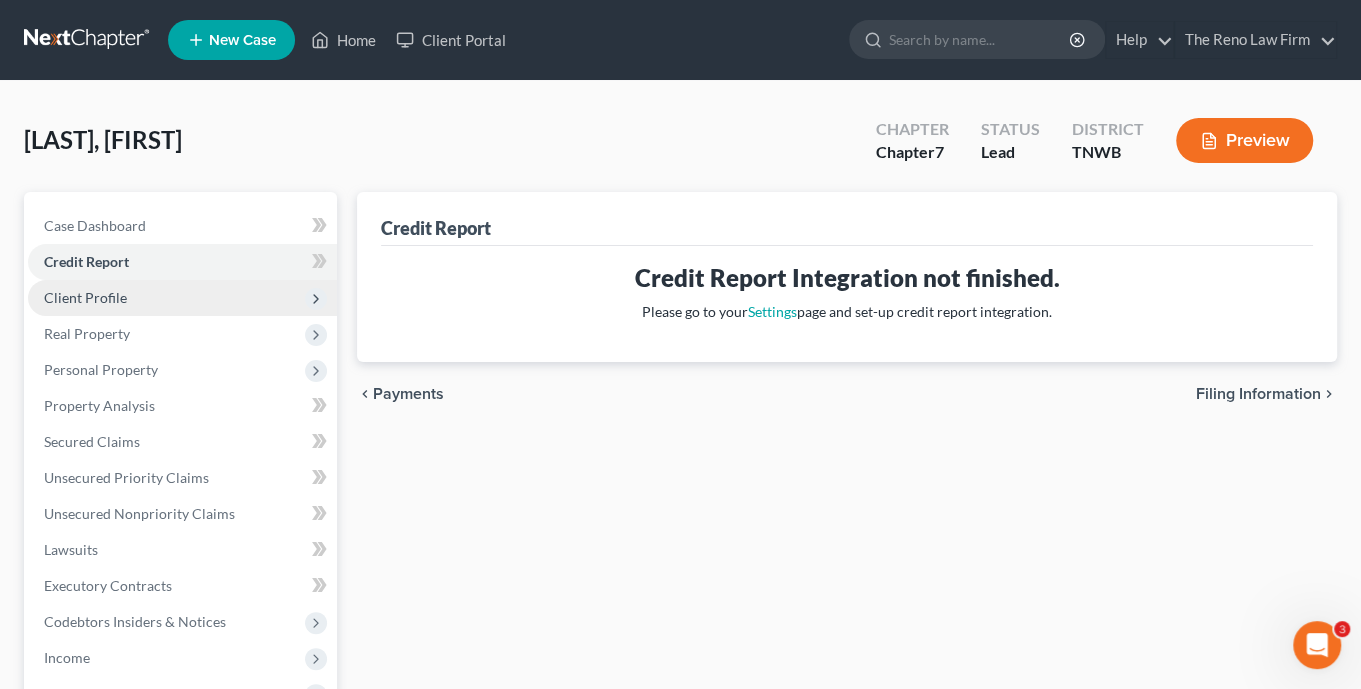 click on "Client Profile" at bounding box center [85, 297] 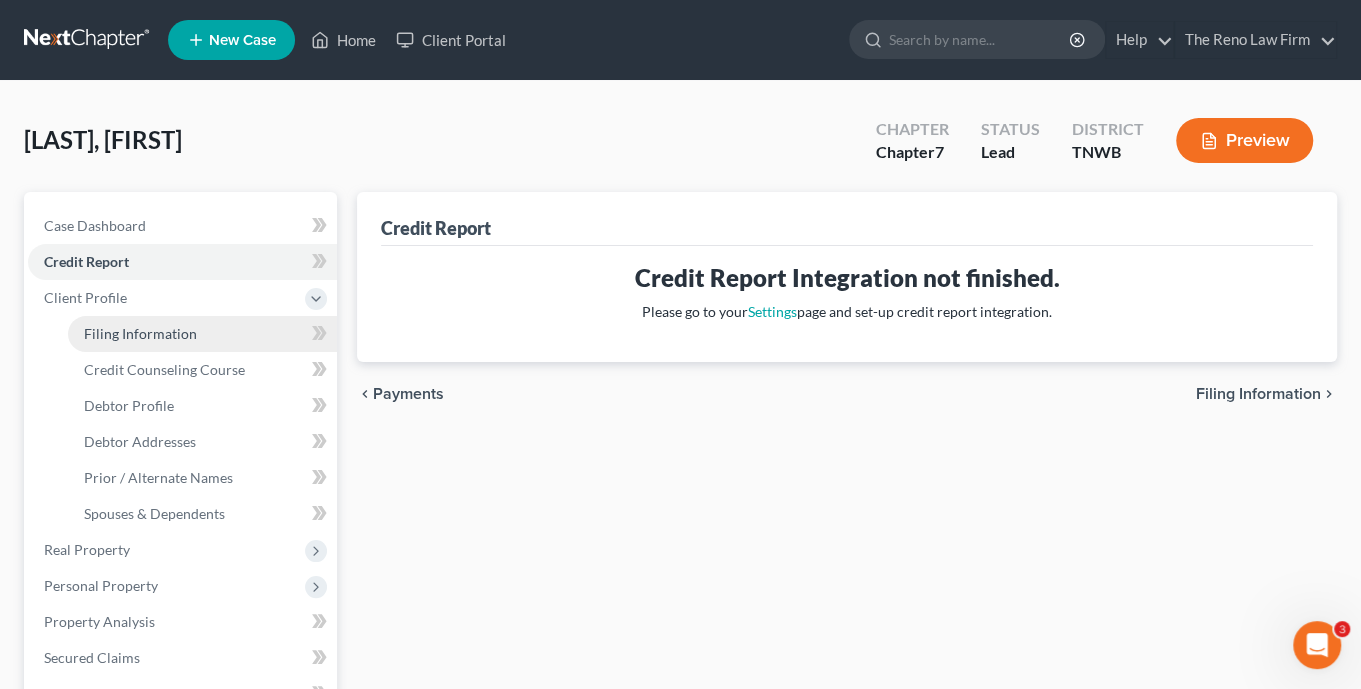click on "Filing Information" at bounding box center (140, 333) 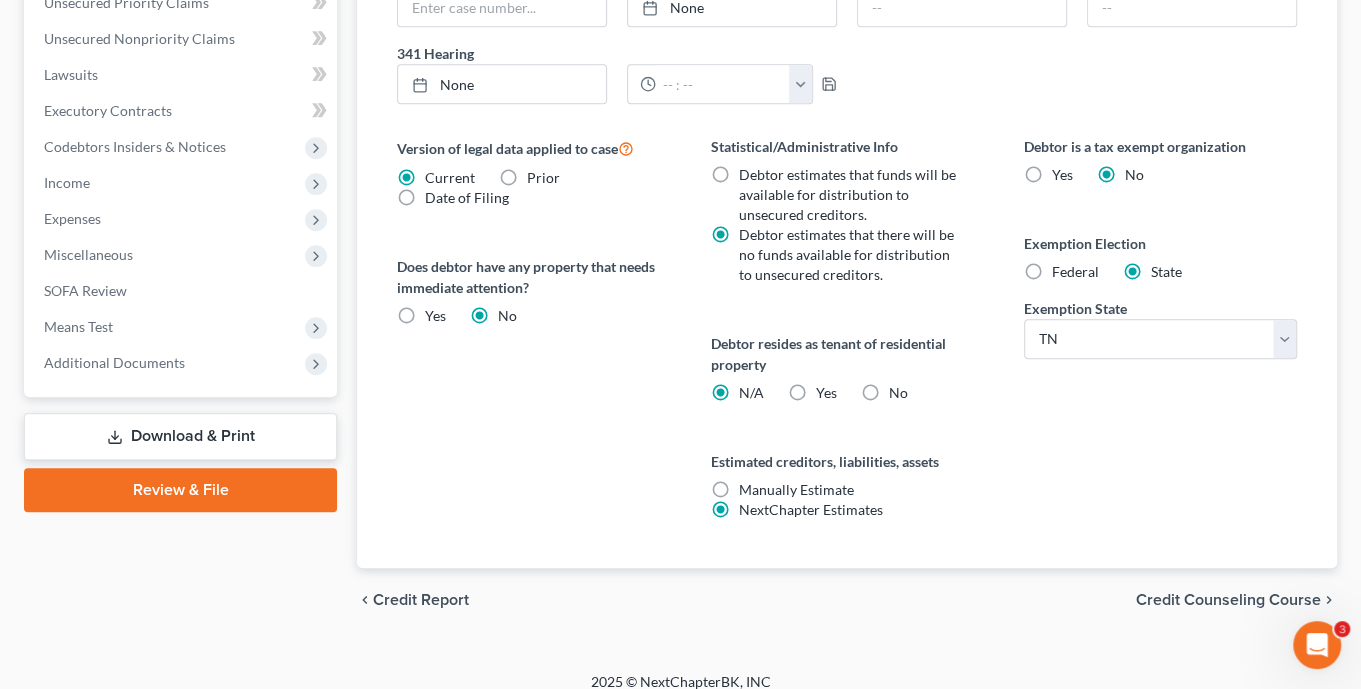 scroll, scrollTop: 705, scrollLeft: 0, axis: vertical 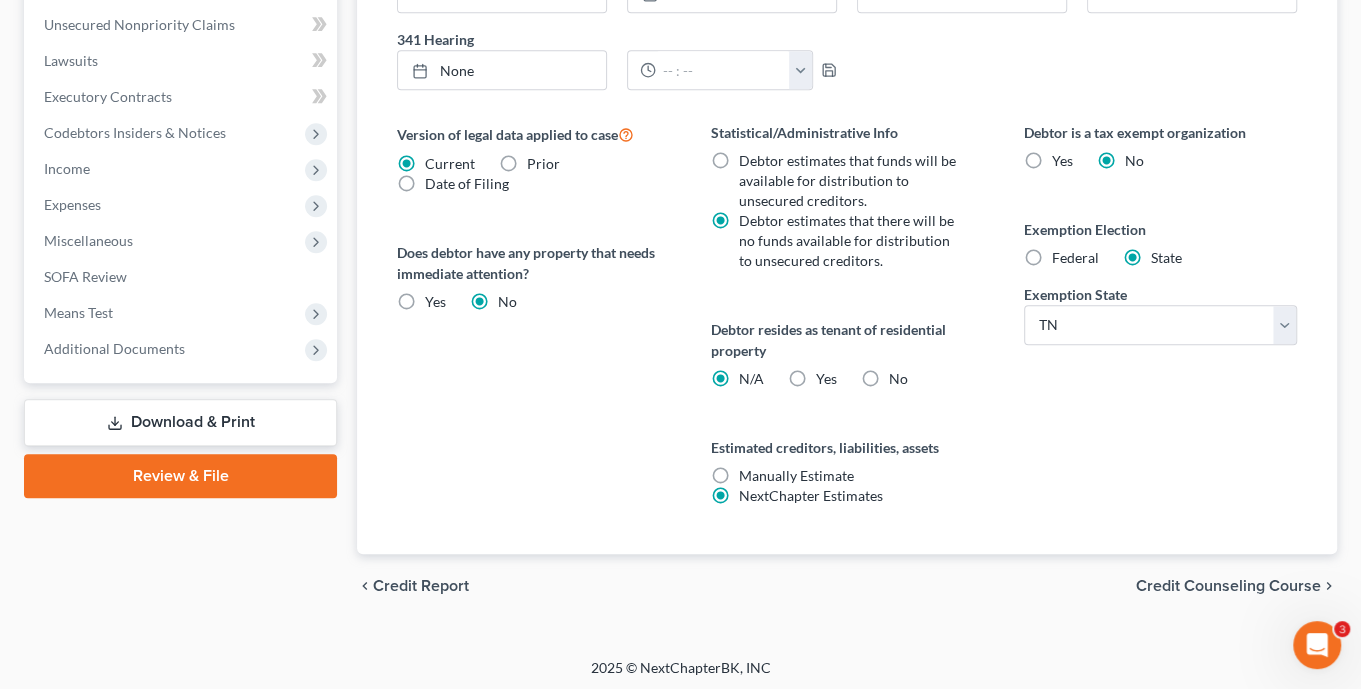 click on "Credit Counseling Course" at bounding box center [1228, 586] 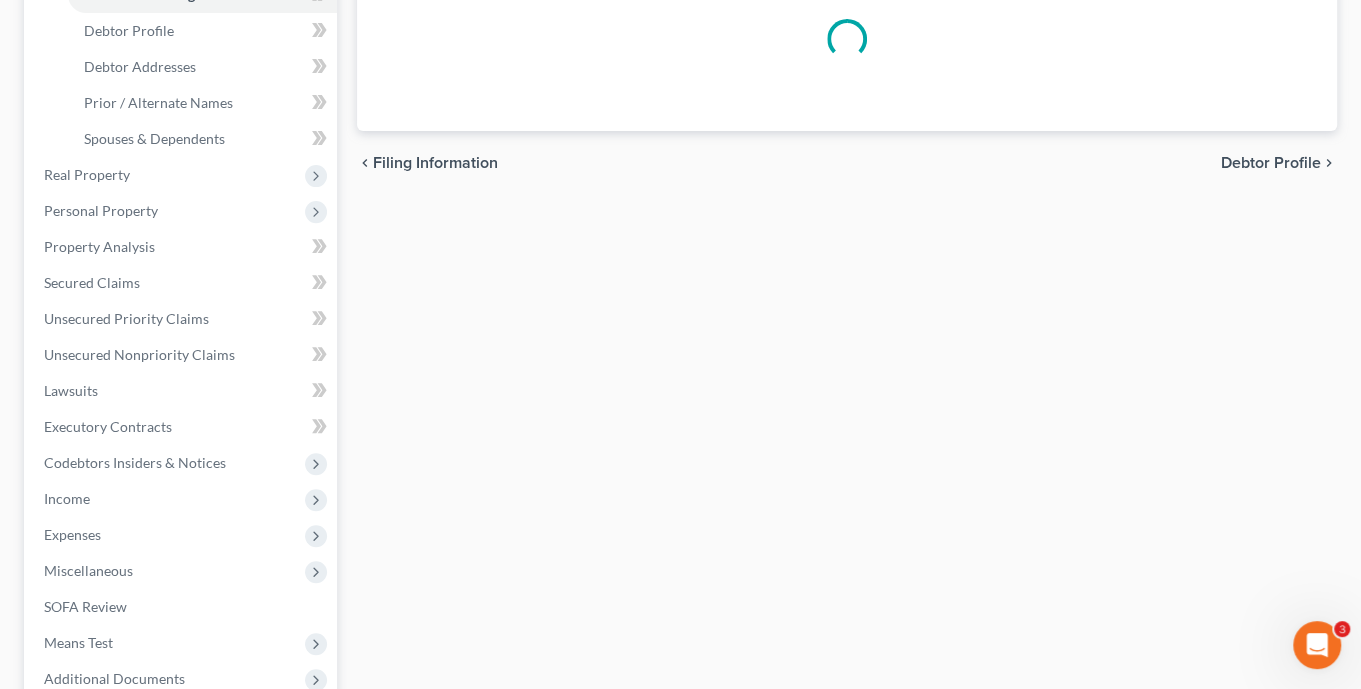 scroll, scrollTop: 0, scrollLeft: 0, axis: both 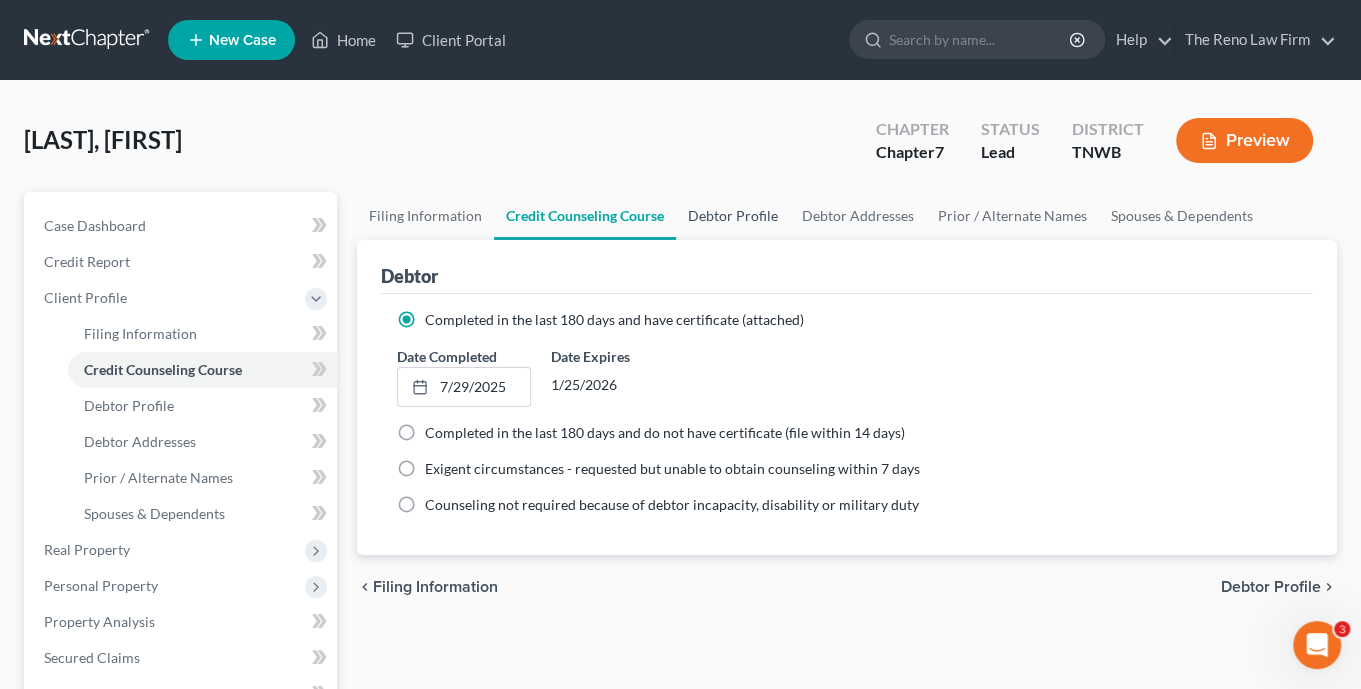 click on "Debtor Profile" at bounding box center (733, 216) 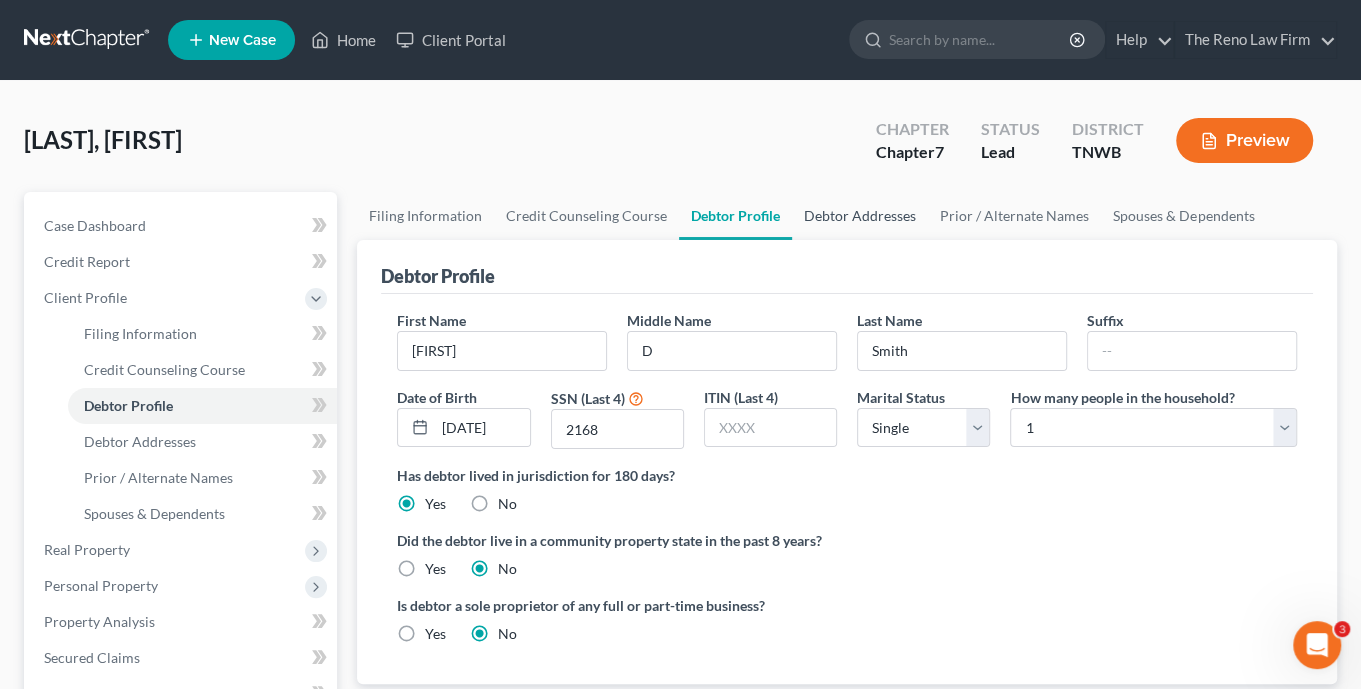 click on "Debtor Addresses" at bounding box center [860, 216] 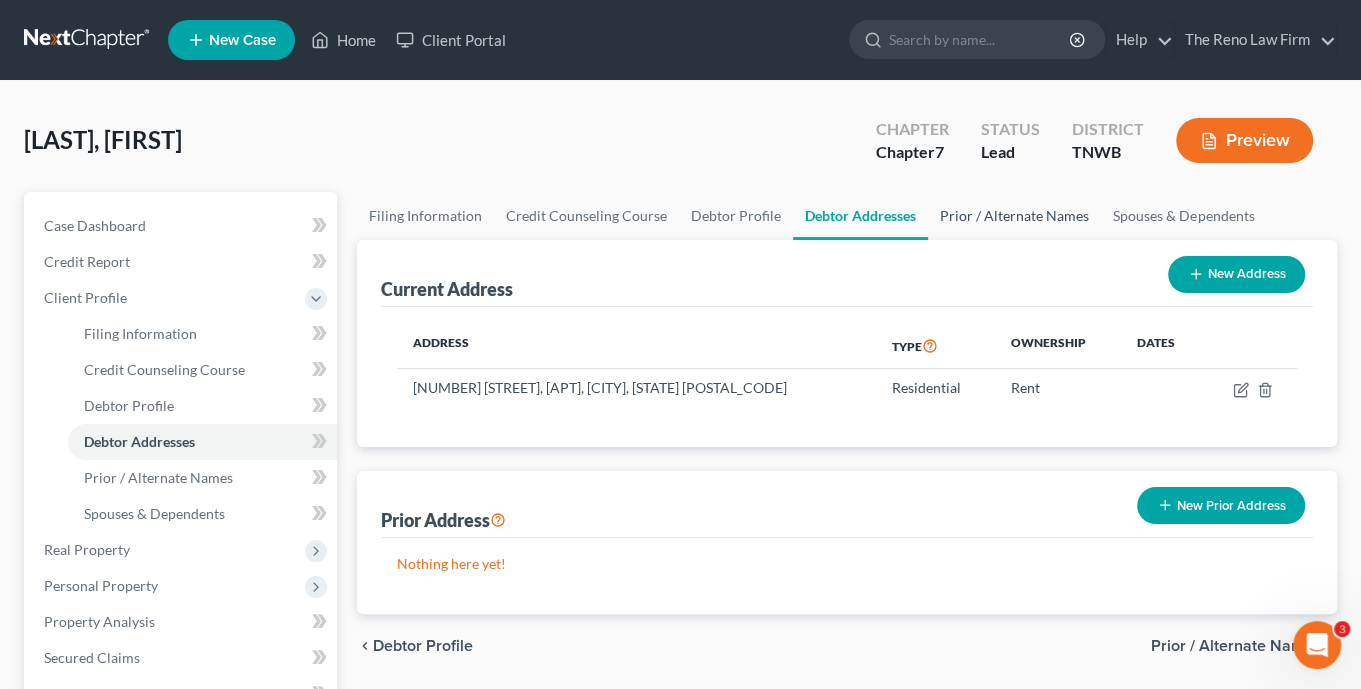 click on "Prior / Alternate Names" at bounding box center [1014, 216] 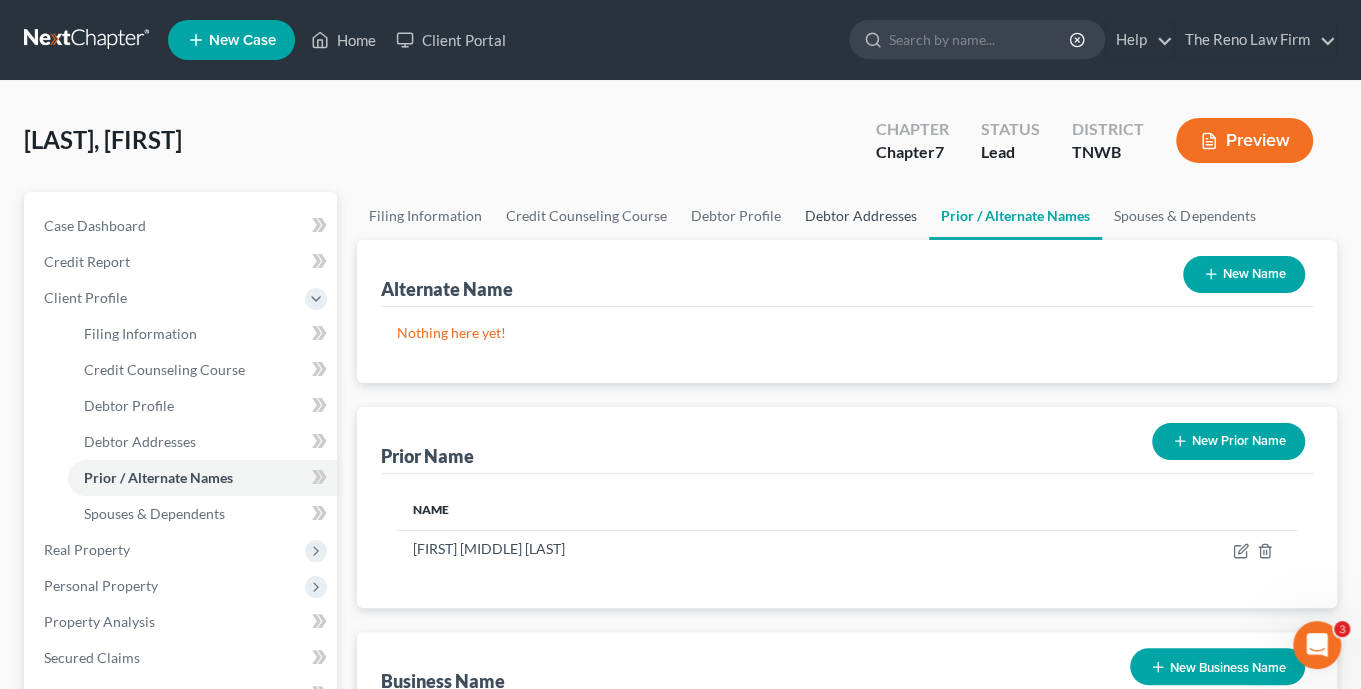 click on "Debtor Addresses" at bounding box center (861, 216) 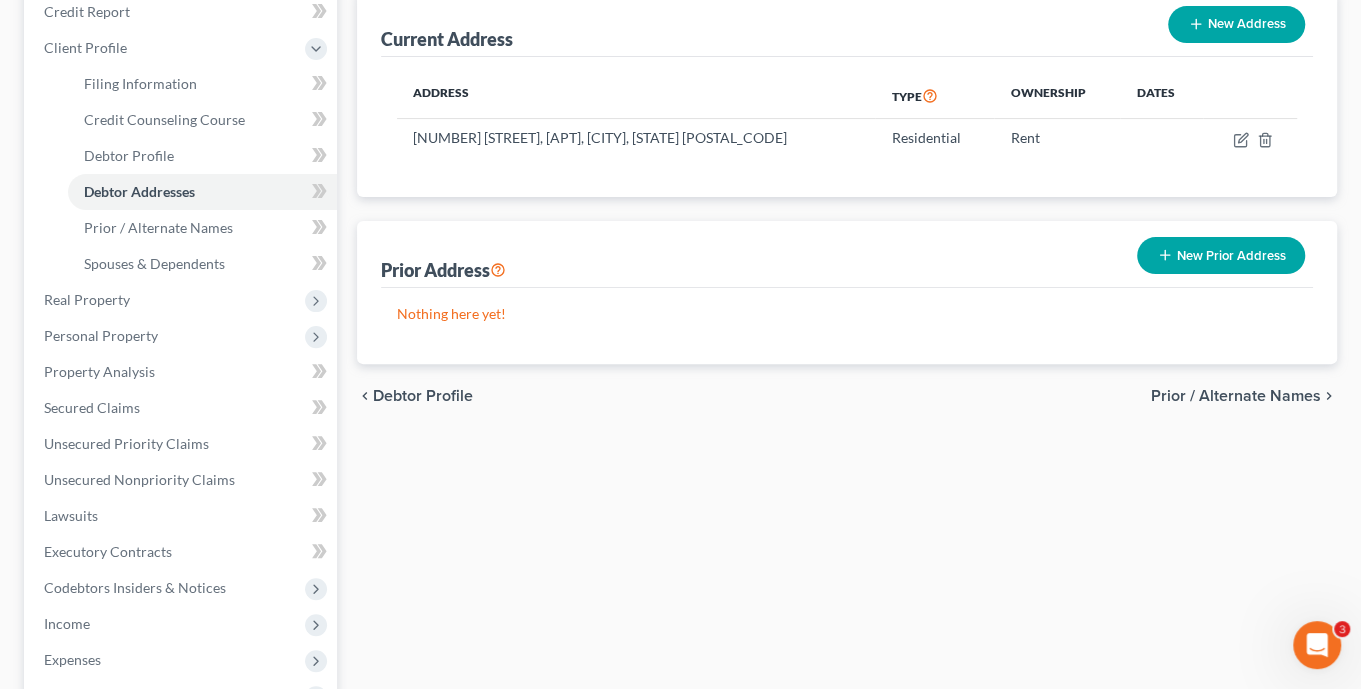 scroll, scrollTop: 87, scrollLeft: 0, axis: vertical 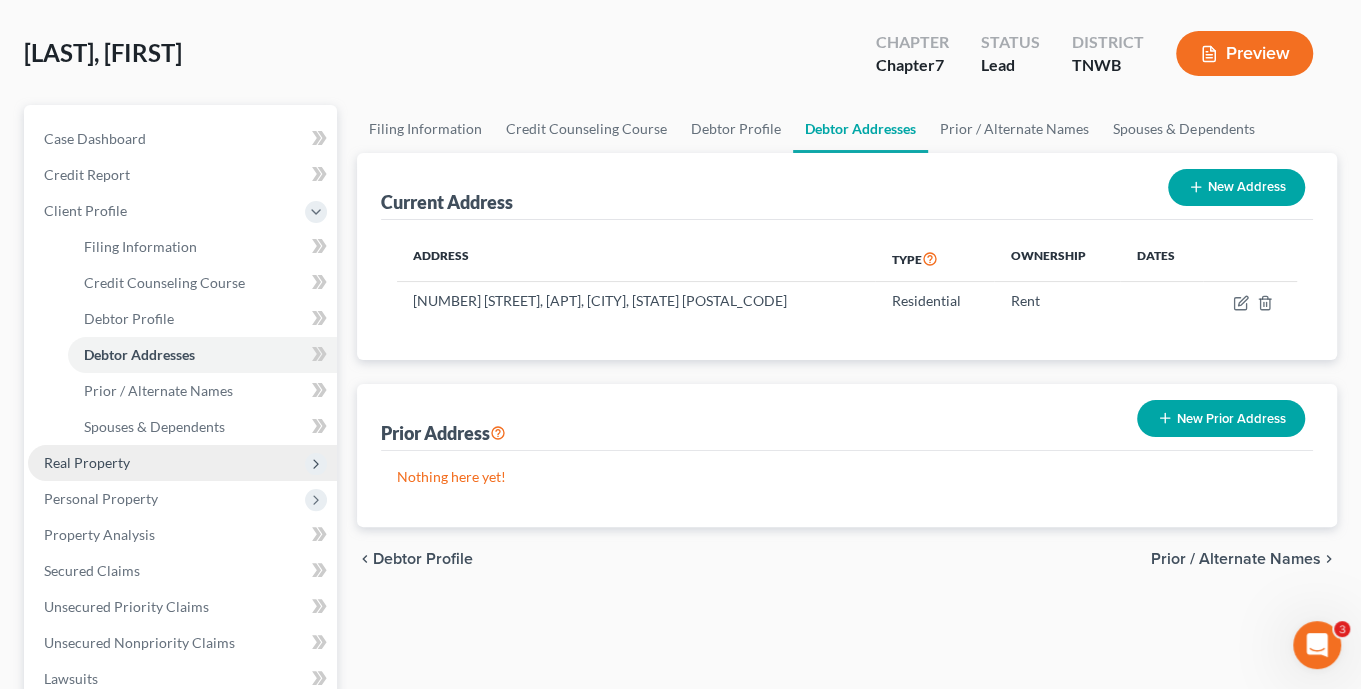 click on "Real Property" at bounding box center [87, 462] 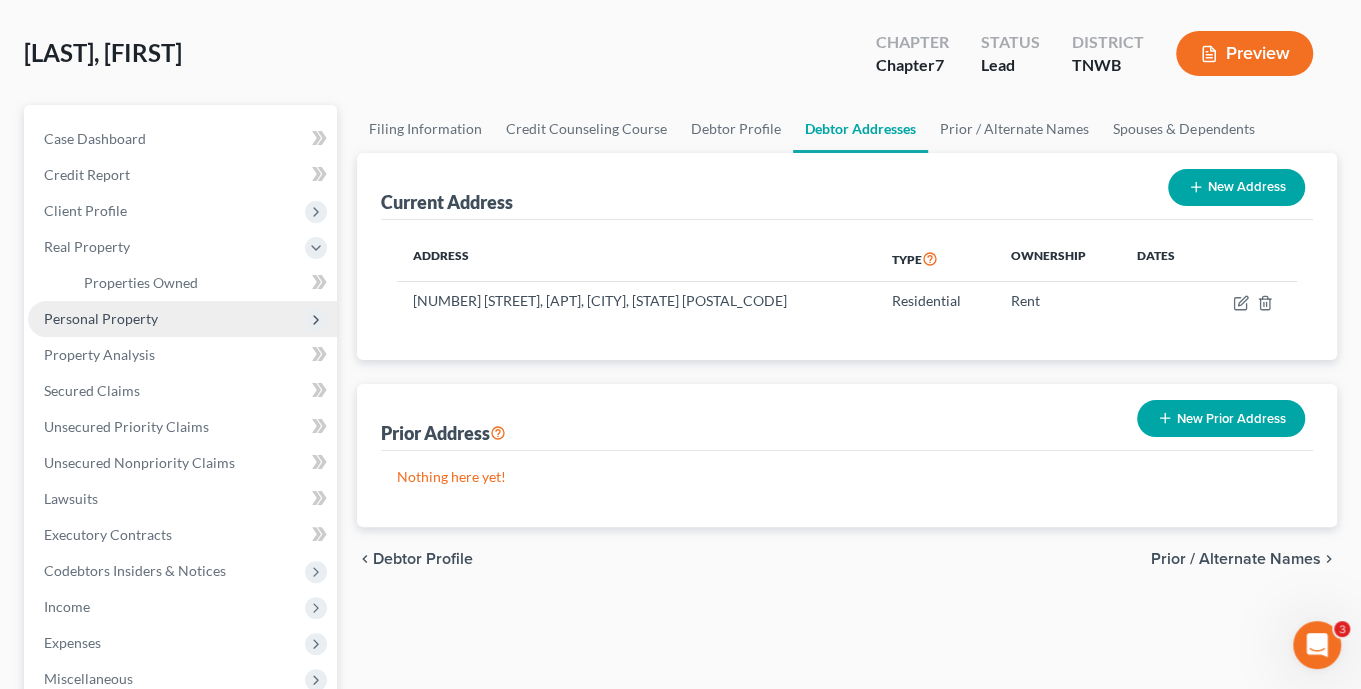 click on "Personal Property" at bounding box center [101, 318] 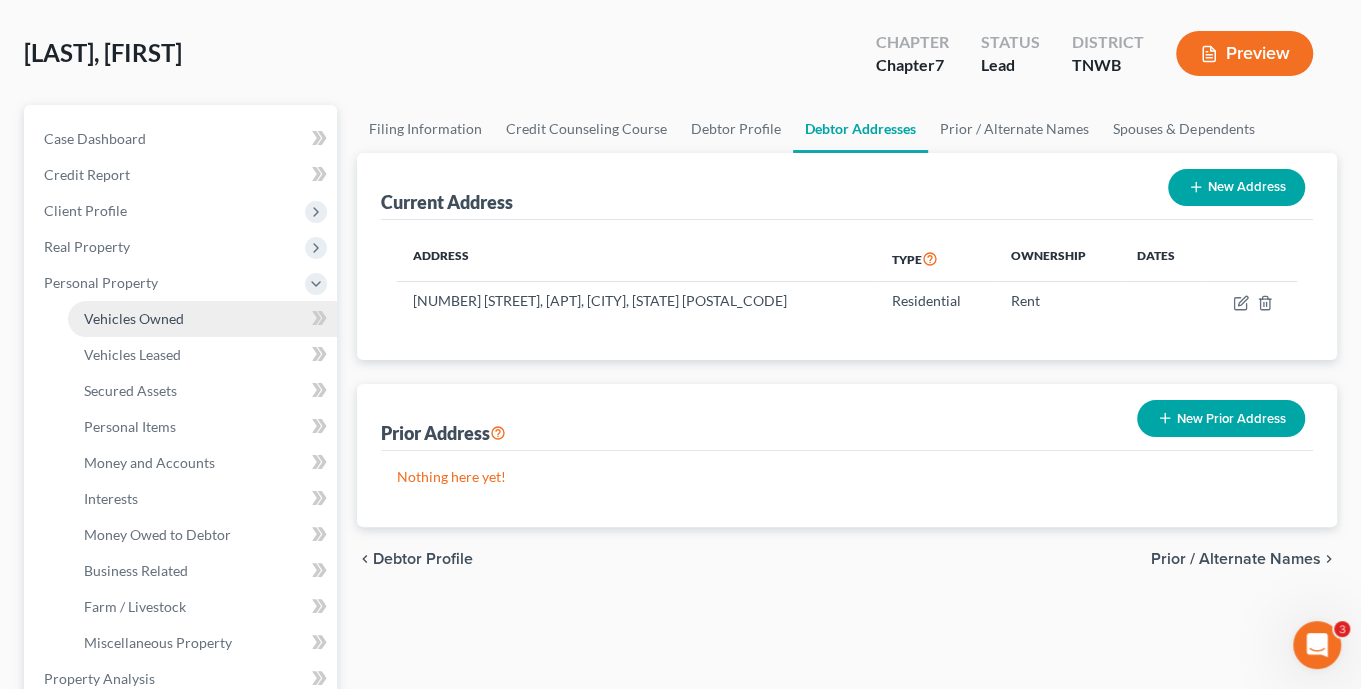 click on "Vehicles Owned" at bounding box center (134, 318) 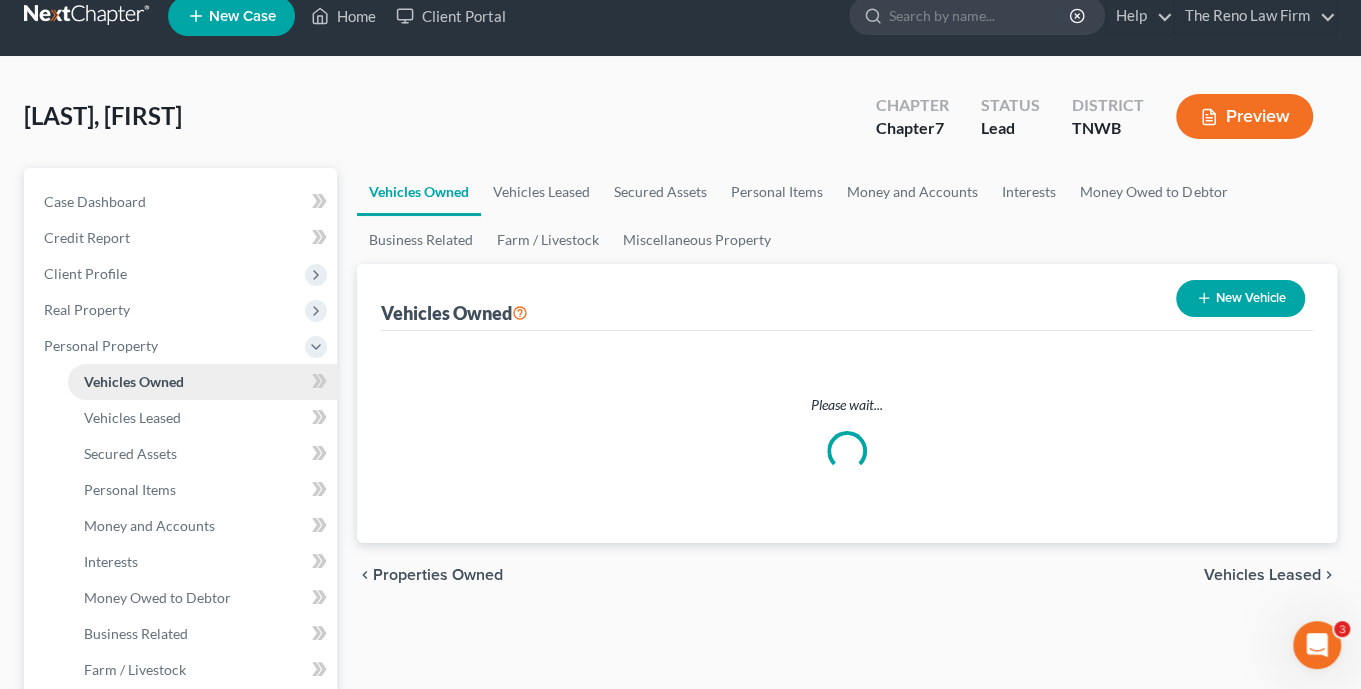scroll, scrollTop: 0, scrollLeft: 0, axis: both 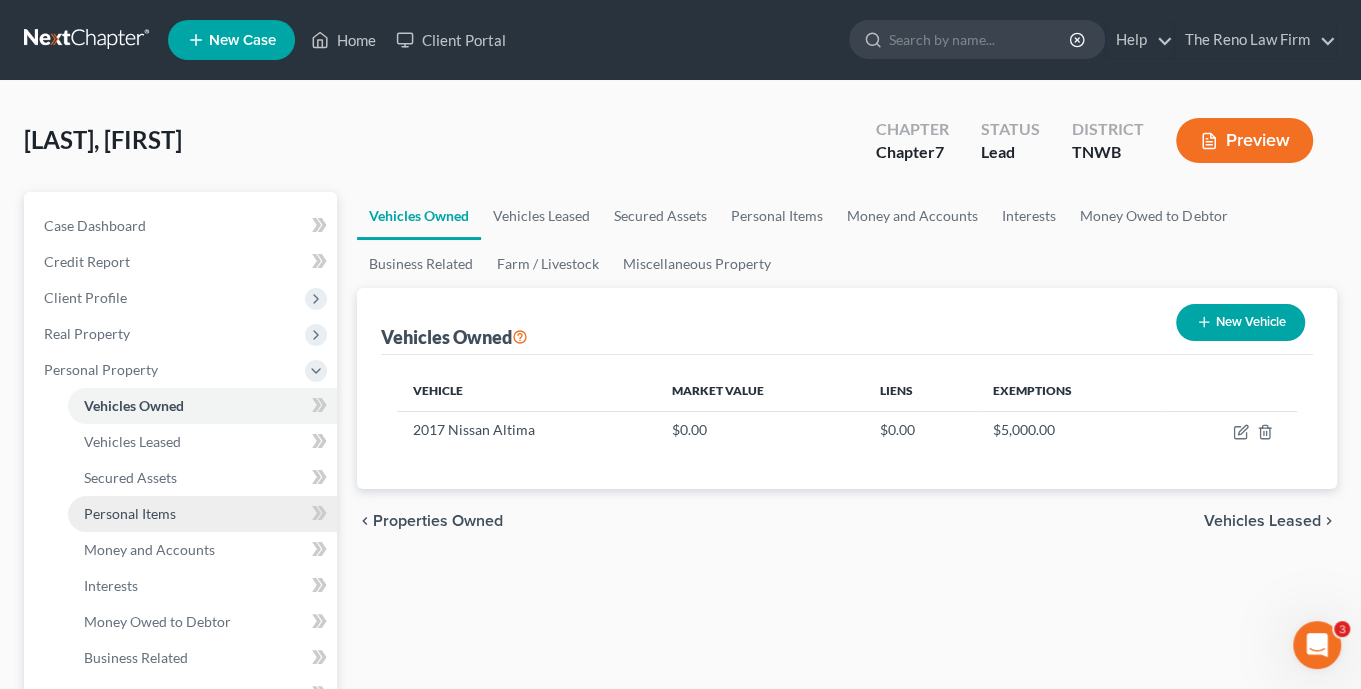 click on "Personal Items" at bounding box center (130, 513) 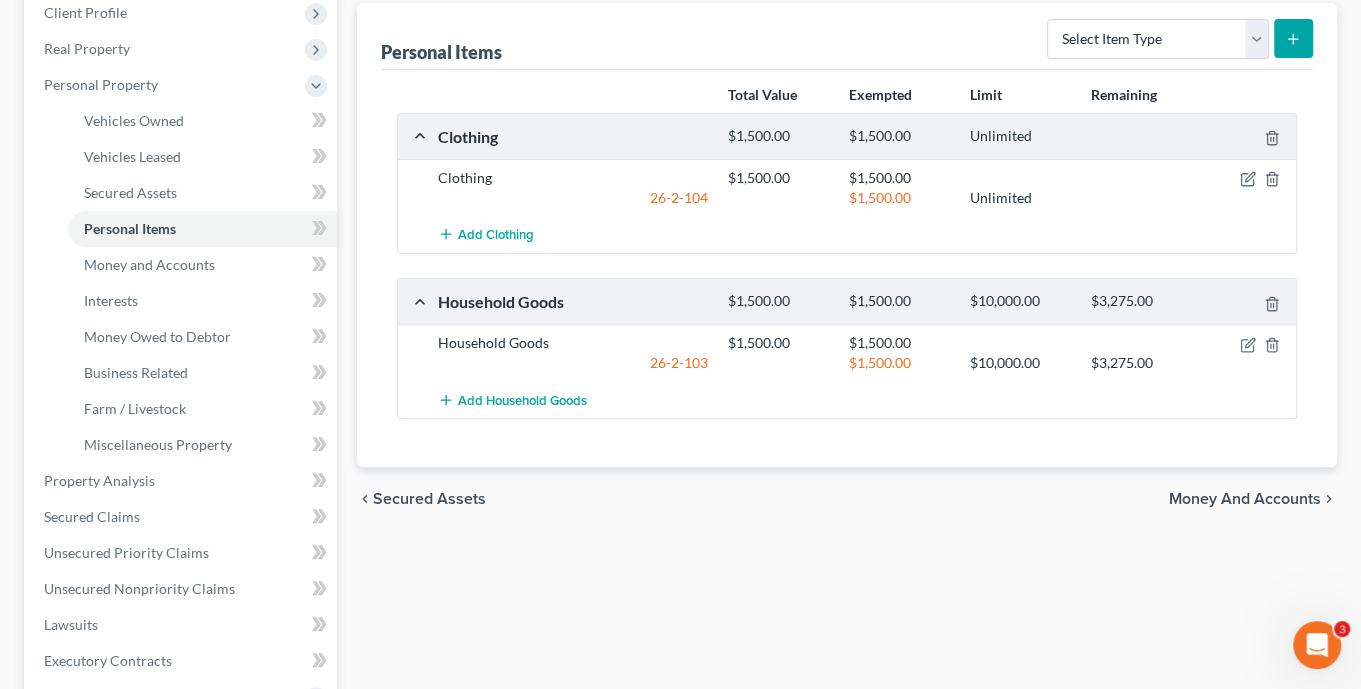 scroll, scrollTop: 285, scrollLeft: 0, axis: vertical 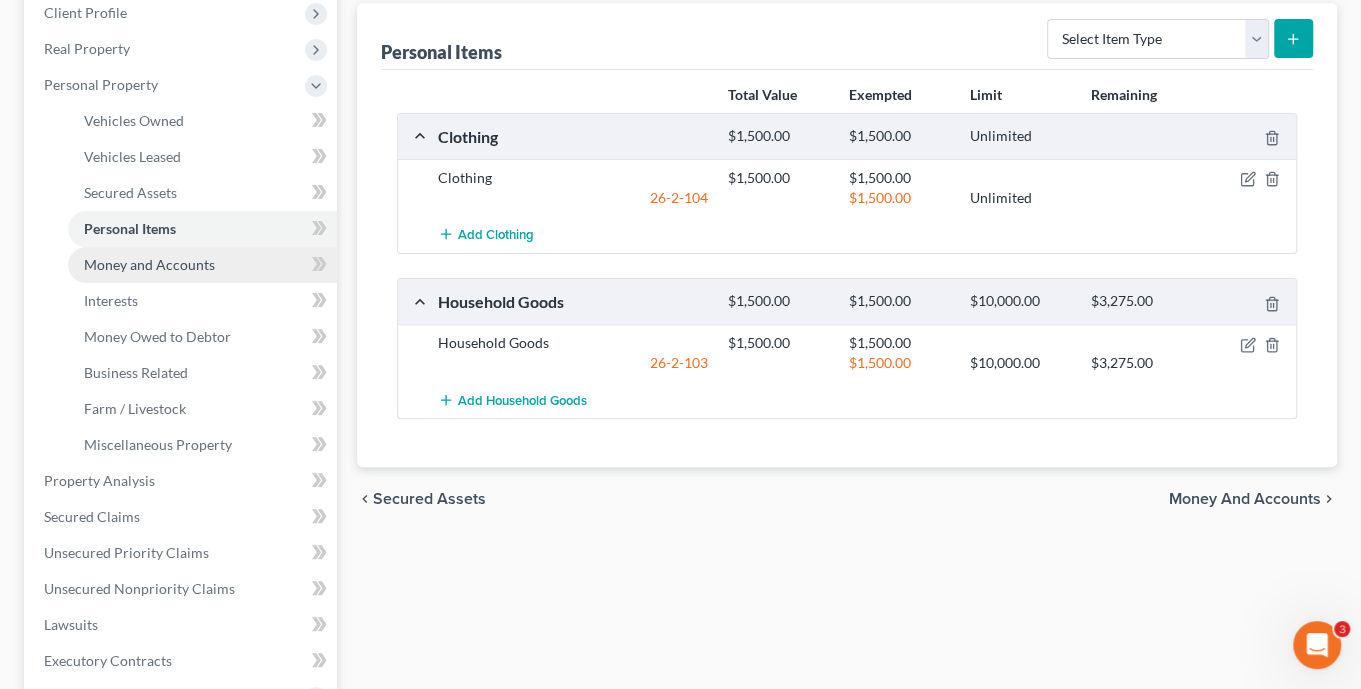 click on "Money and Accounts" at bounding box center (149, 264) 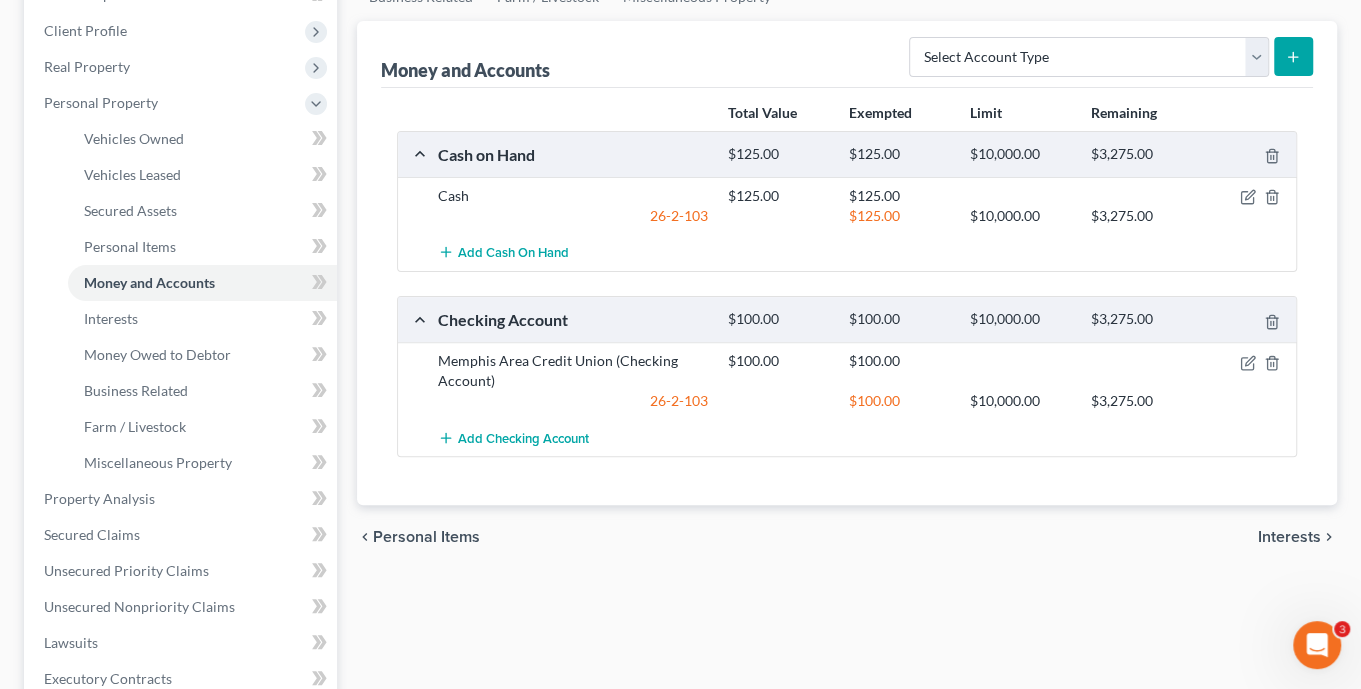 scroll, scrollTop: 214, scrollLeft: 0, axis: vertical 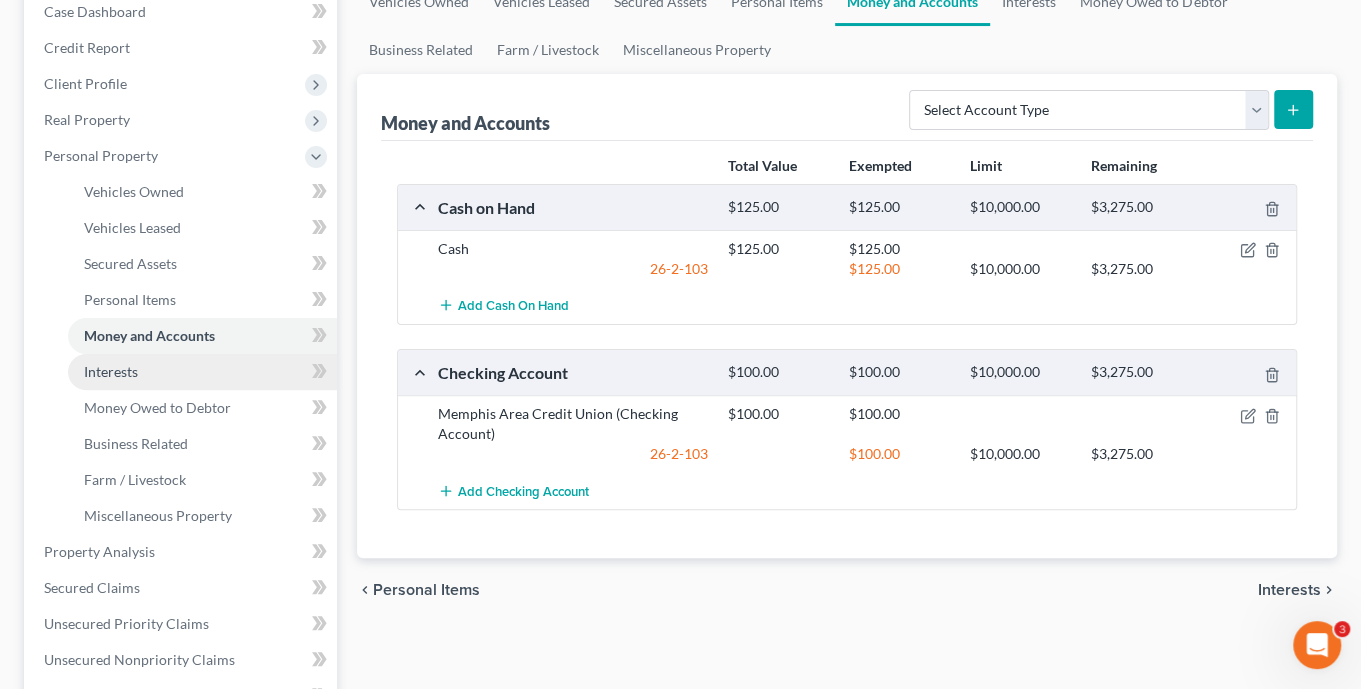click on "Interests" at bounding box center [111, 371] 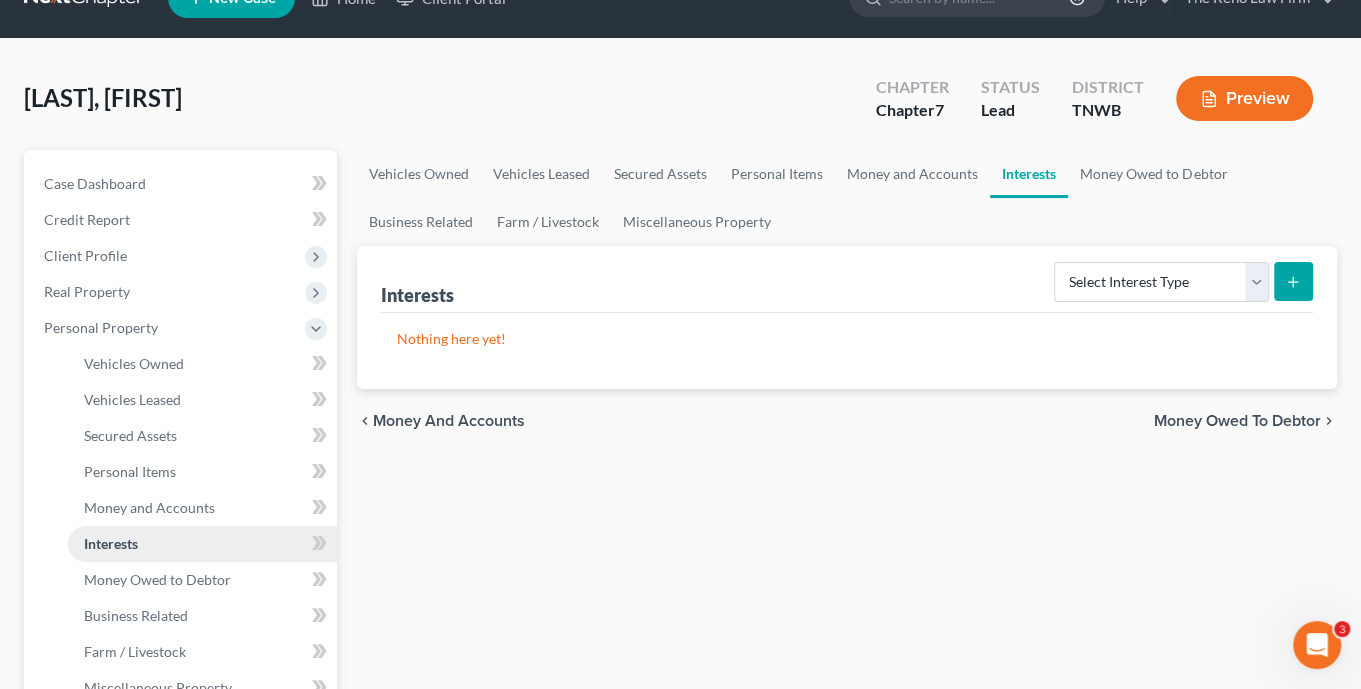 scroll, scrollTop: 0, scrollLeft: 0, axis: both 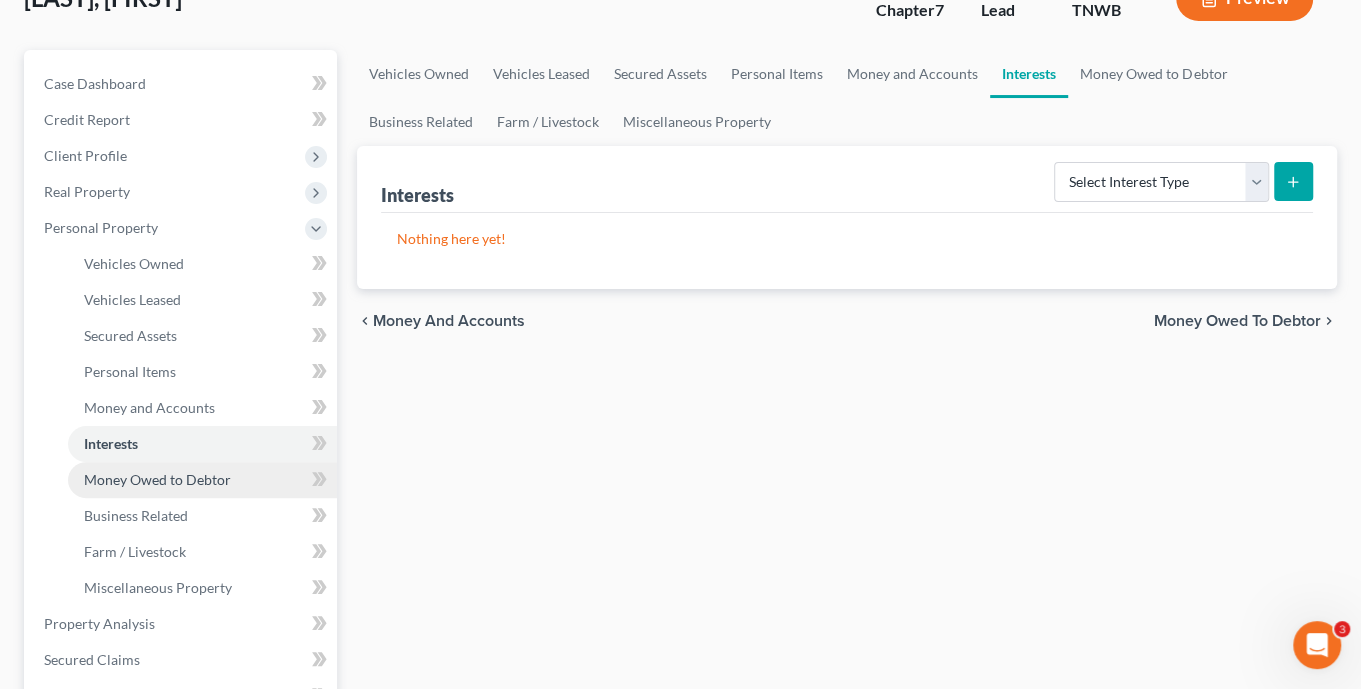 click on "Money Owed to Debtor" at bounding box center (157, 479) 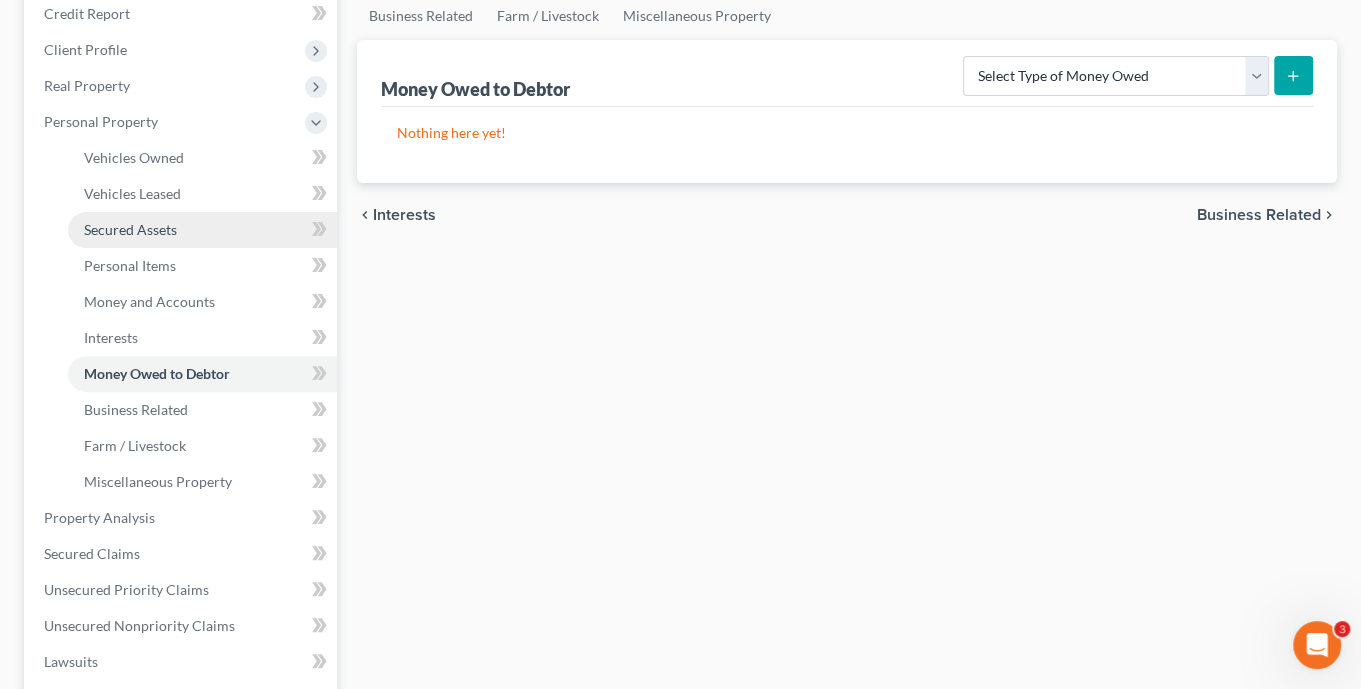 scroll, scrollTop: 285, scrollLeft: 0, axis: vertical 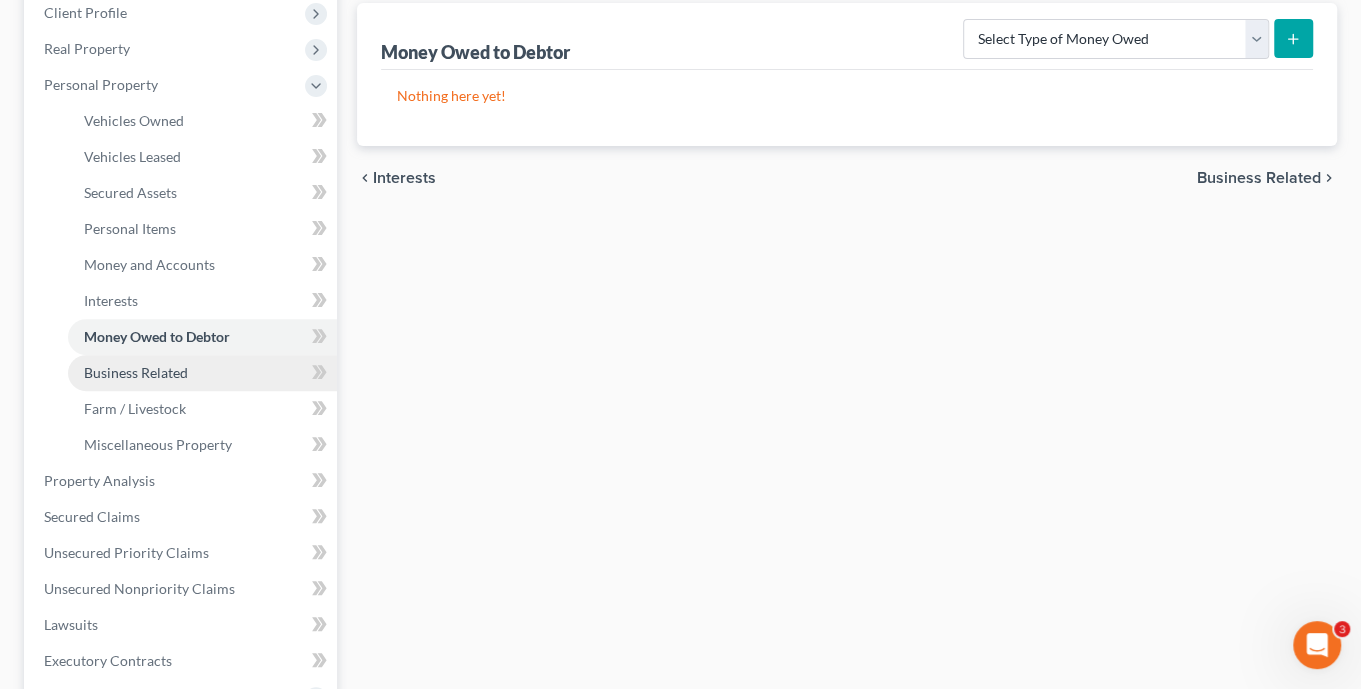 click on "Business Related" at bounding box center [136, 372] 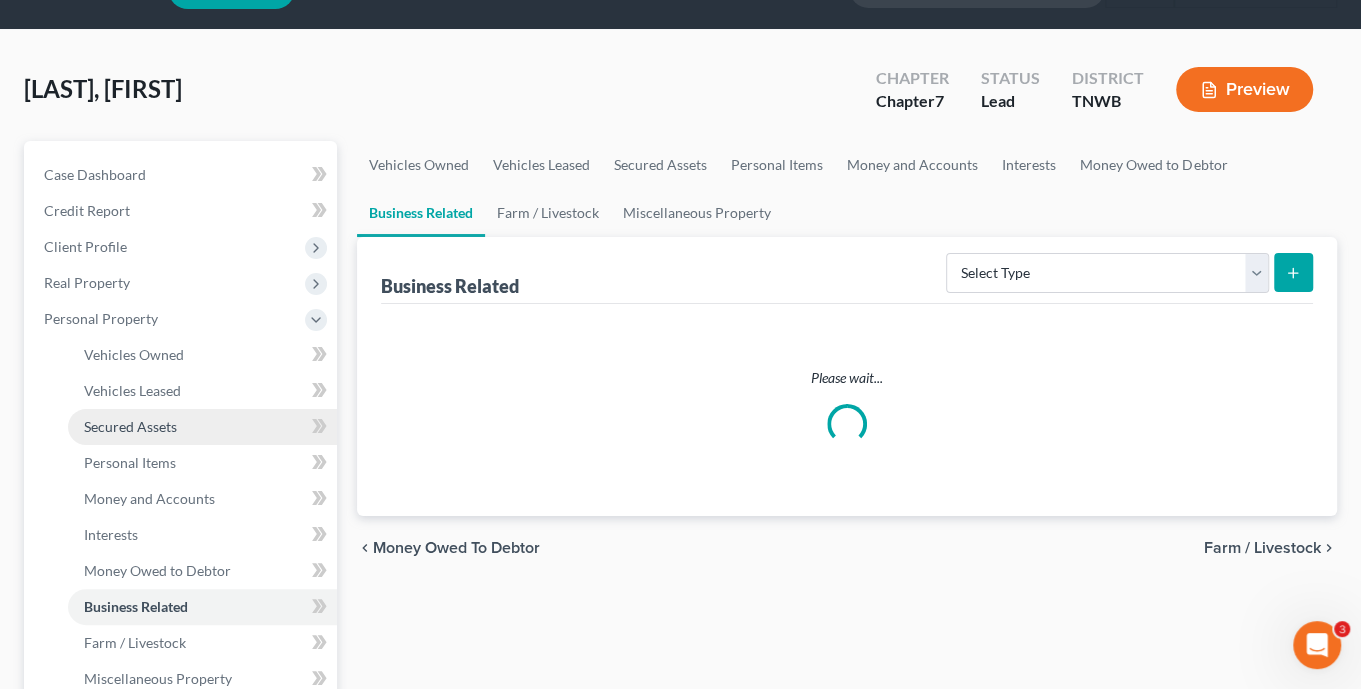 scroll, scrollTop: 142, scrollLeft: 0, axis: vertical 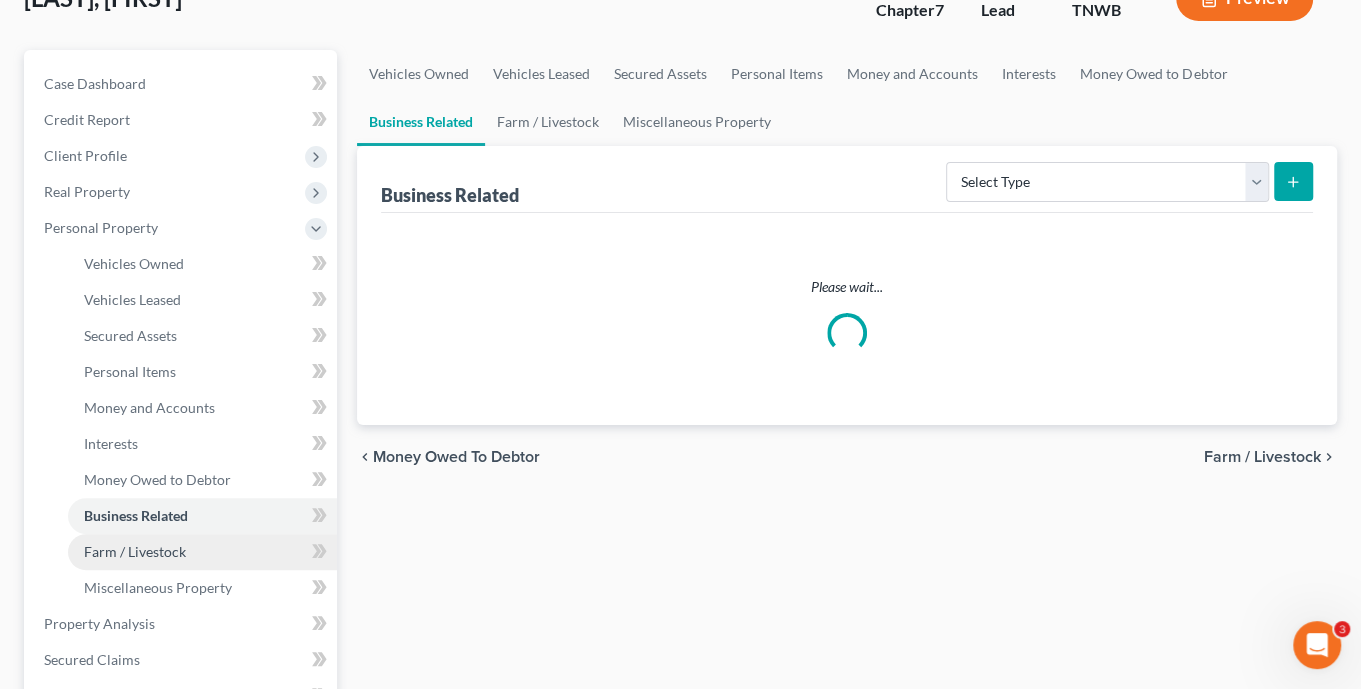 click on "Farm / Livestock" at bounding box center [135, 551] 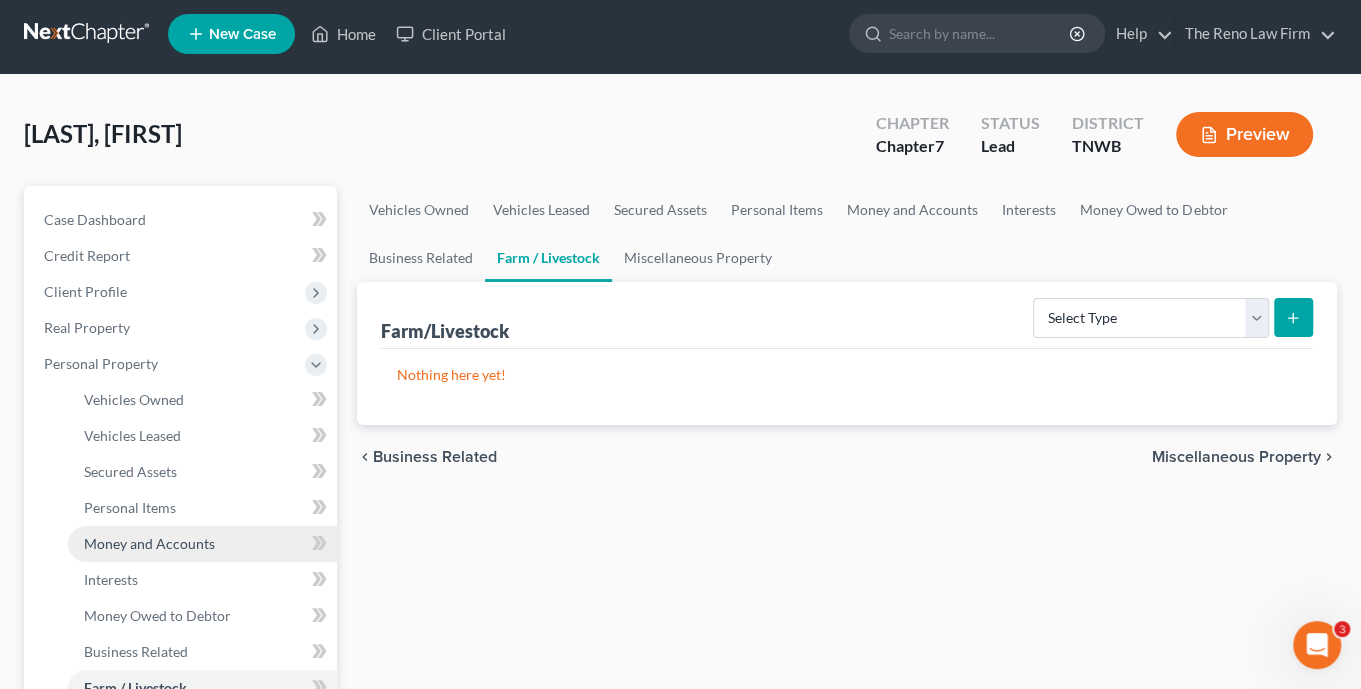 scroll, scrollTop: 0, scrollLeft: 0, axis: both 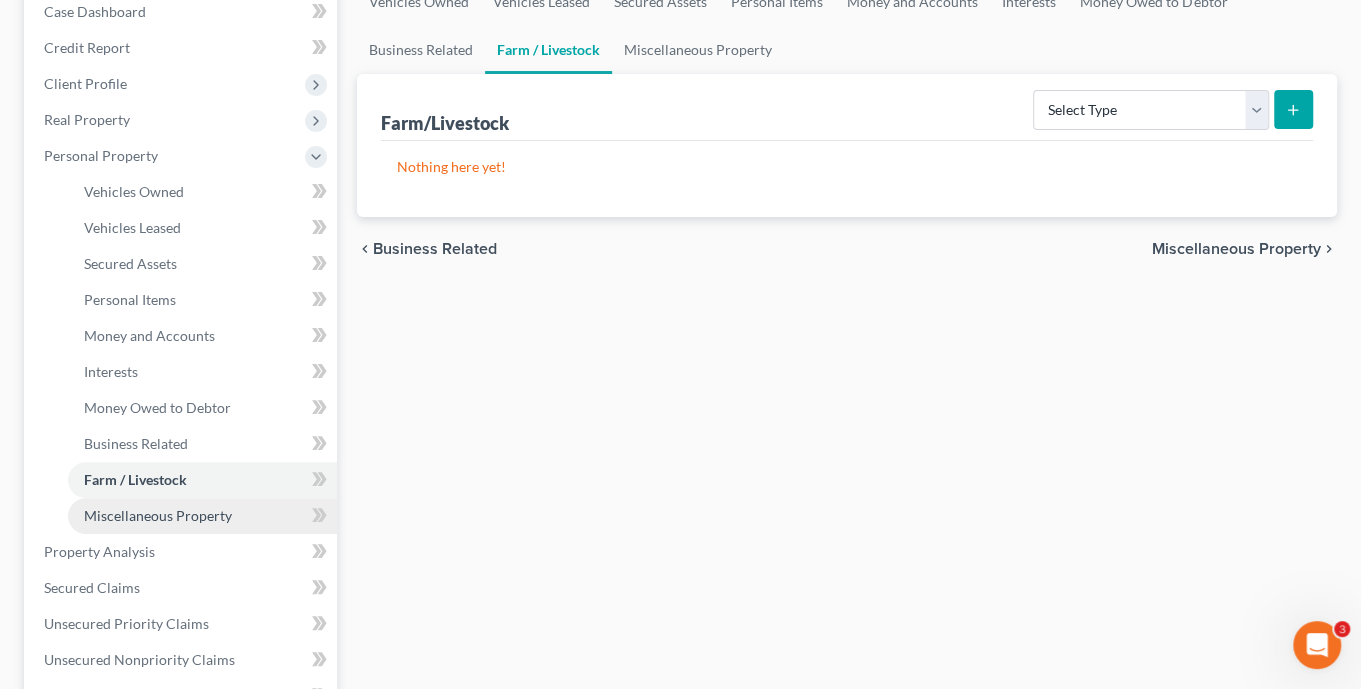 click on "Miscellaneous Property" at bounding box center [158, 515] 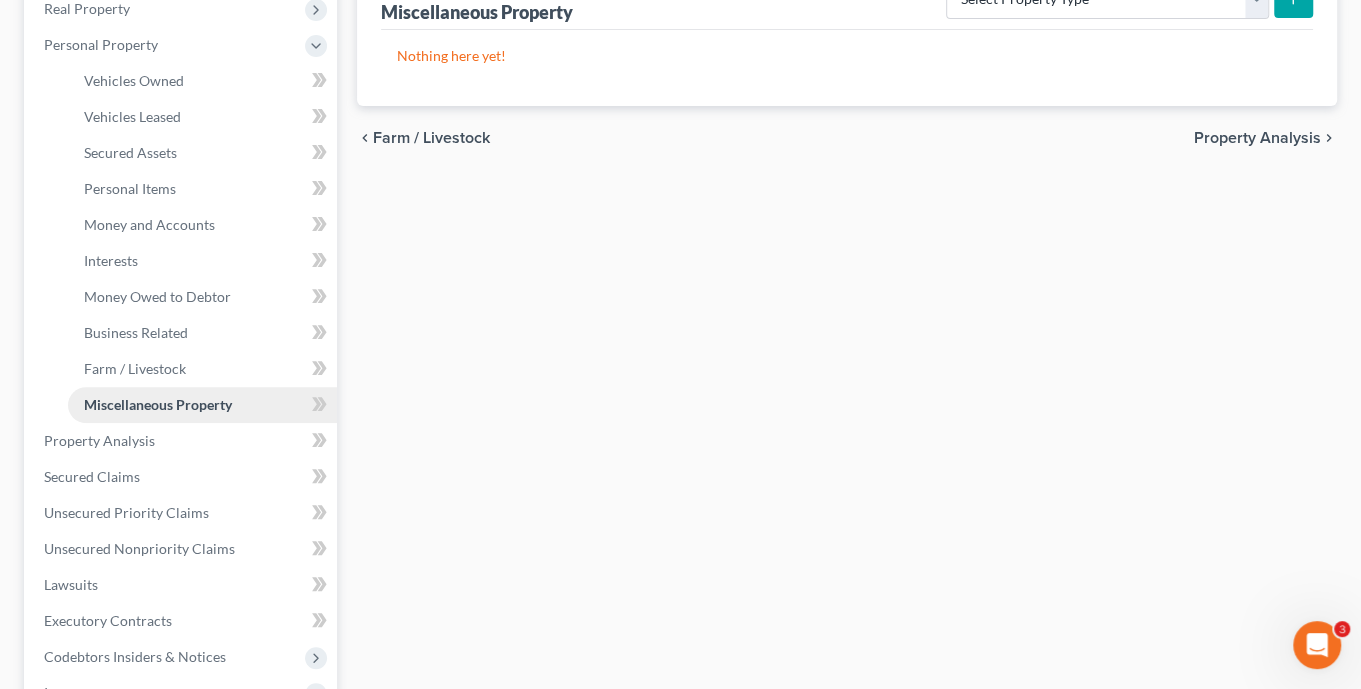 scroll, scrollTop: 428, scrollLeft: 0, axis: vertical 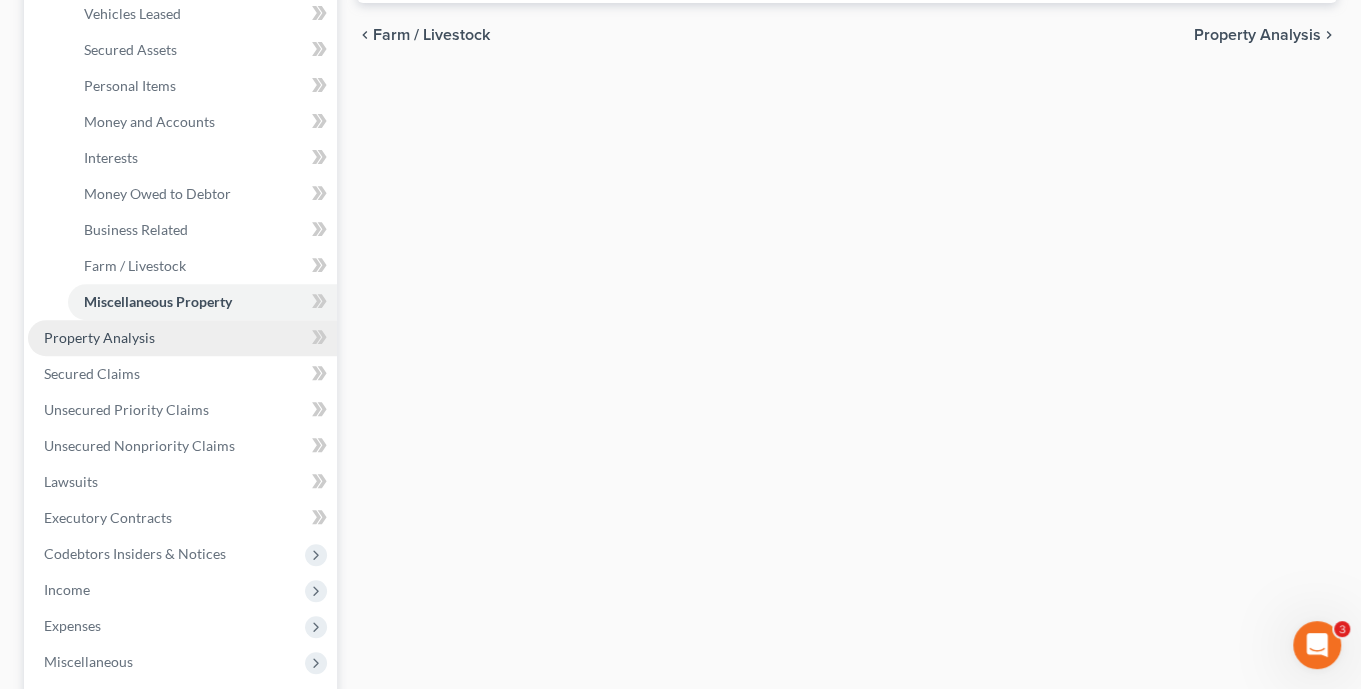 click on "Property Analysis" at bounding box center (99, 337) 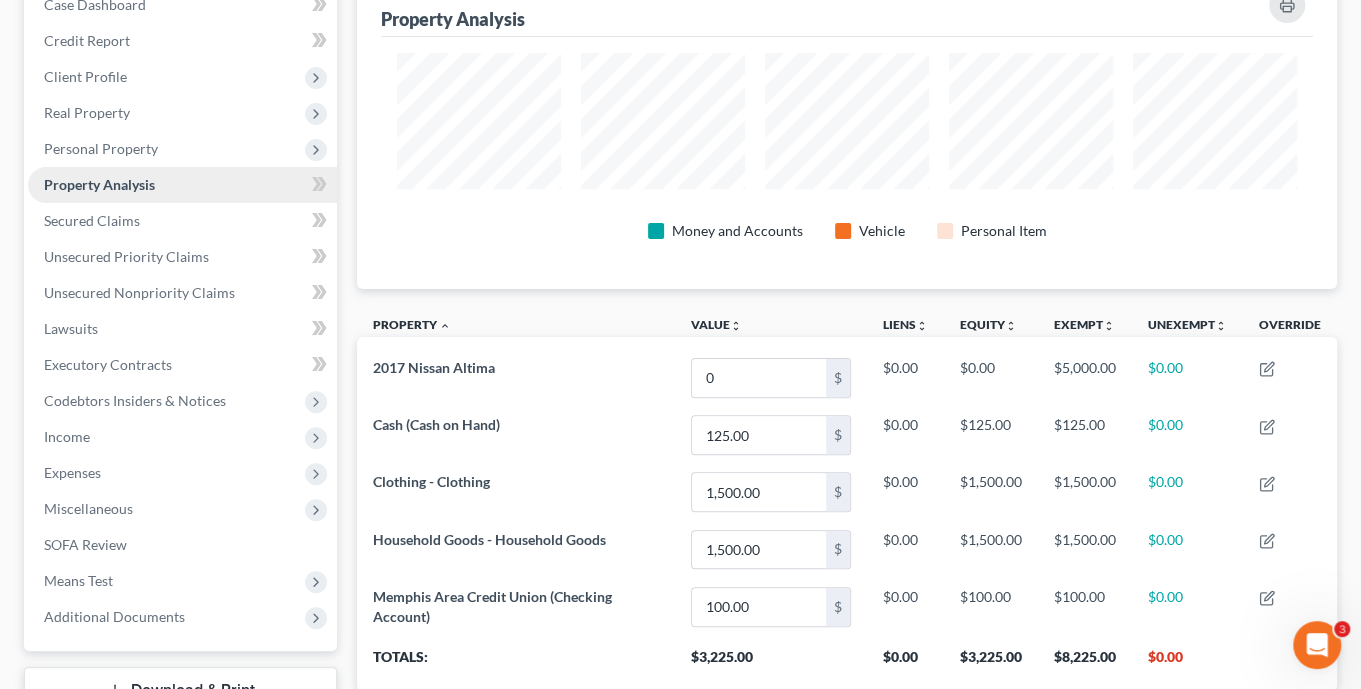 scroll, scrollTop: 0, scrollLeft: 0, axis: both 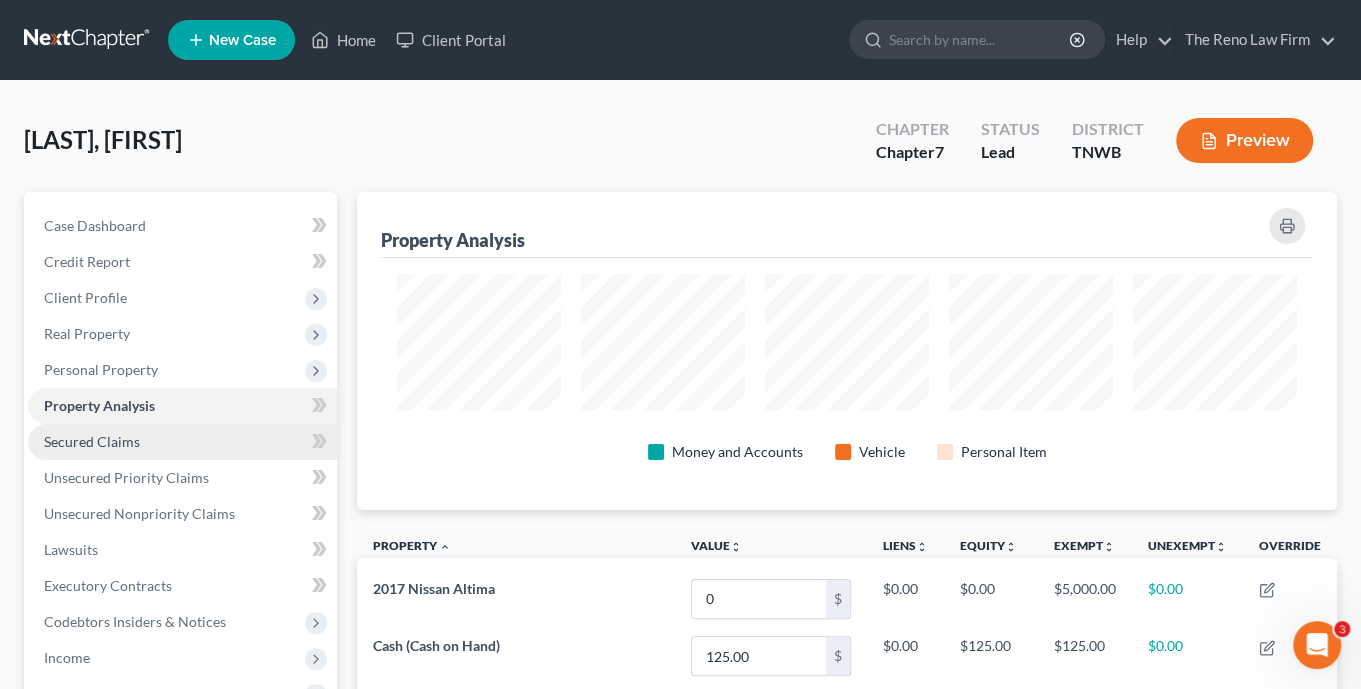 click on "Secured Claims" at bounding box center [92, 441] 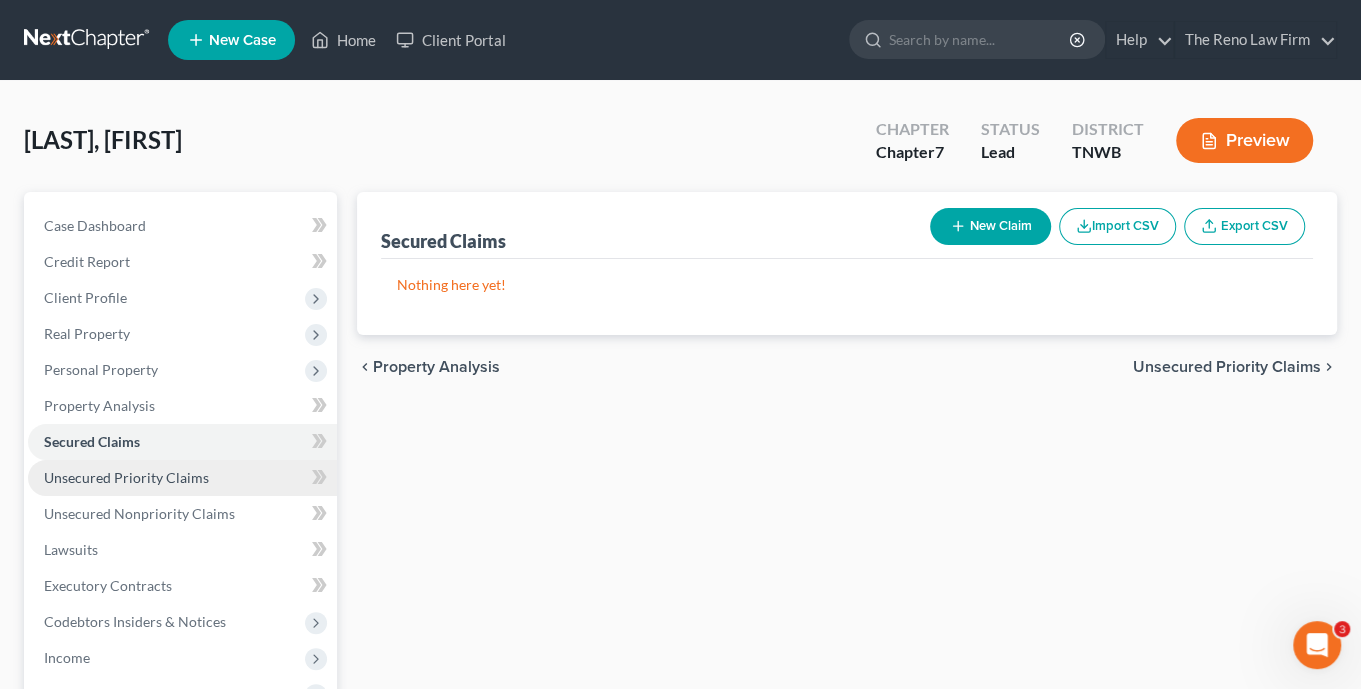 click on "Unsecured Priority Claims" at bounding box center [126, 477] 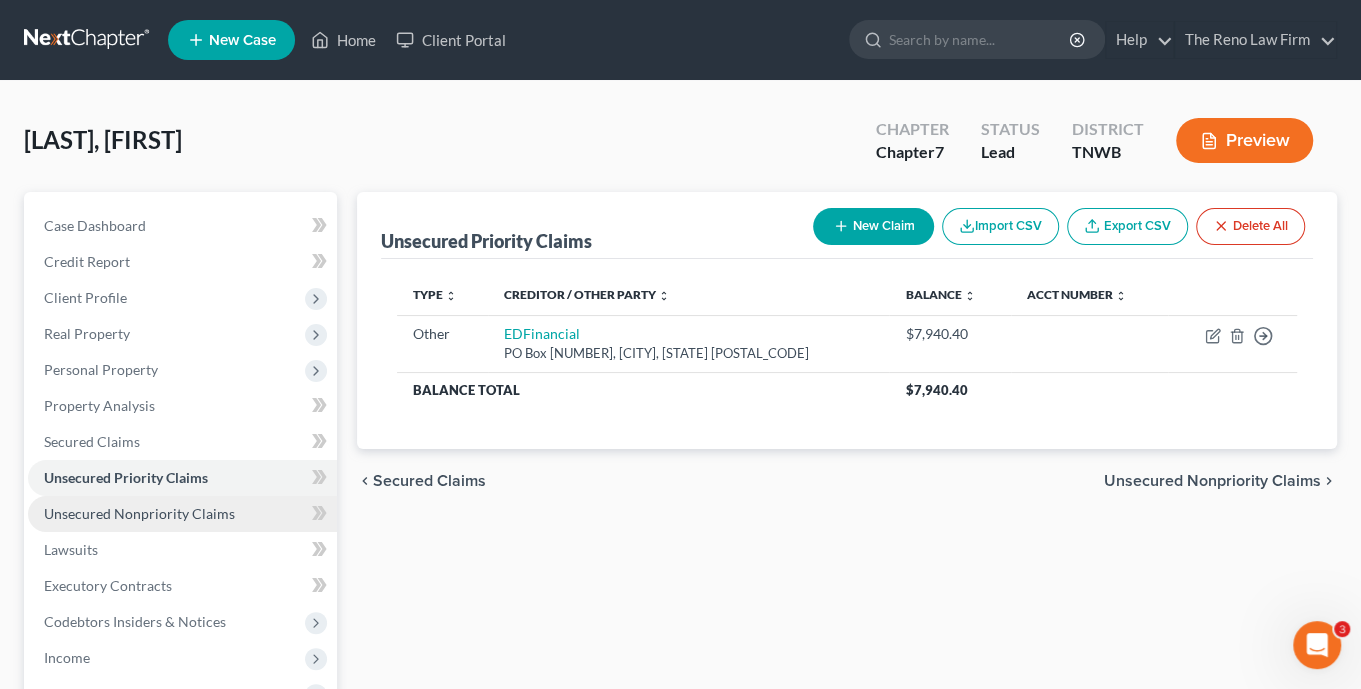 click on "Unsecured Nonpriority Claims" at bounding box center (139, 513) 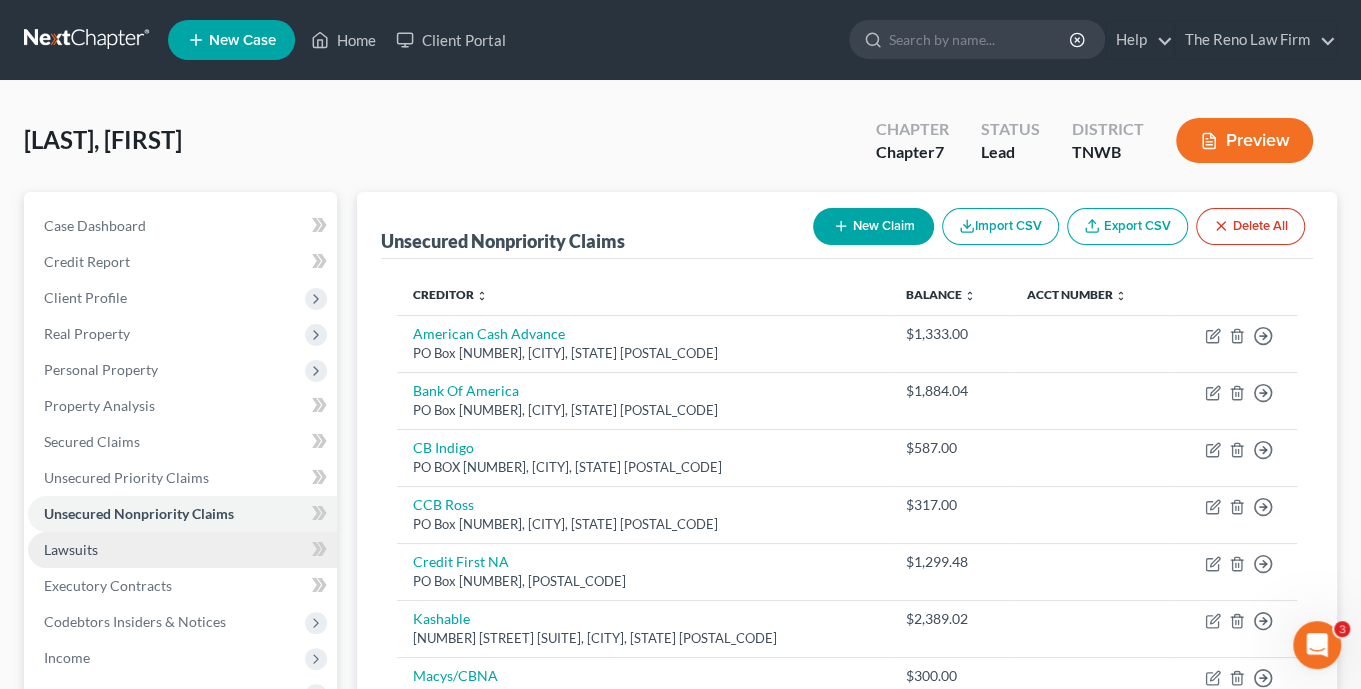 click on "Lawsuits" at bounding box center (71, 549) 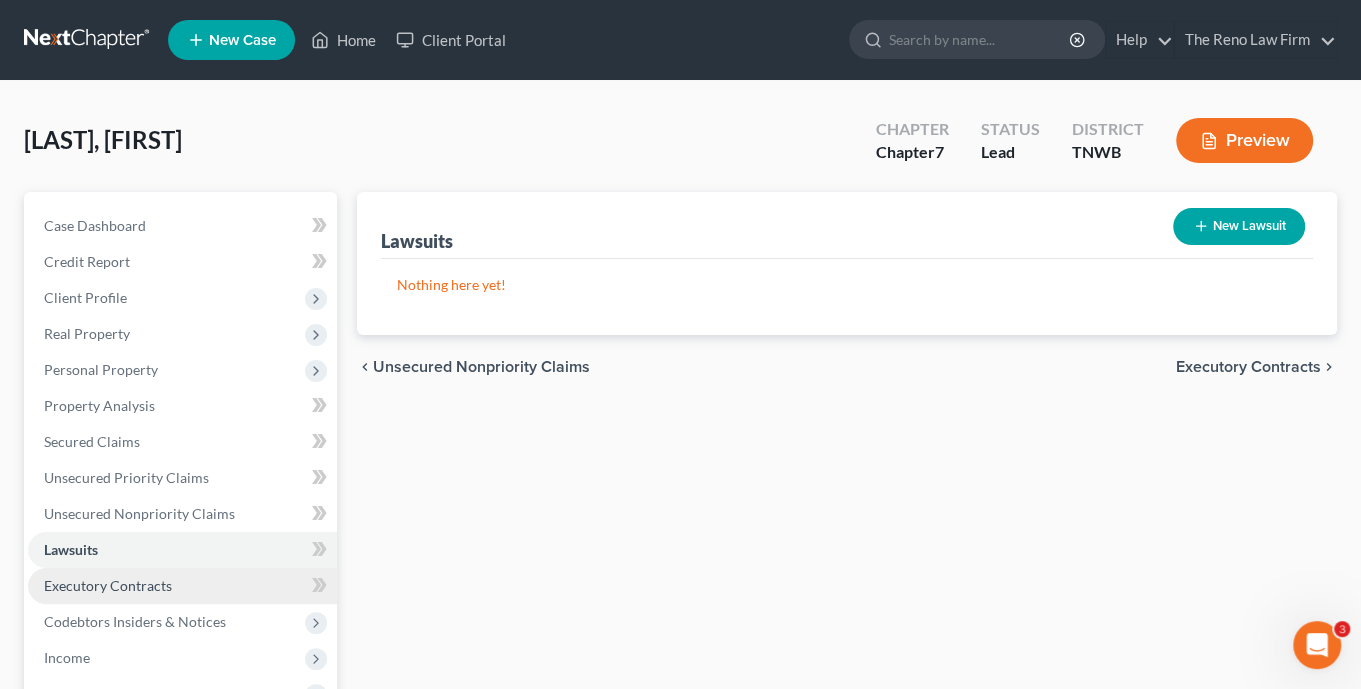 click on "Executory Contracts" at bounding box center (108, 585) 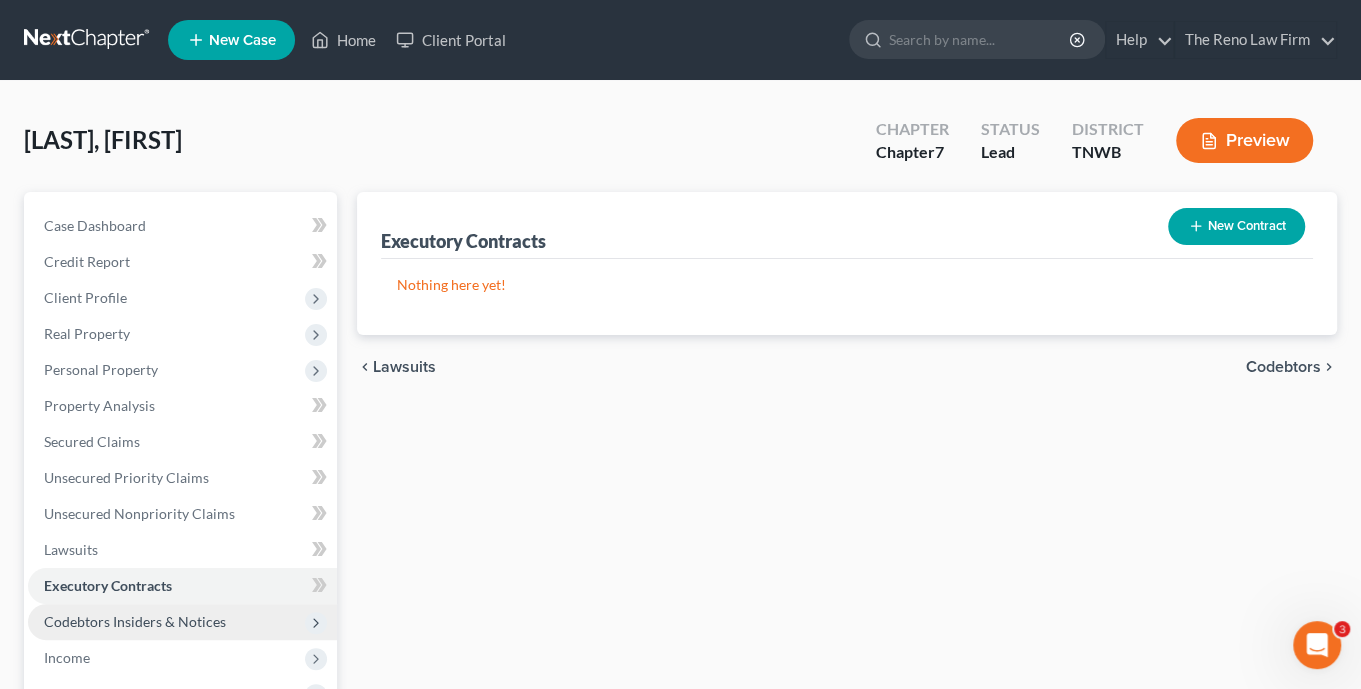 click on "Codebtors Insiders & Notices" at bounding box center [135, 621] 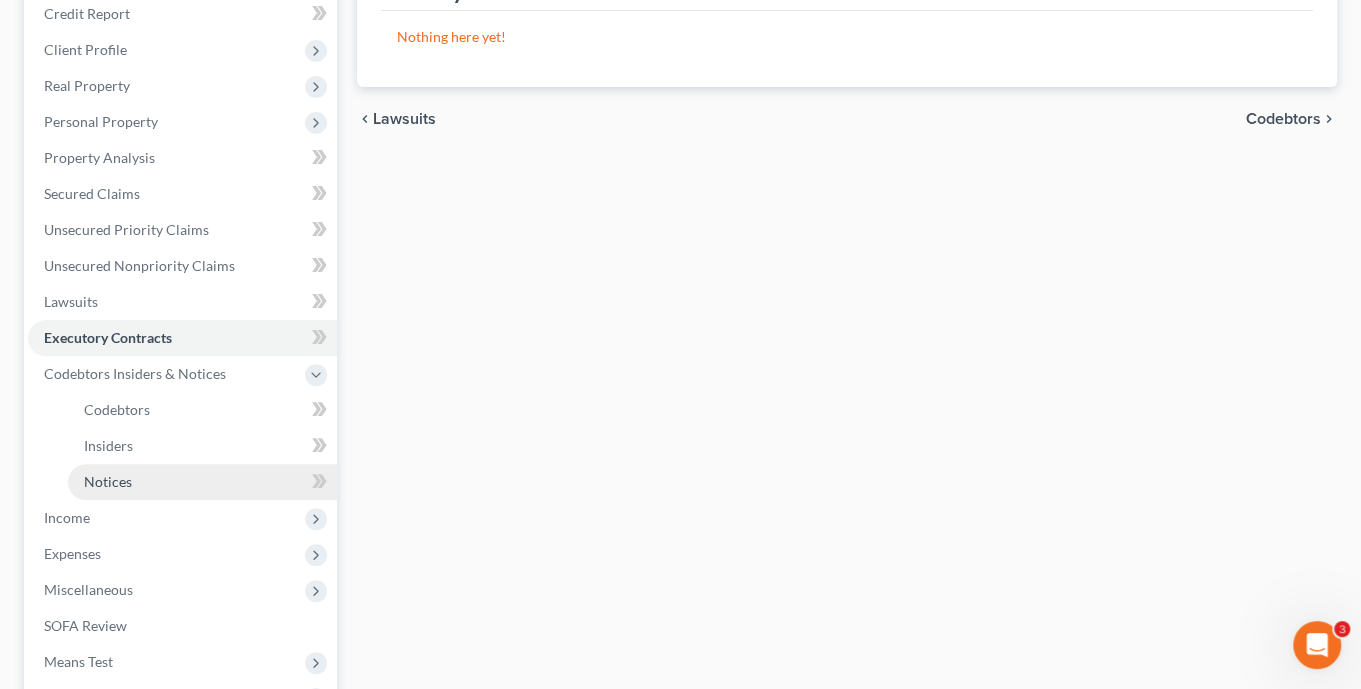scroll, scrollTop: 285, scrollLeft: 0, axis: vertical 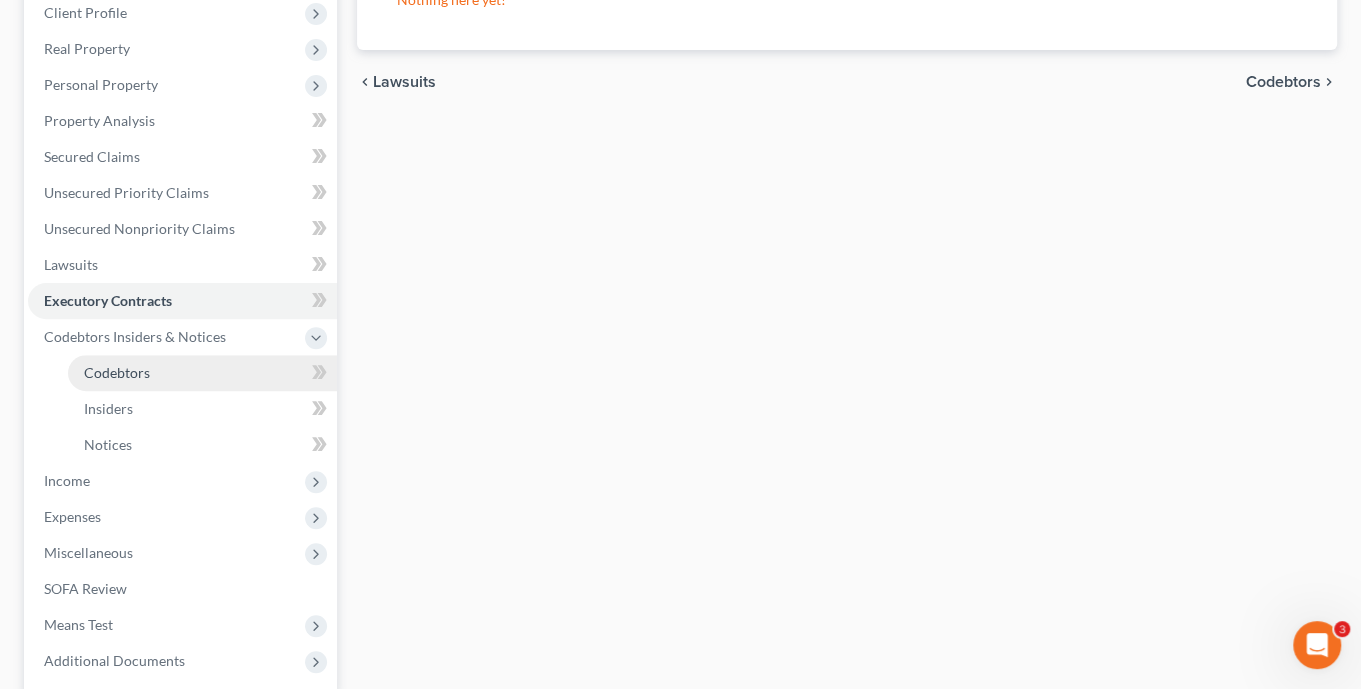click on "Codebtors" at bounding box center [117, 372] 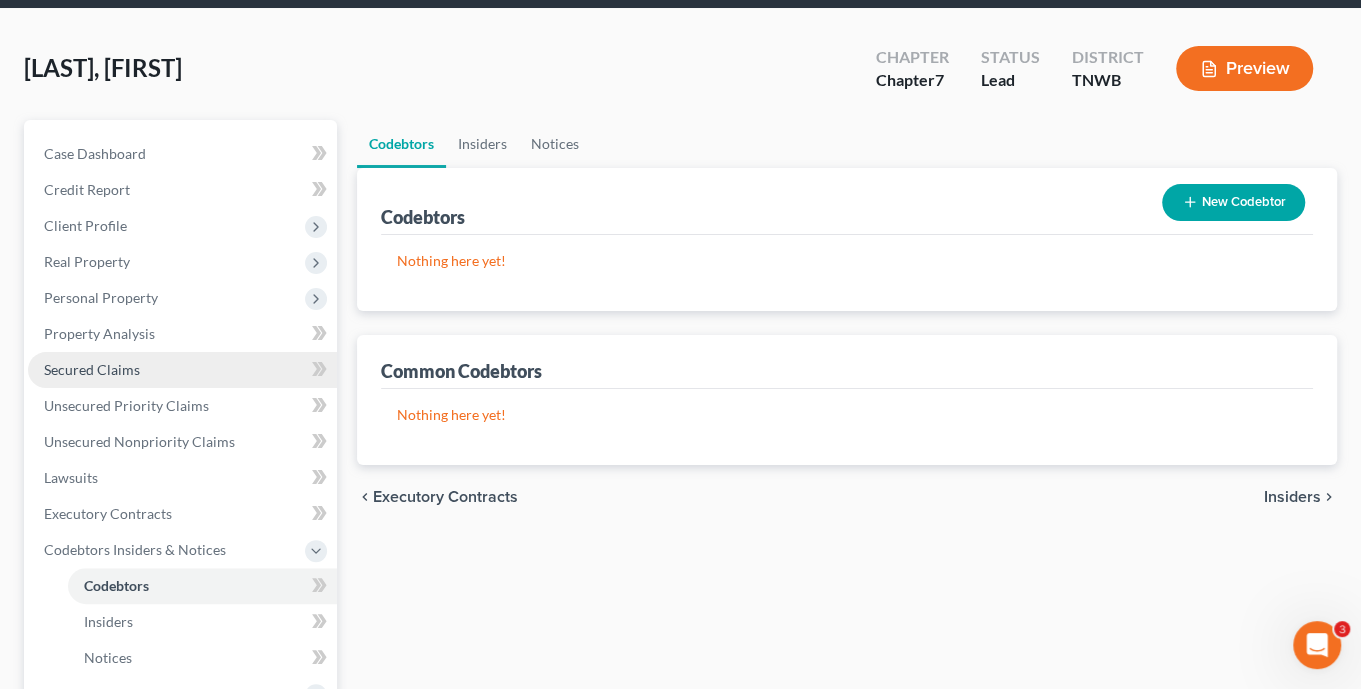 scroll, scrollTop: 0, scrollLeft: 0, axis: both 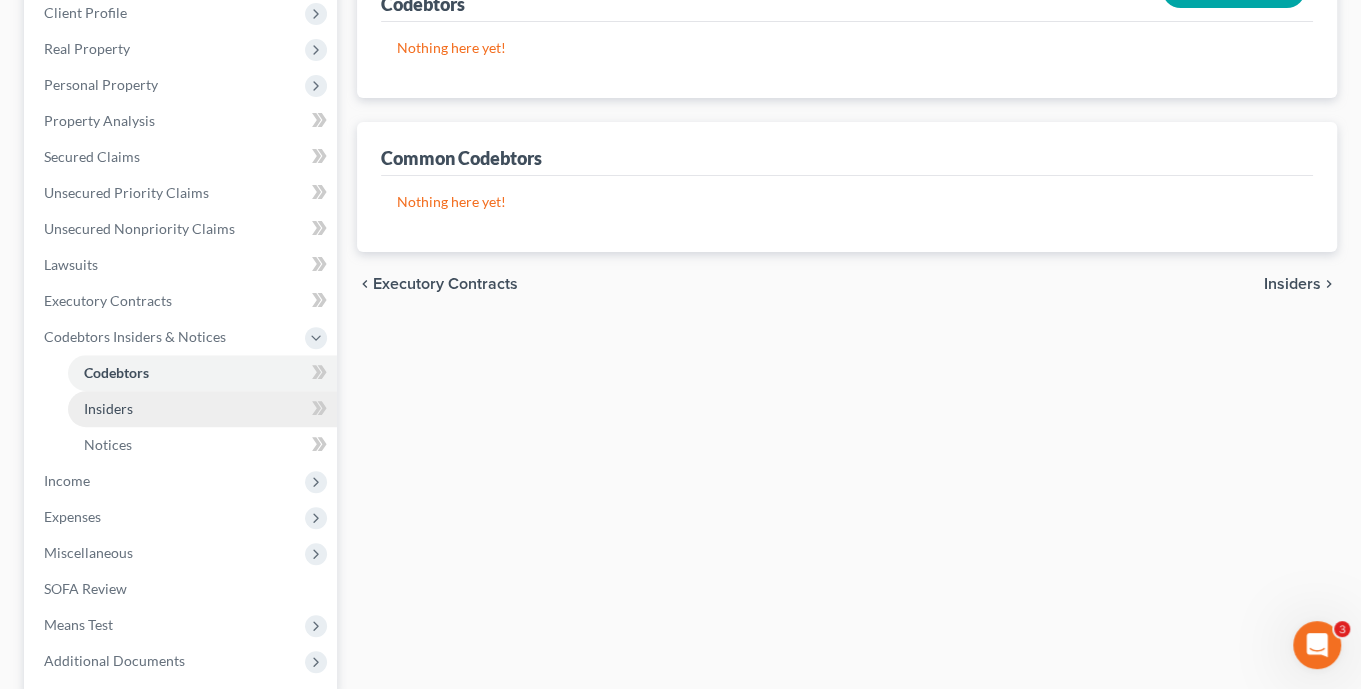 click on "Insiders" at bounding box center [108, 408] 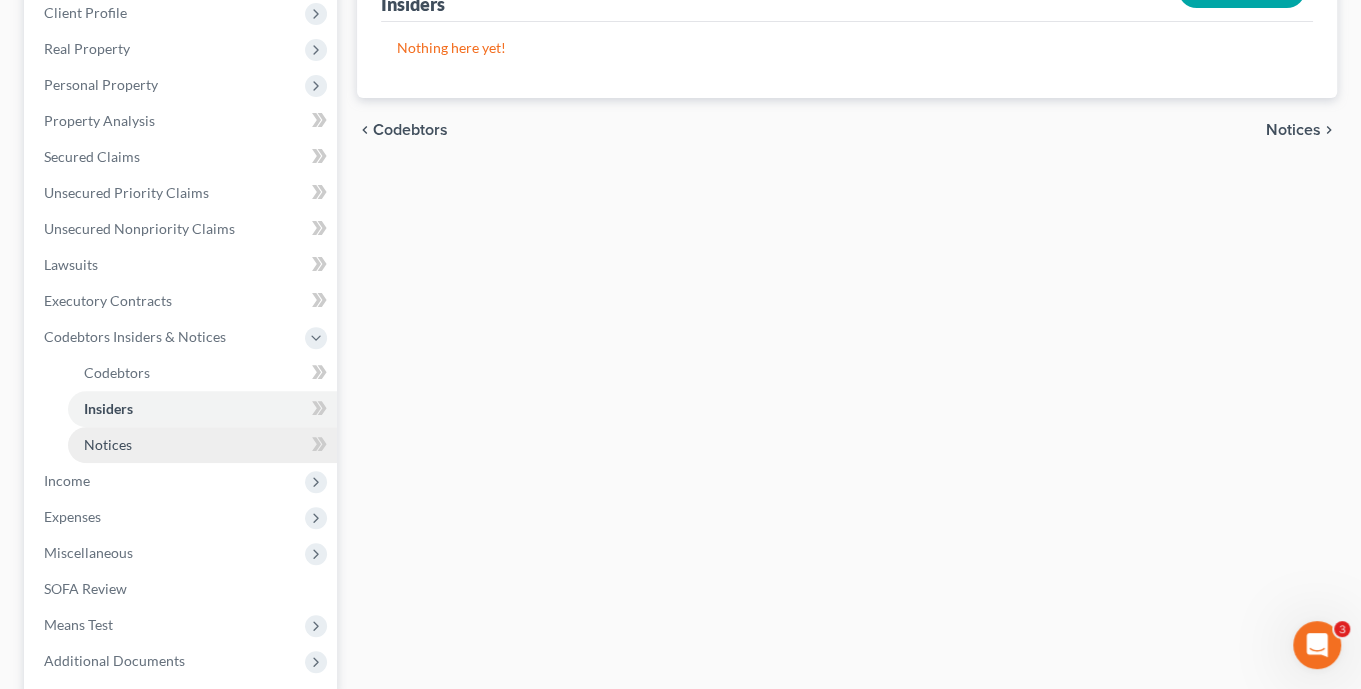 drag, startPoint x: 91, startPoint y: 442, endPoint x: 108, endPoint y: 435, distance: 18.384777 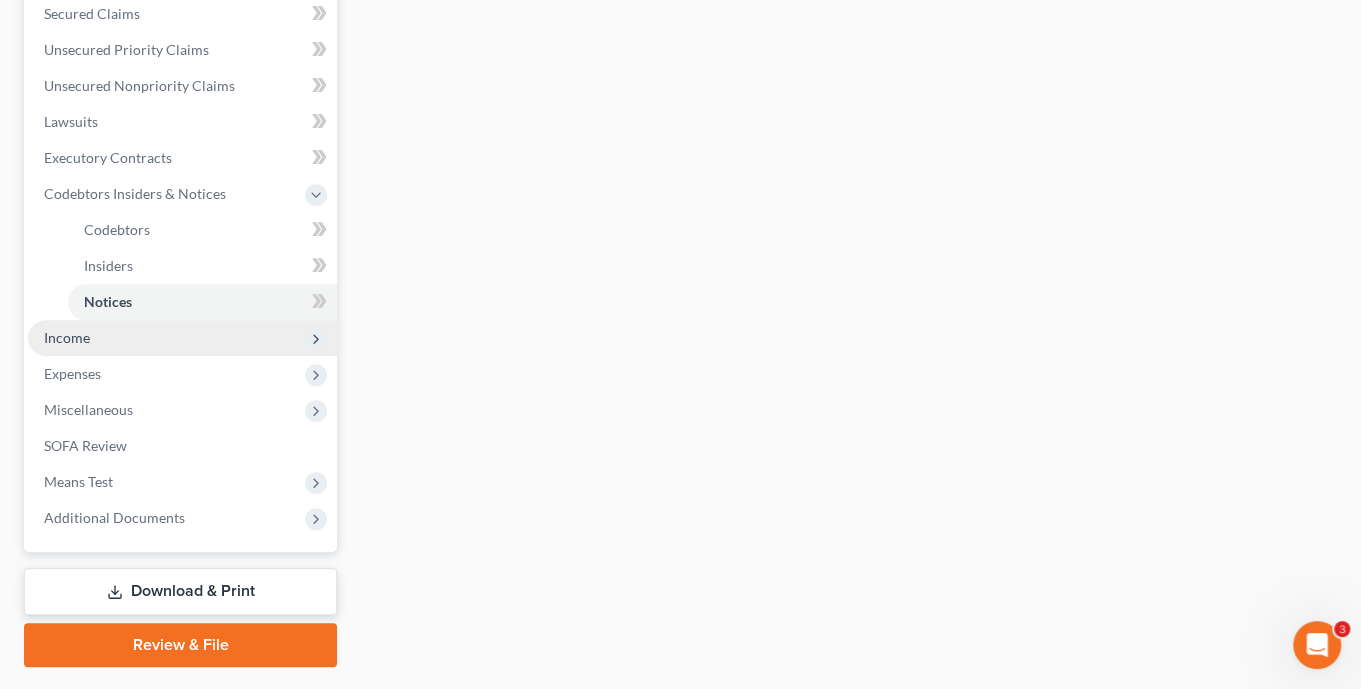 click on "Income" at bounding box center (182, 338) 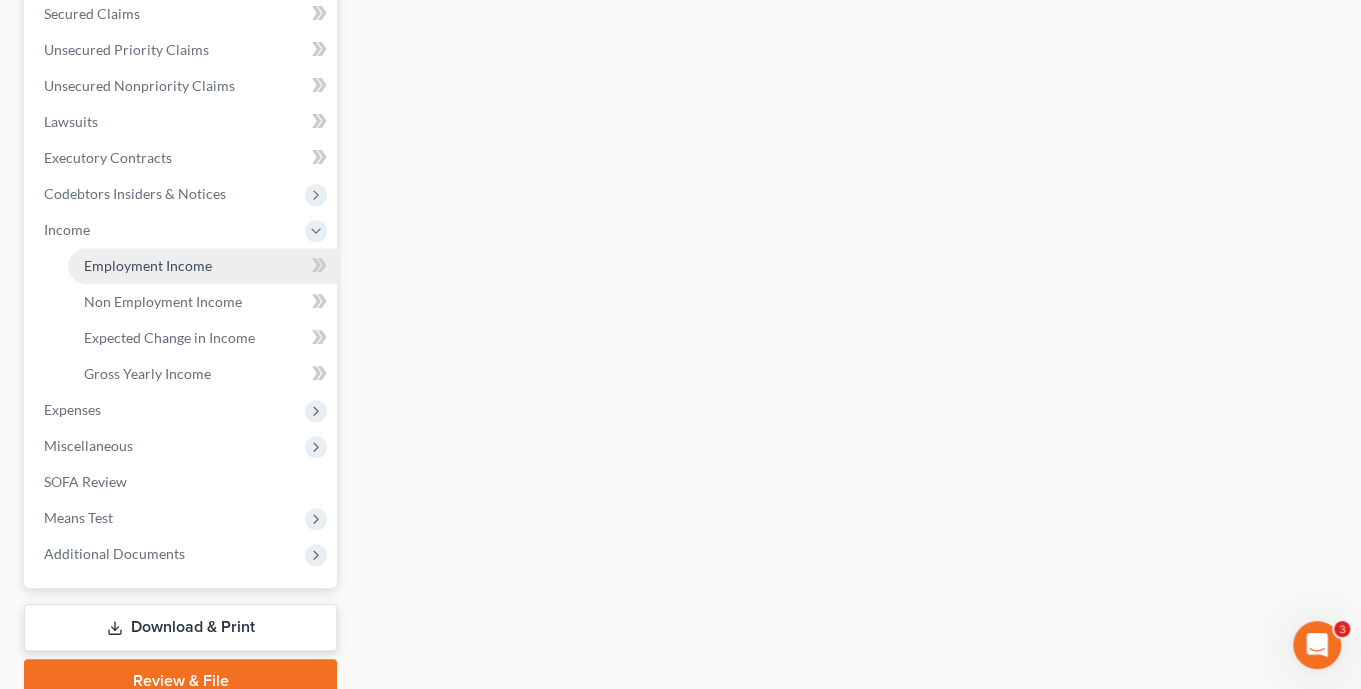click on "Employment Income" at bounding box center [148, 265] 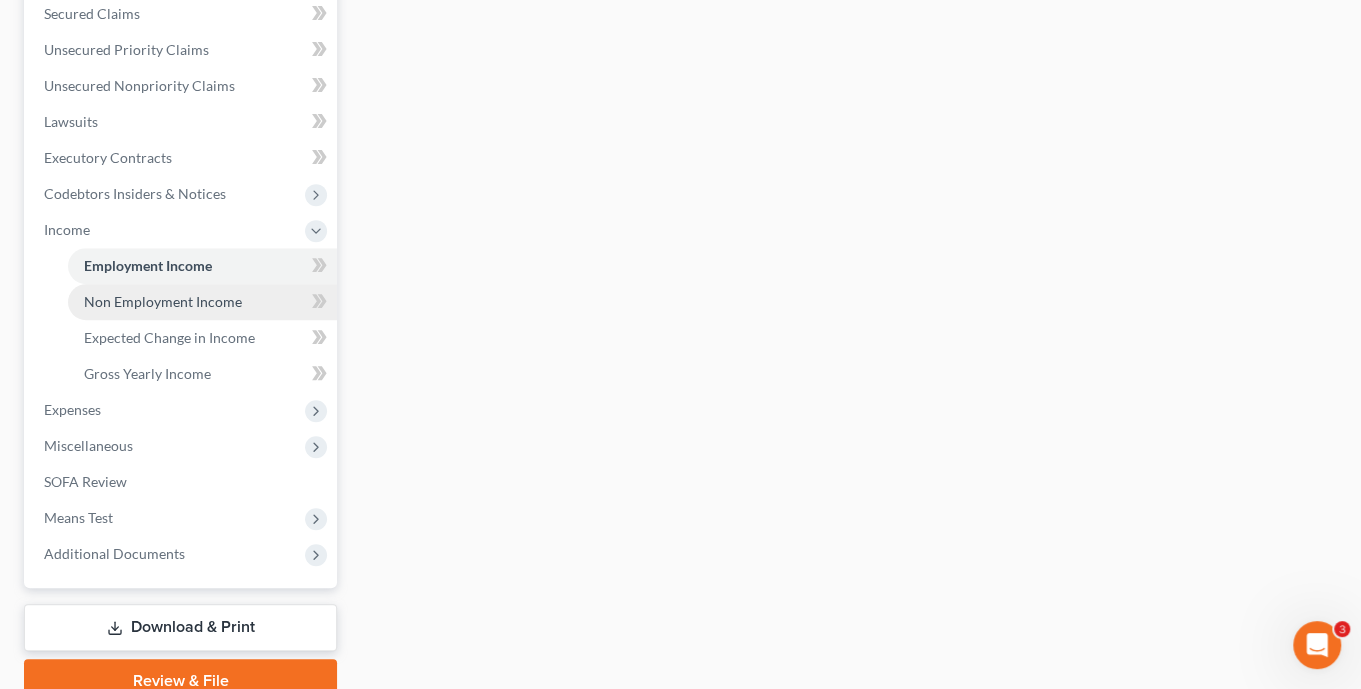 click on "Non Employment Income" at bounding box center (163, 301) 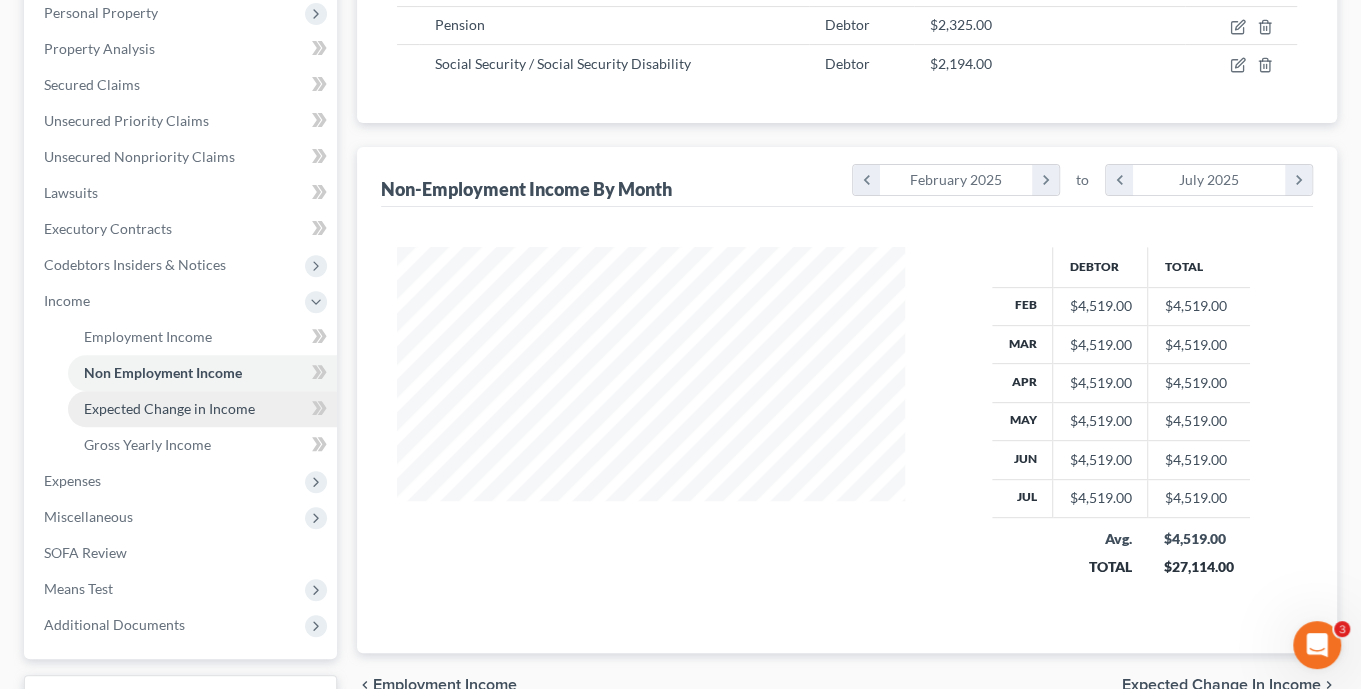click on "Expected Change in Income" at bounding box center [169, 408] 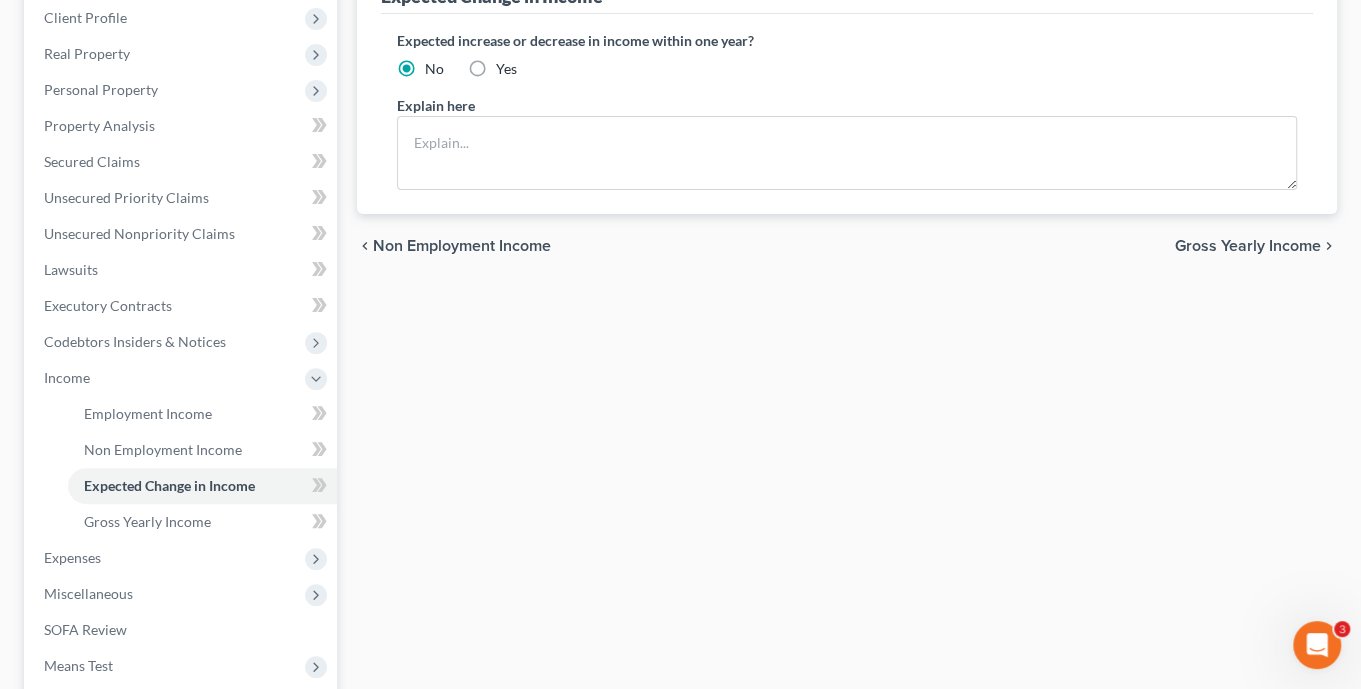 scroll, scrollTop: 285, scrollLeft: 0, axis: vertical 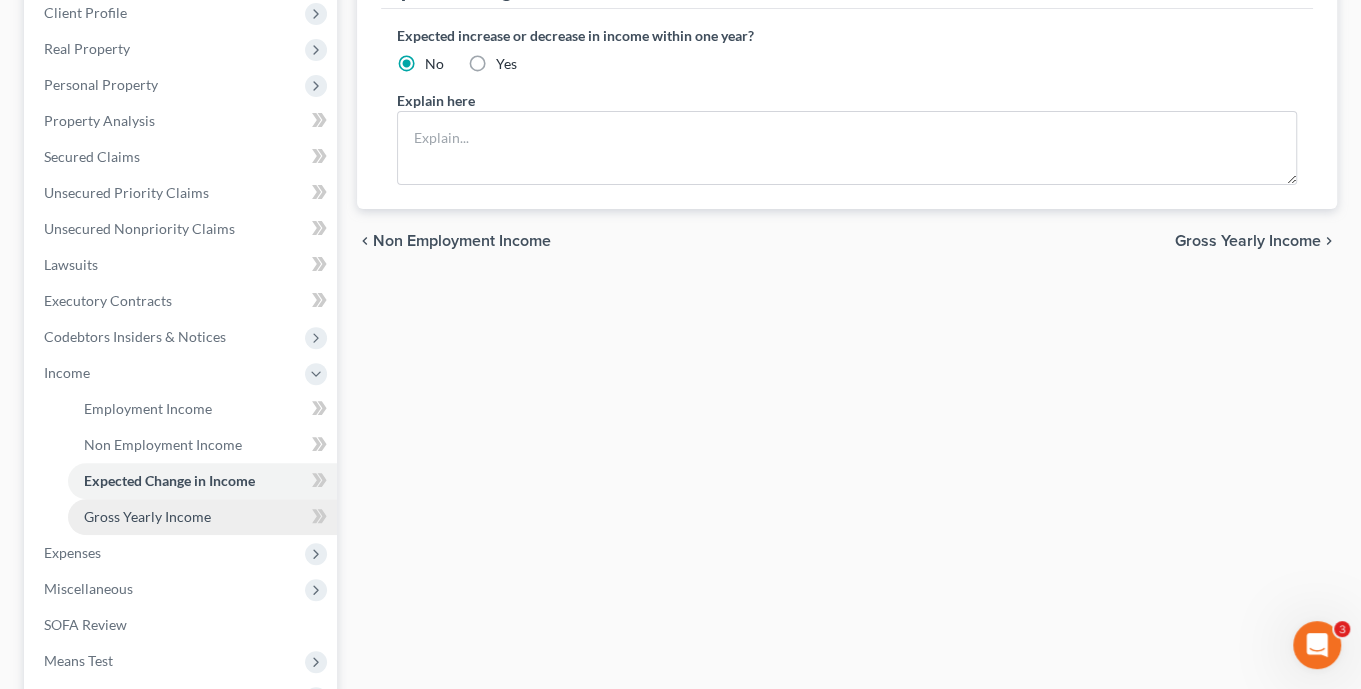 click on "Gross Yearly Income" at bounding box center (202, 517) 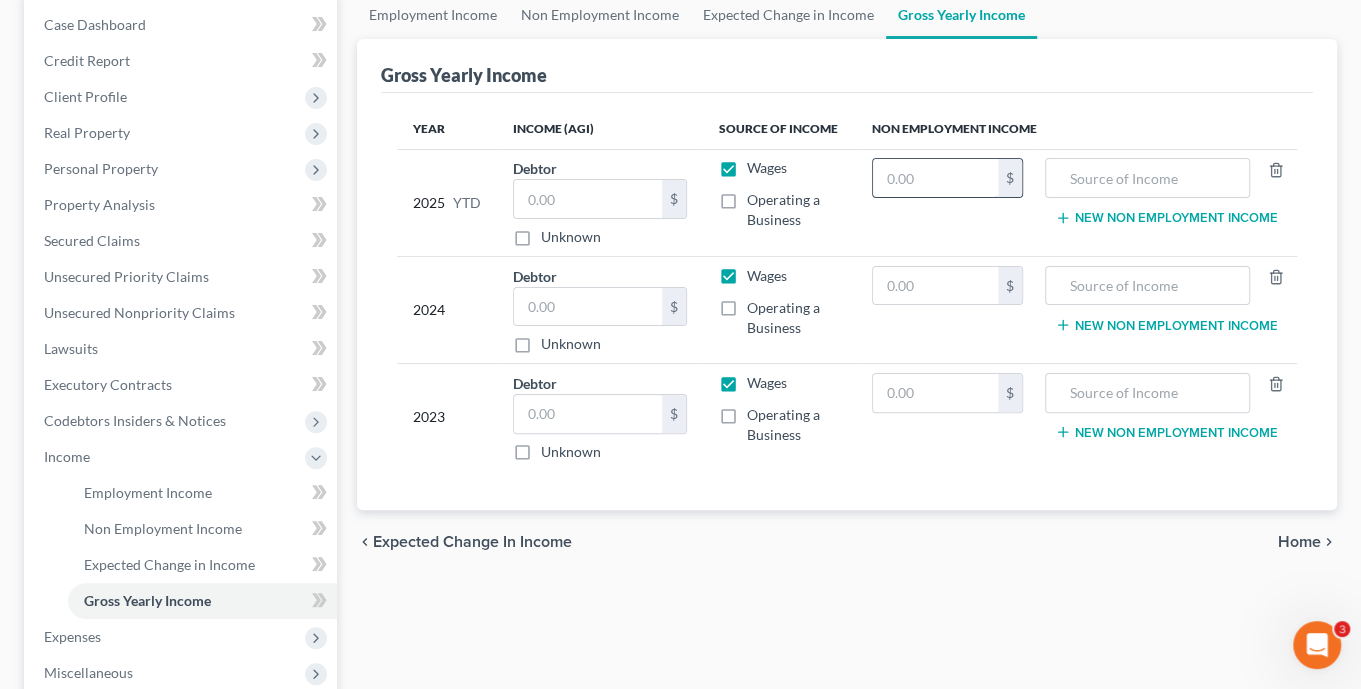 scroll, scrollTop: 214, scrollLeft: 0, axis: vertical 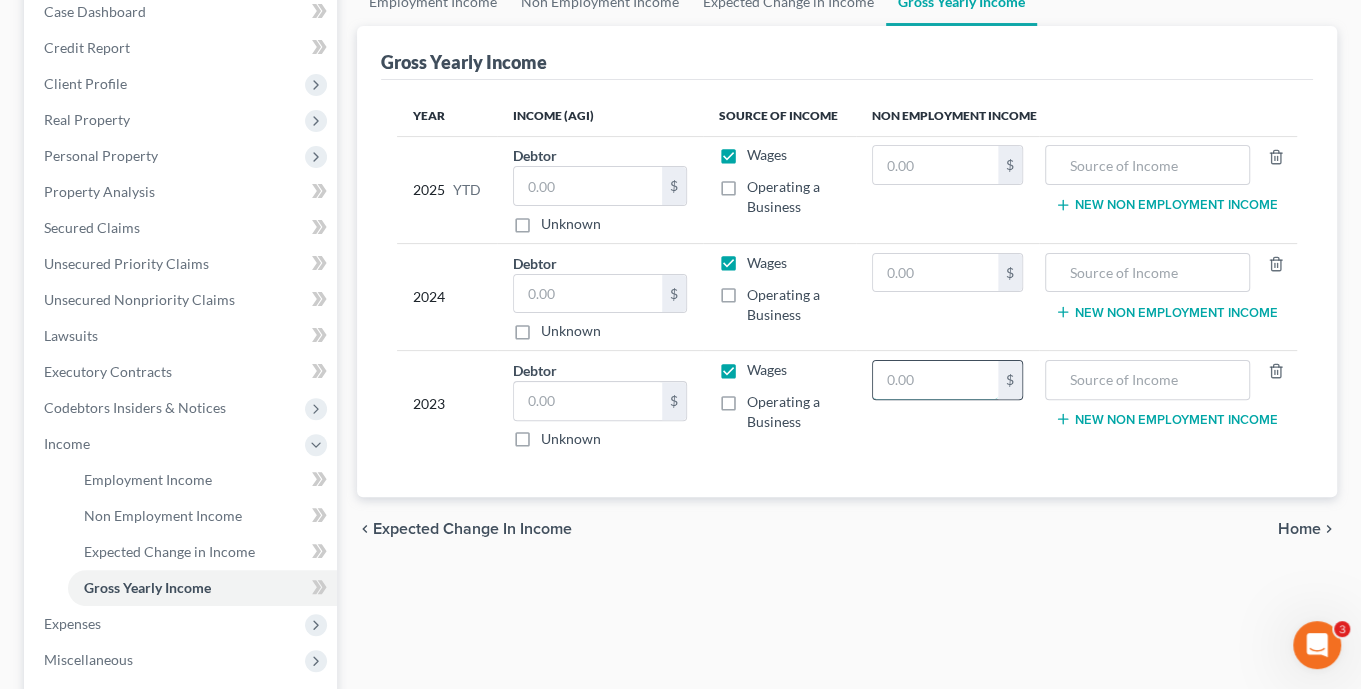 click at bounding box center (935, 380) 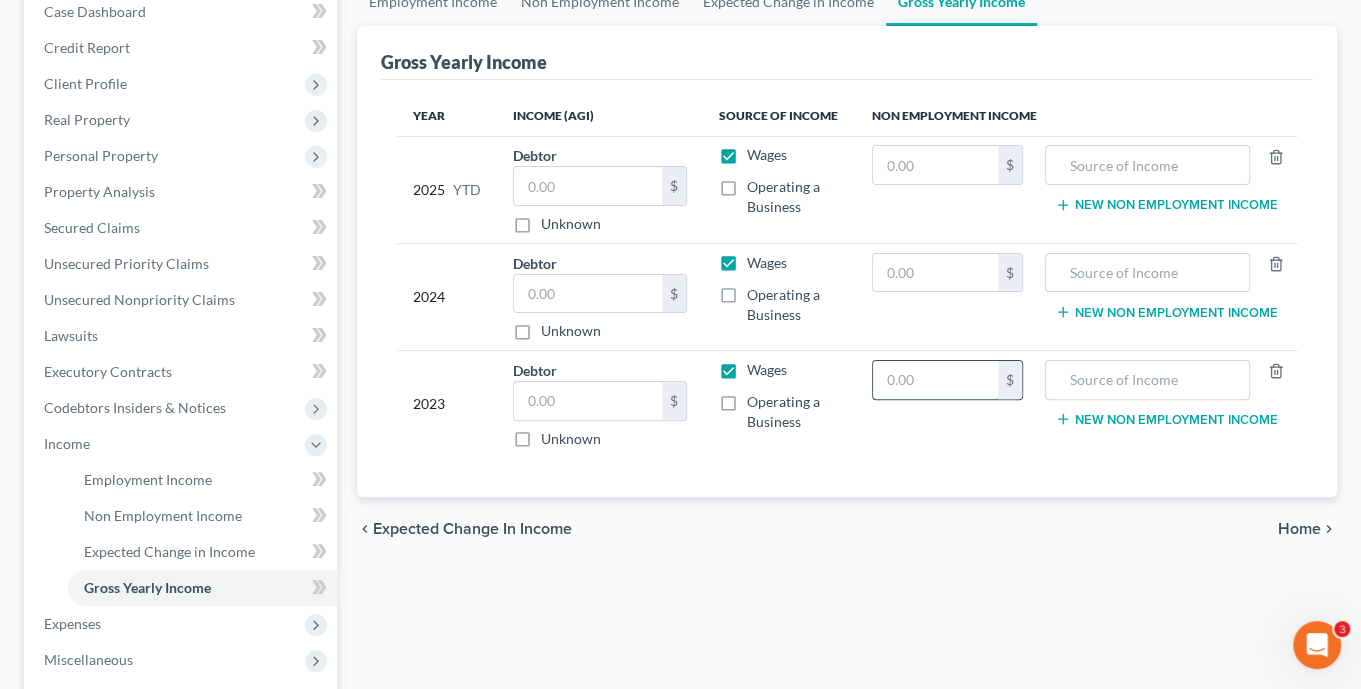 click at bounding box center [935, 380] 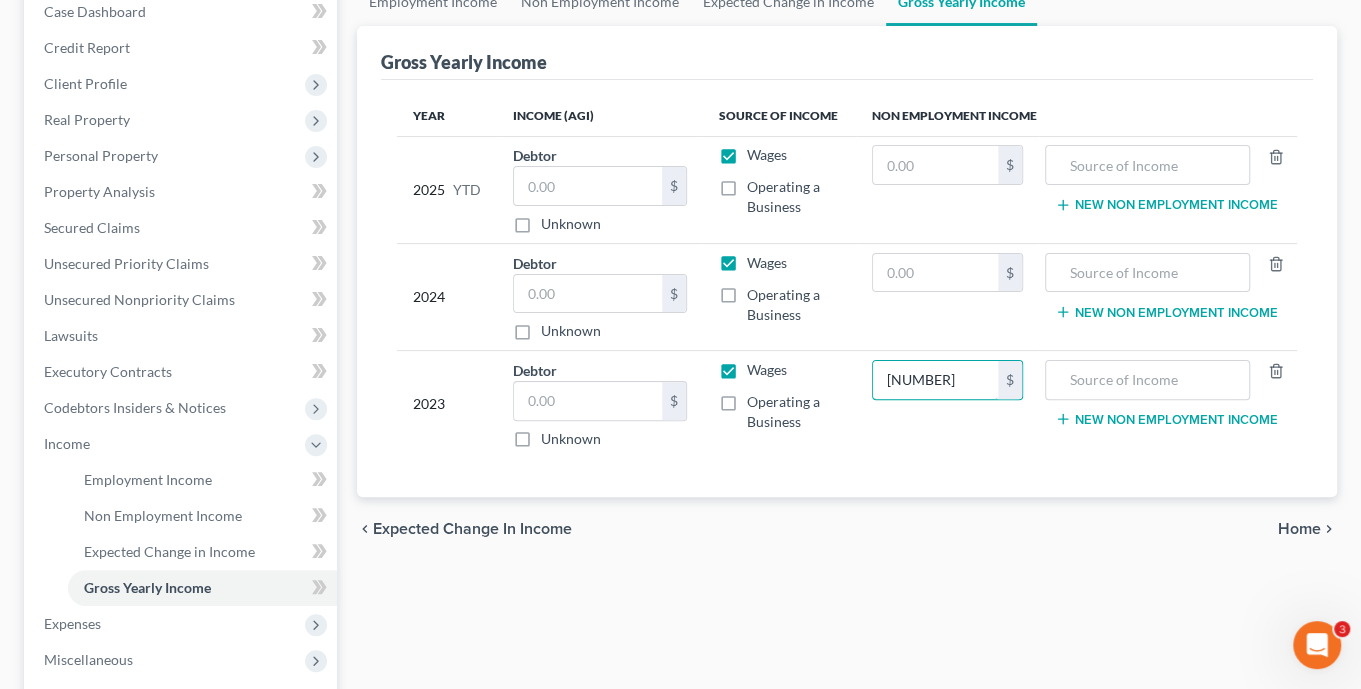 type on "[NUMBER]" 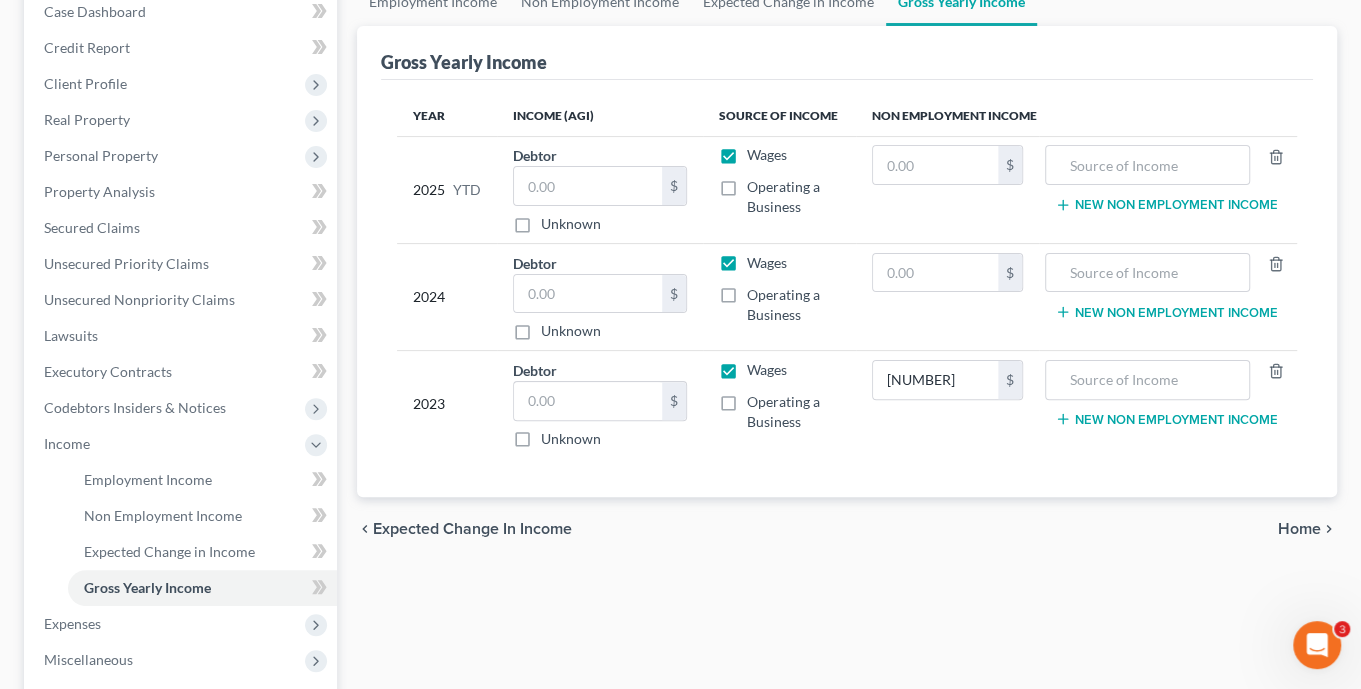 click on "$" at bounding box center [947, 296] 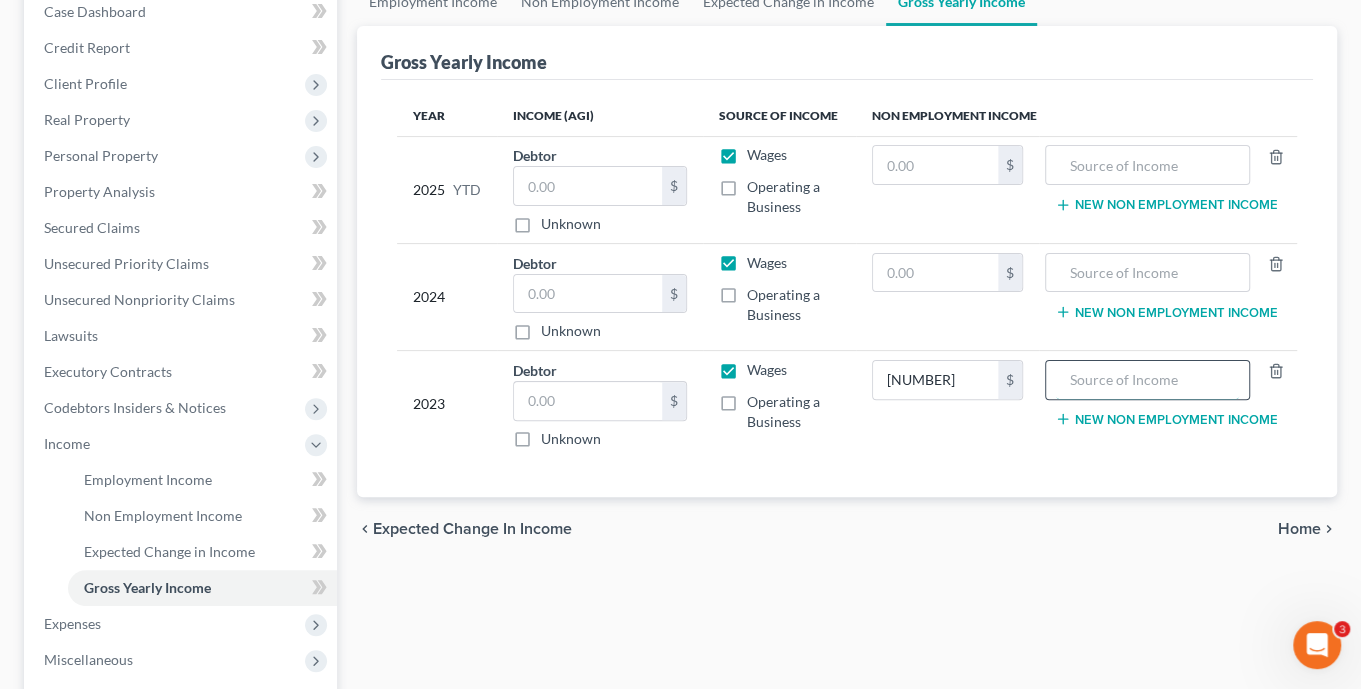 click at bounding box center (1147, 380) 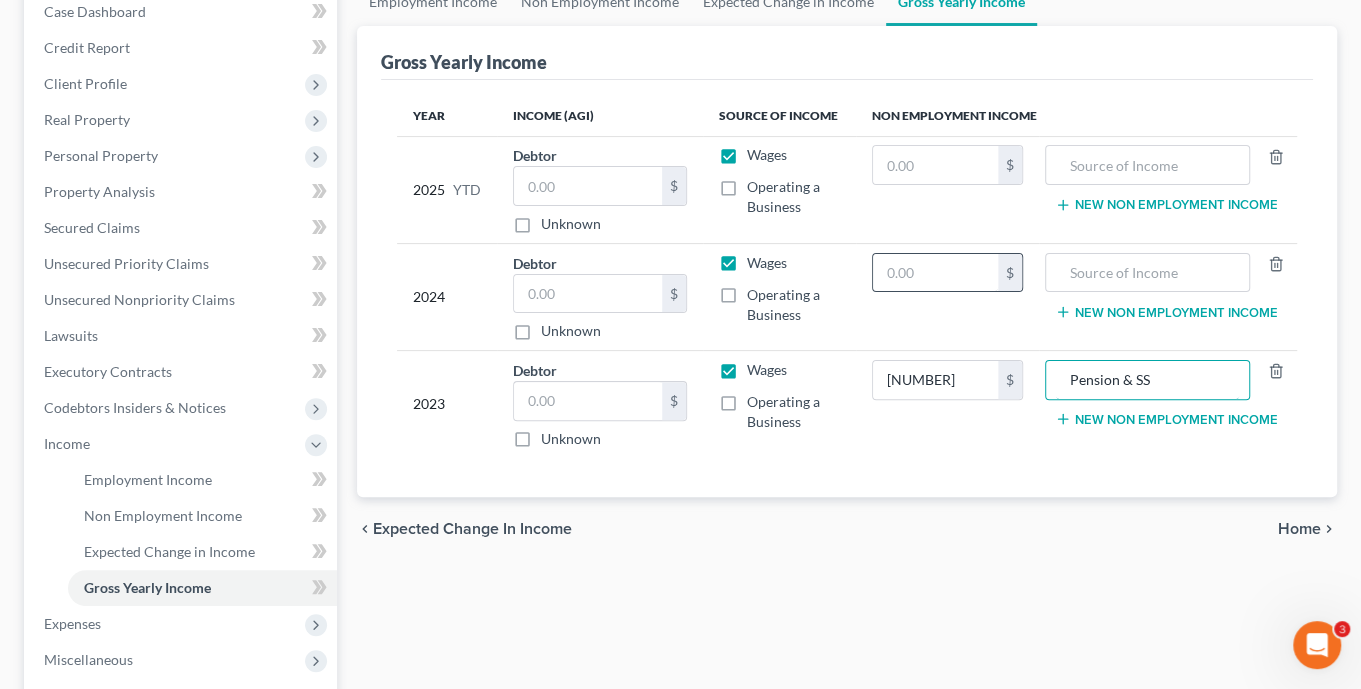 type on "Pension & SS" 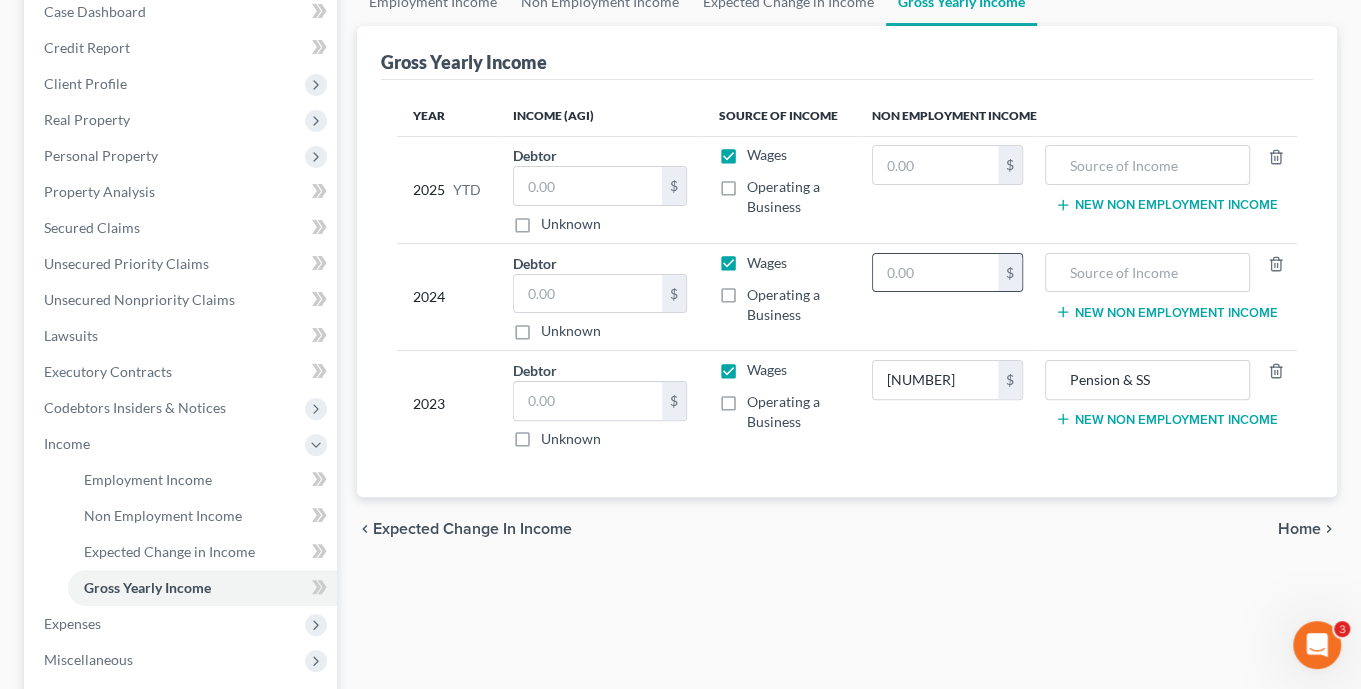click at bounding box center [935, 273] 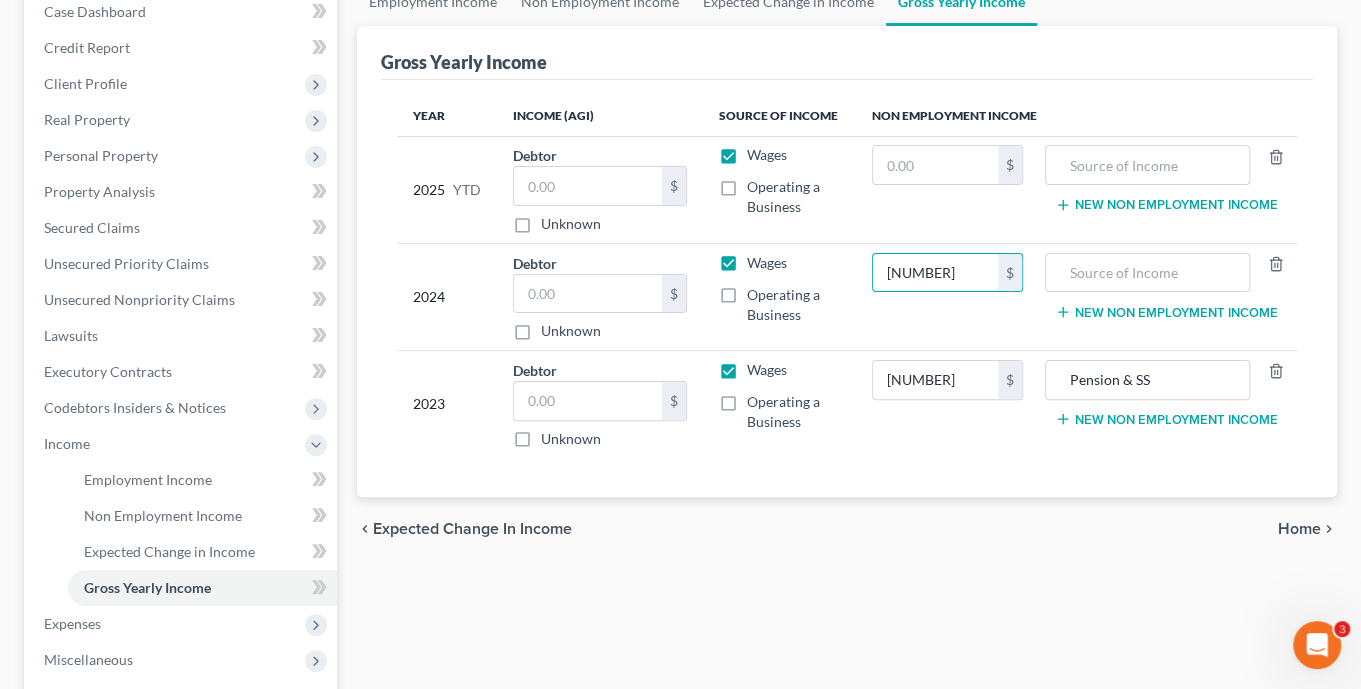 type on "[NUMBER]" 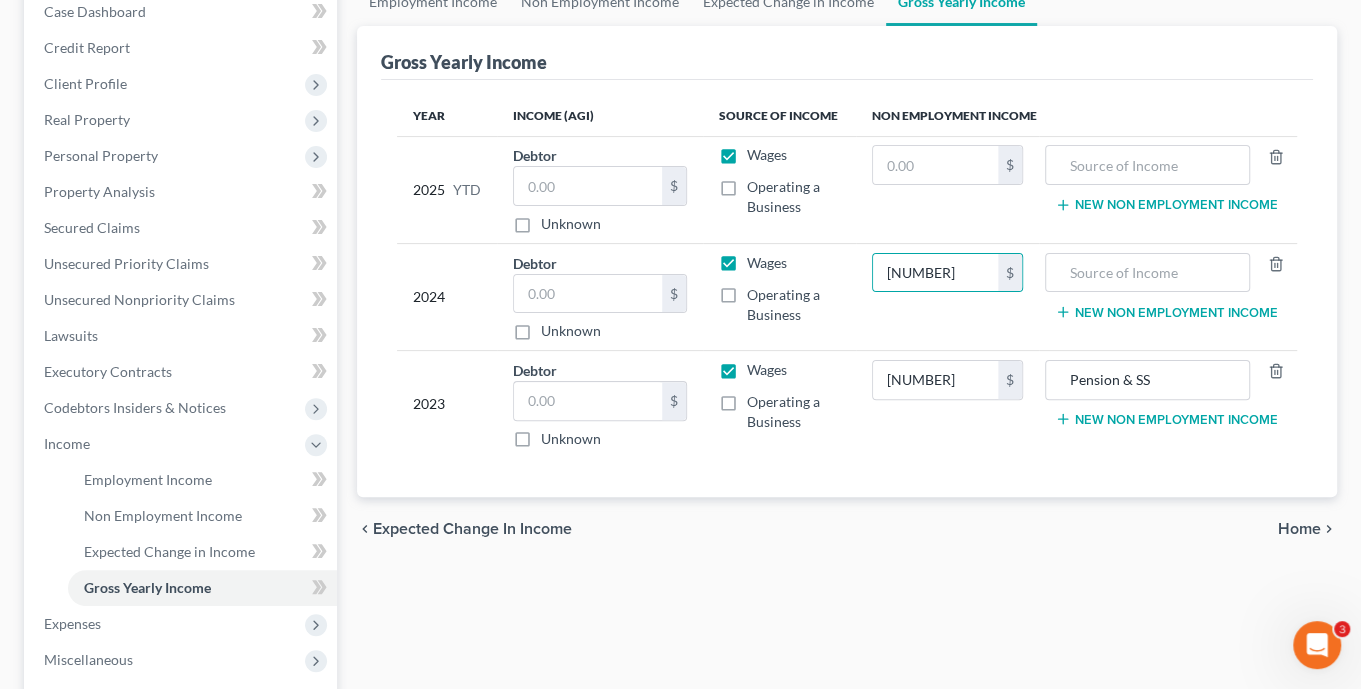 click on "[NUMBER] $" at bounding box center [947, 296] 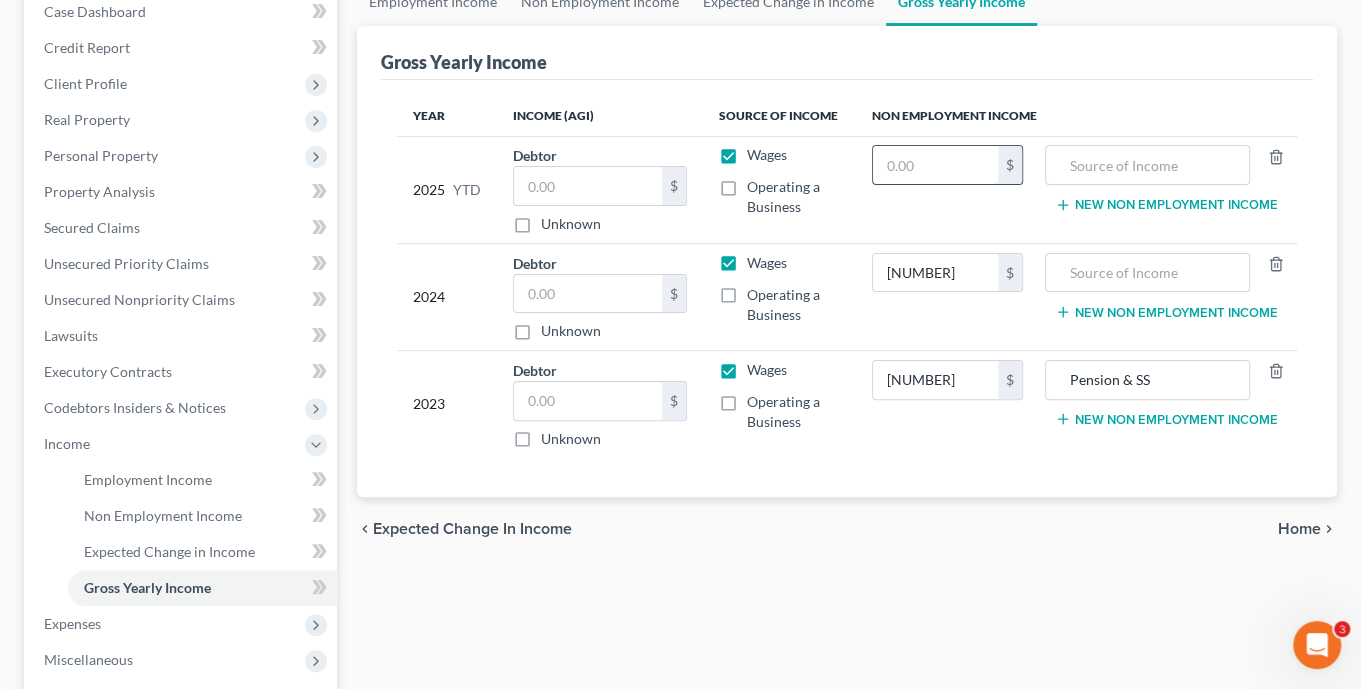 click at bounding box center [935, 165] 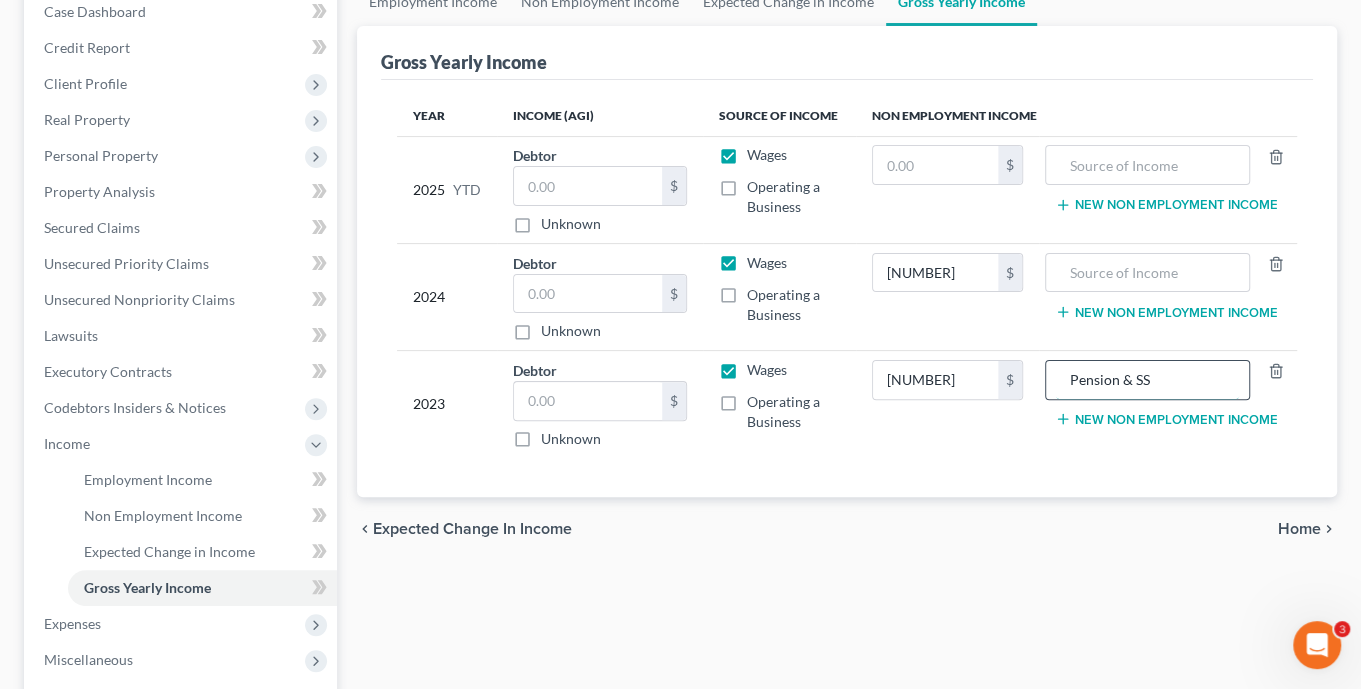 drag, startPoint x: 1066, startPoint y: 377, endPoint x: 1168, endPoint y: 377, distance: 102 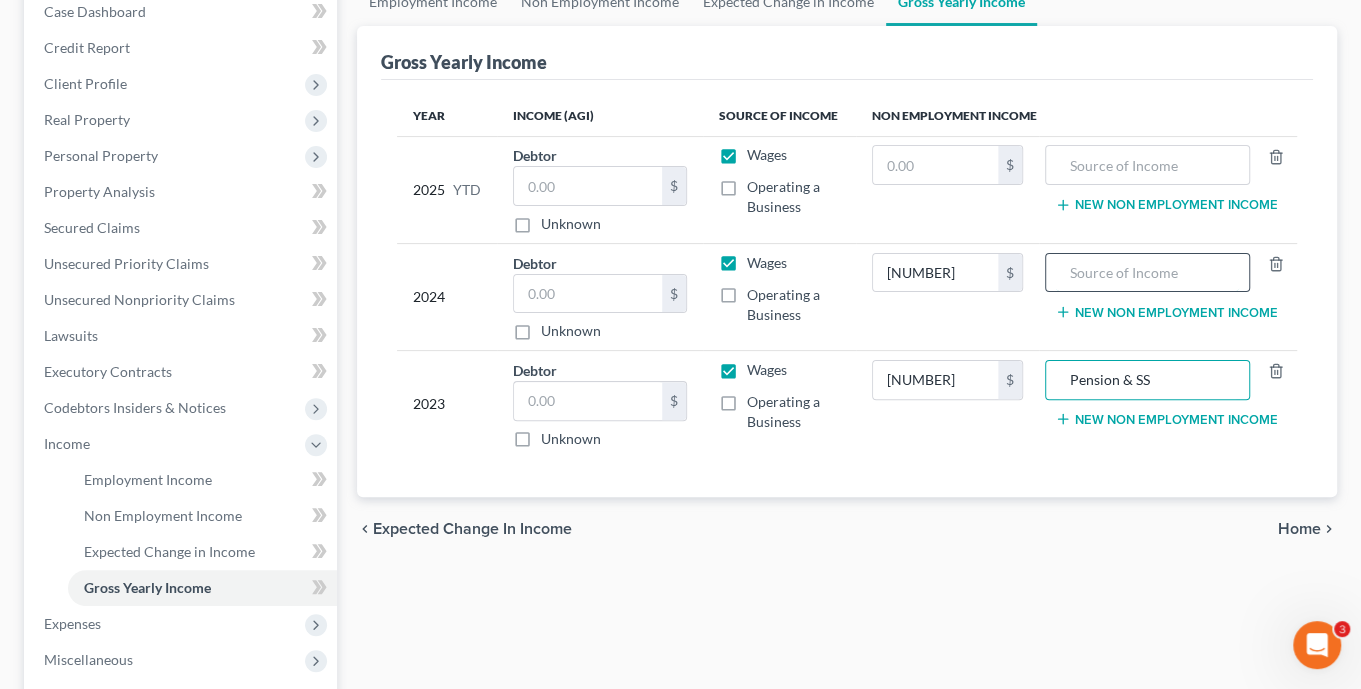 click at bounding box center (1147, 273) 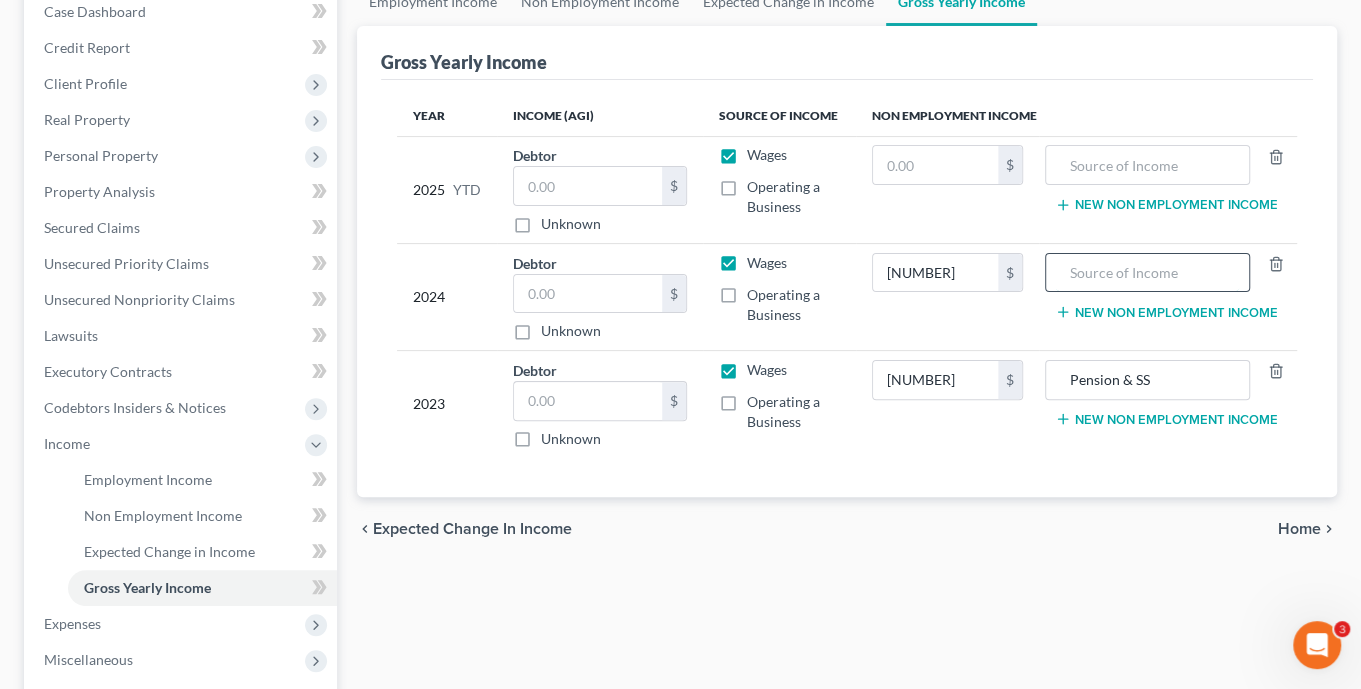 paste on "Pension & SS" 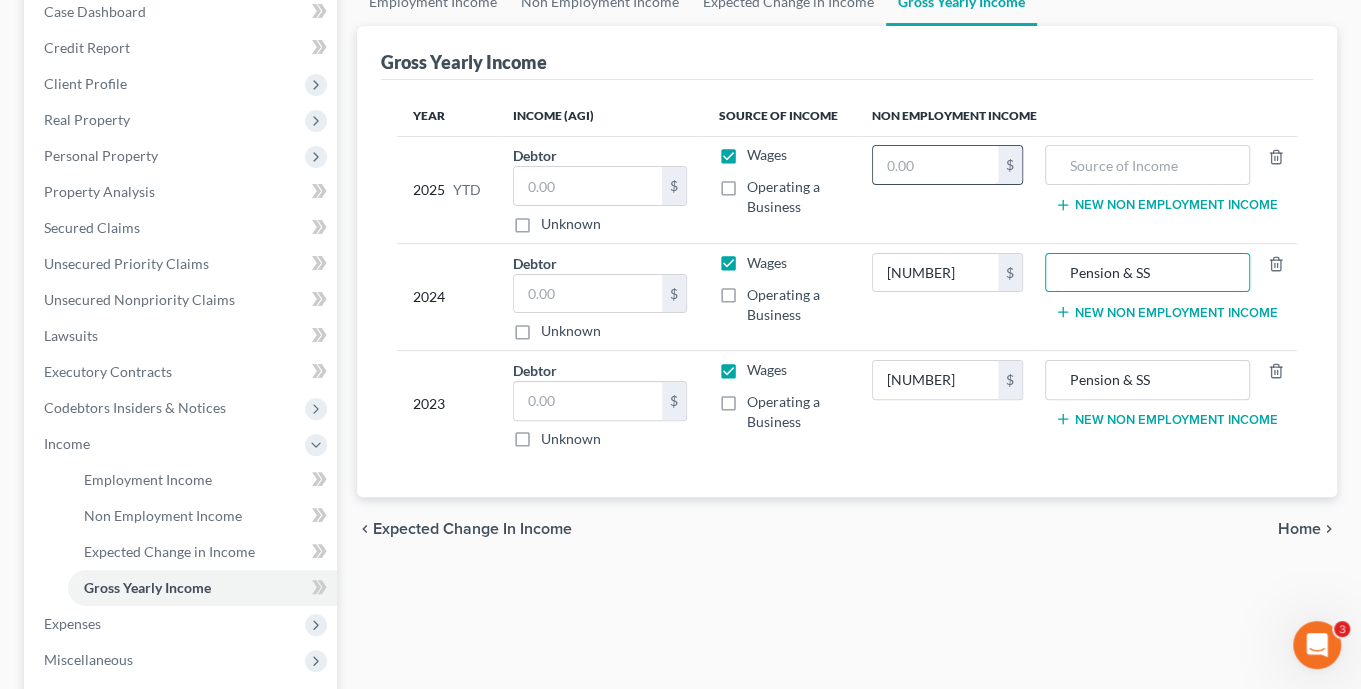 type on "Pension & SS" 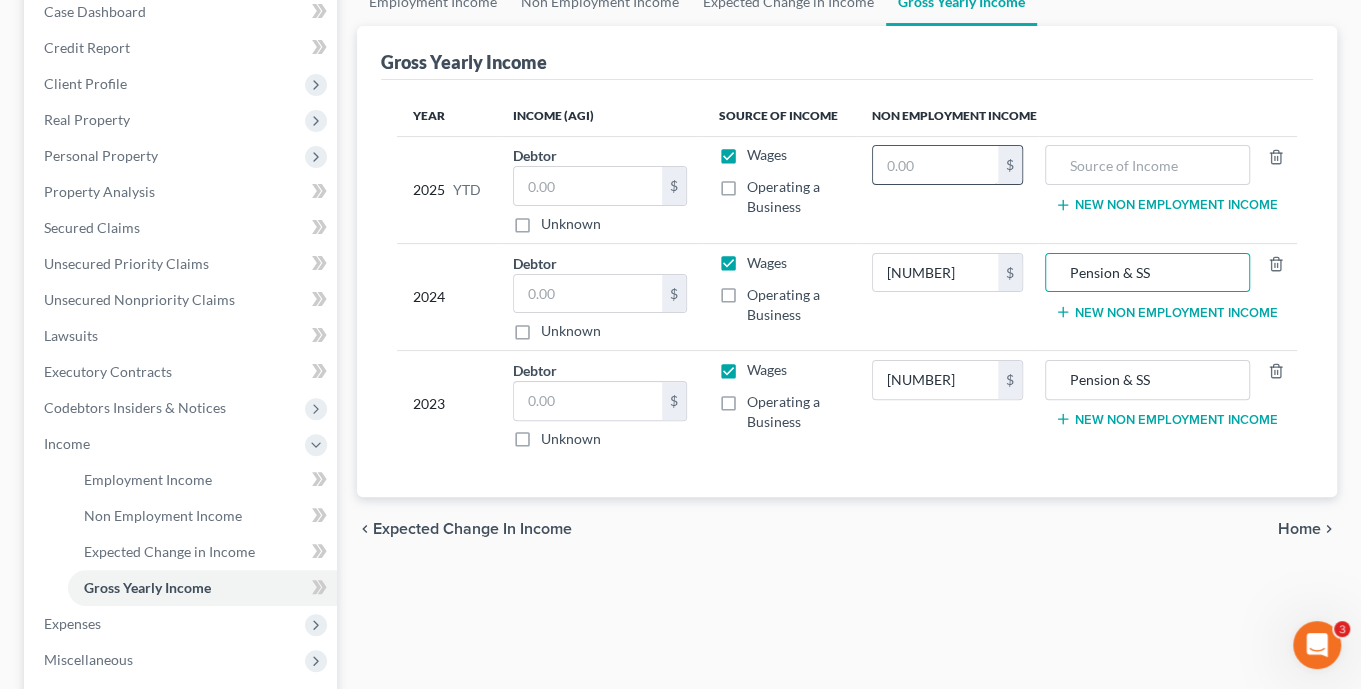 click at bounding box center [935, 165] 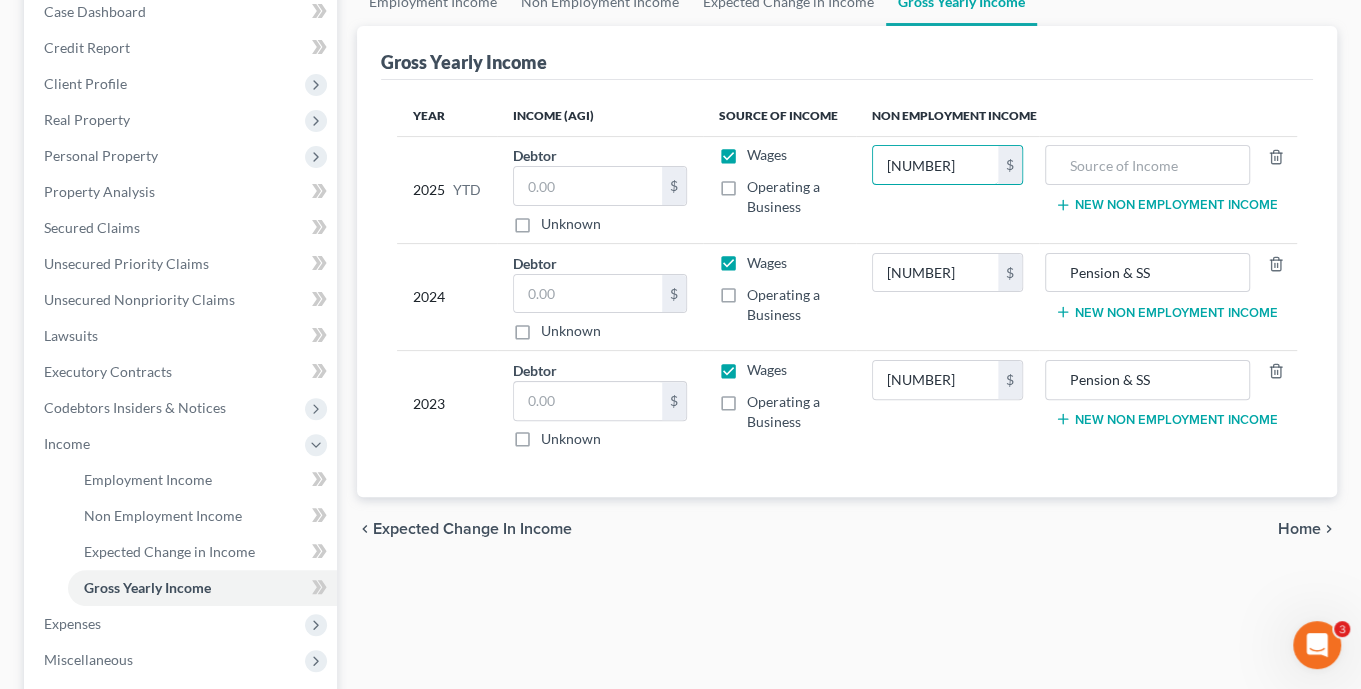 type on "[NUMBER]" 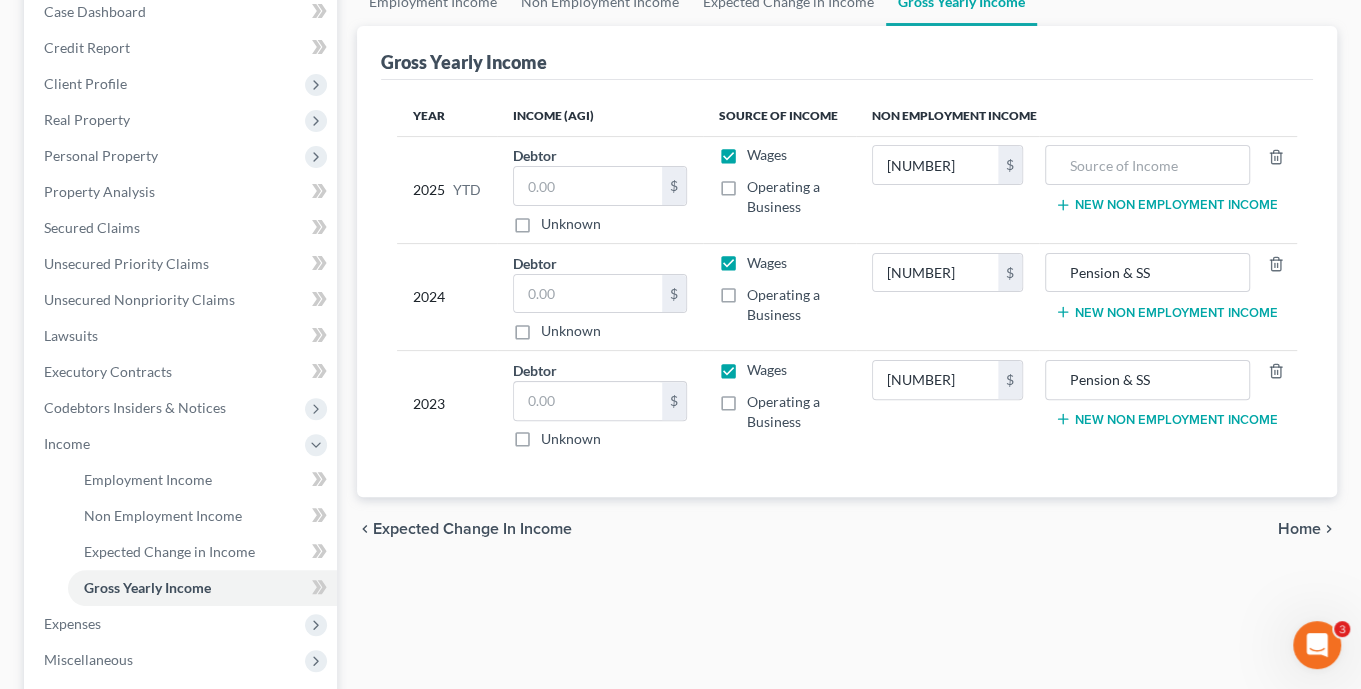 click on "Non Employment Income" at bounding box center [1076, 116] 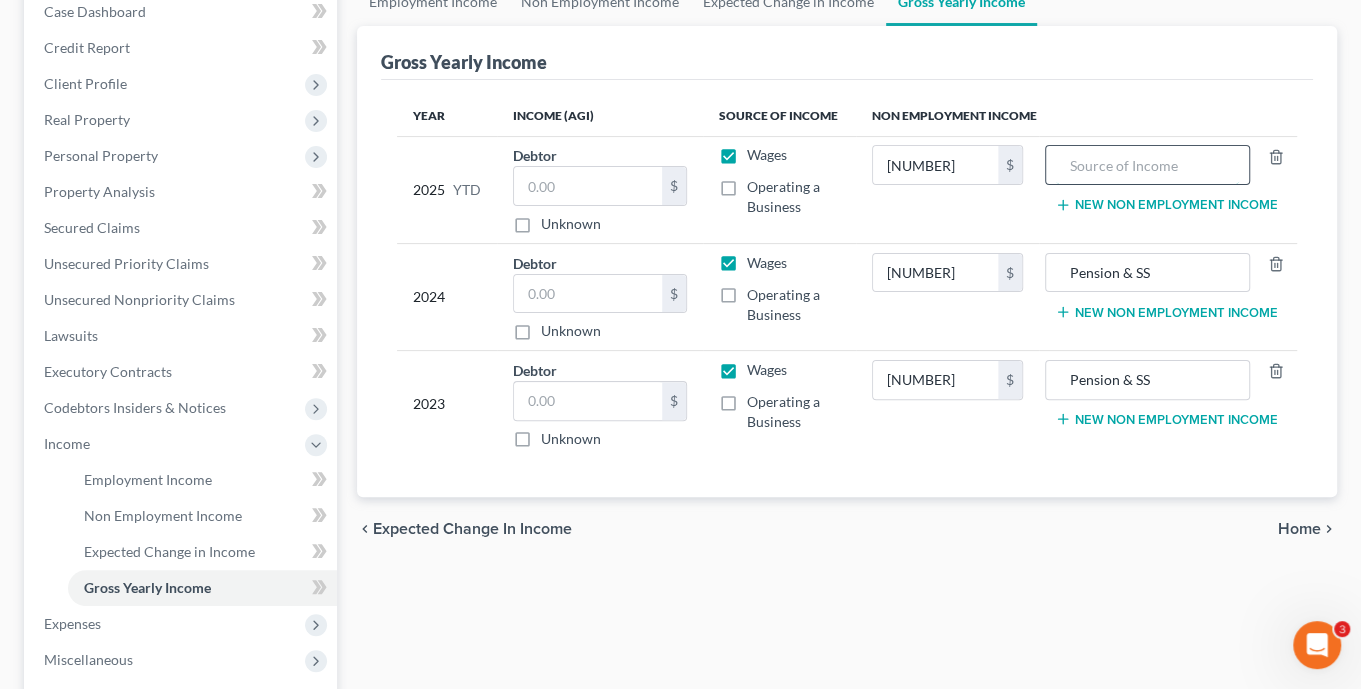 click at bounding box center [1147, 165] 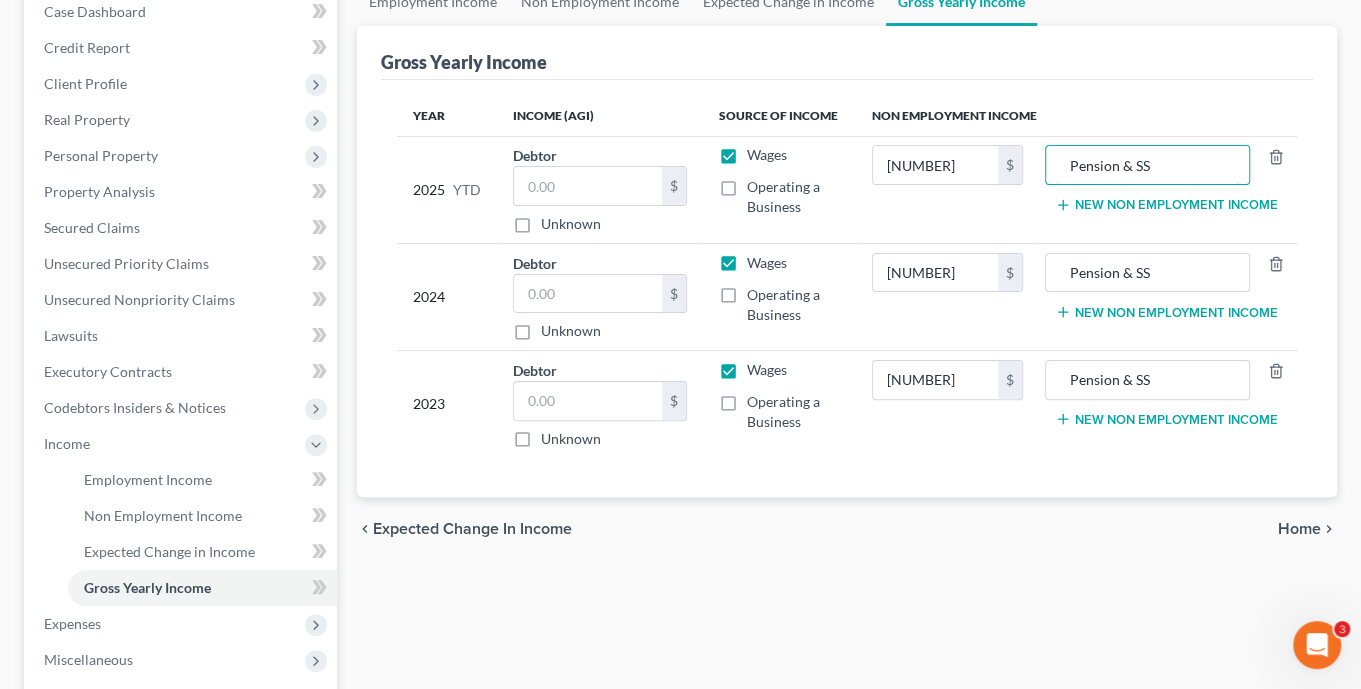 type on "Pension & SS" 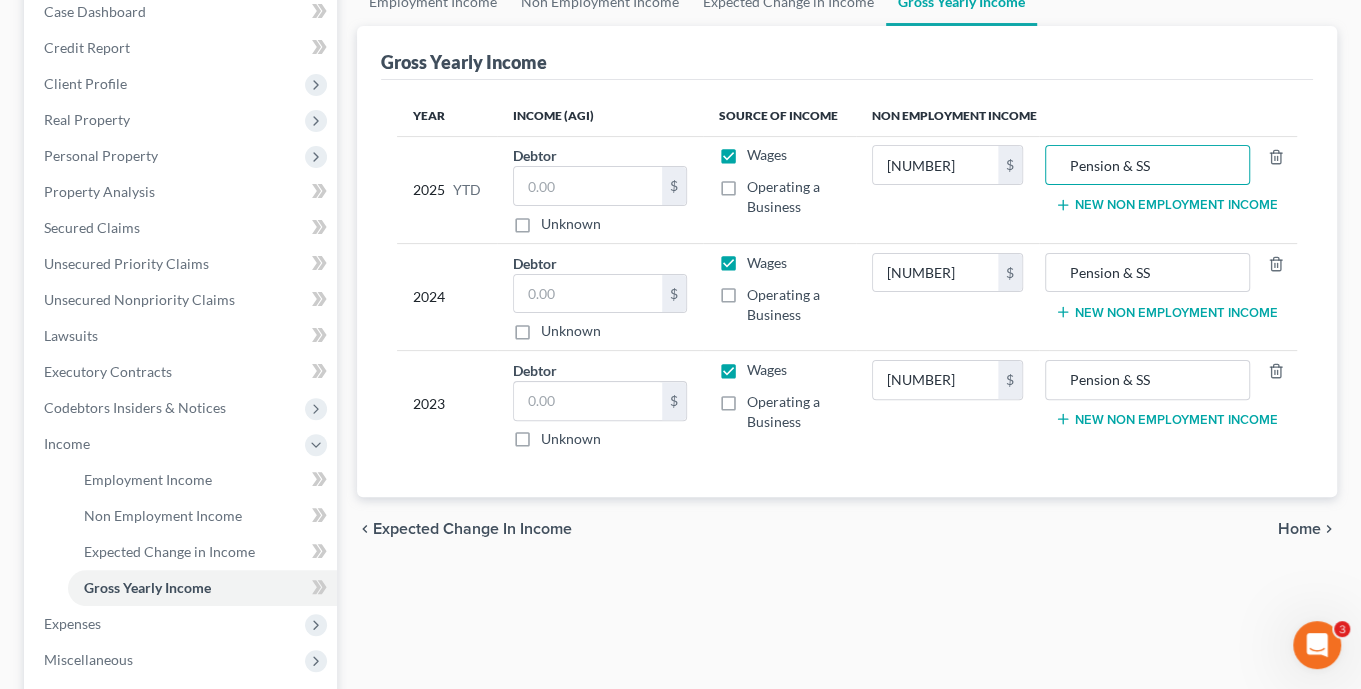 click on "Non Employment Income" at bounding box center [1076, 116] 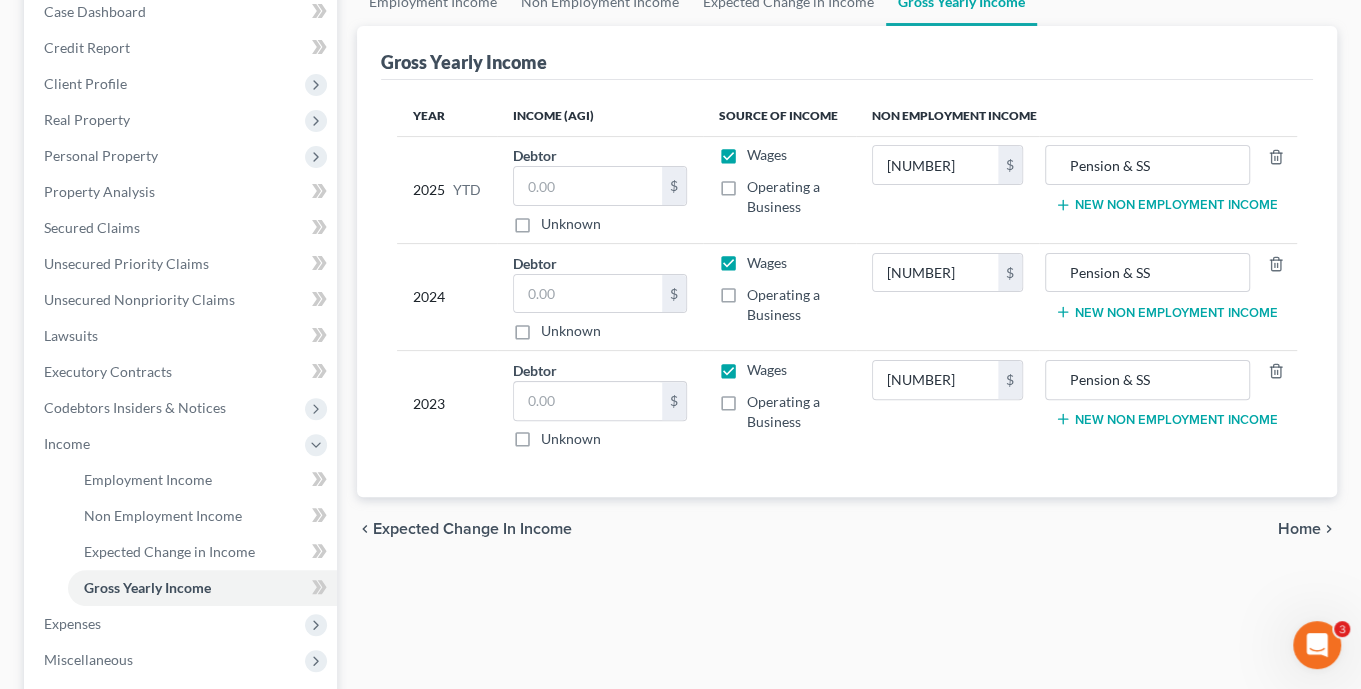 click on "Wages" at bounding box center [767, 155] 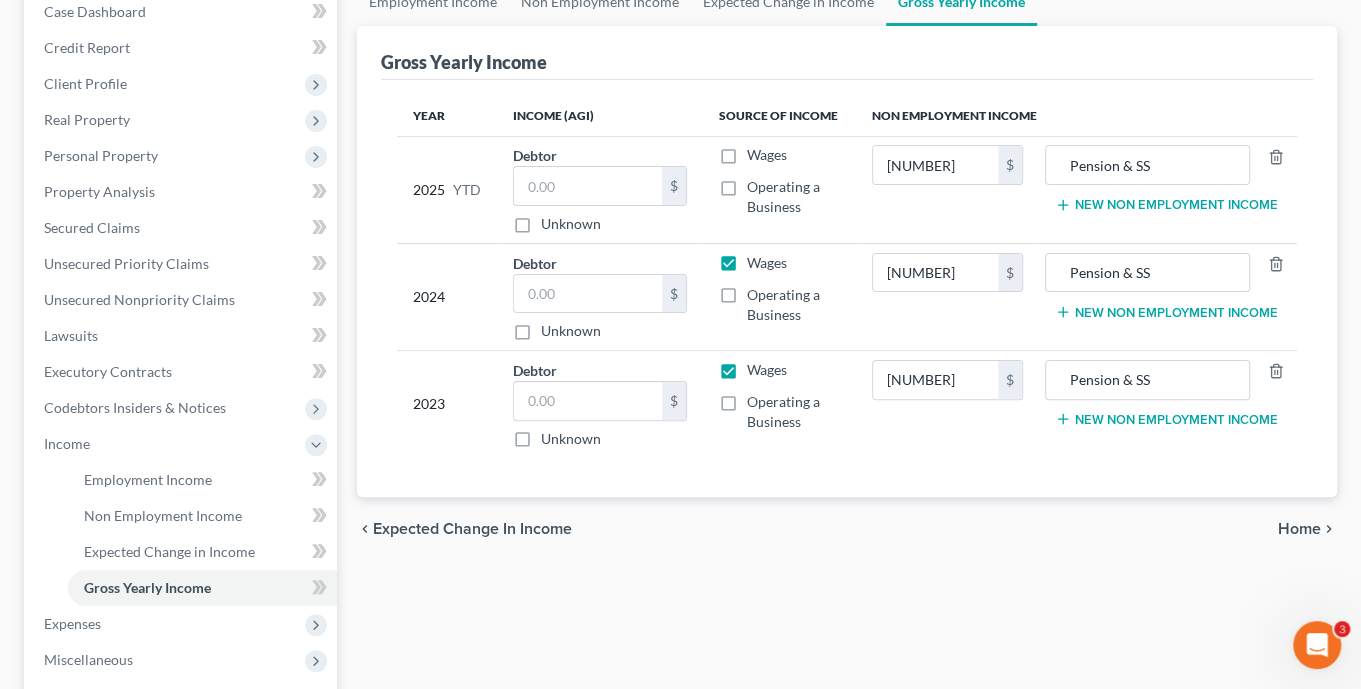 click on "Wages" at bounding box center [767, 263] 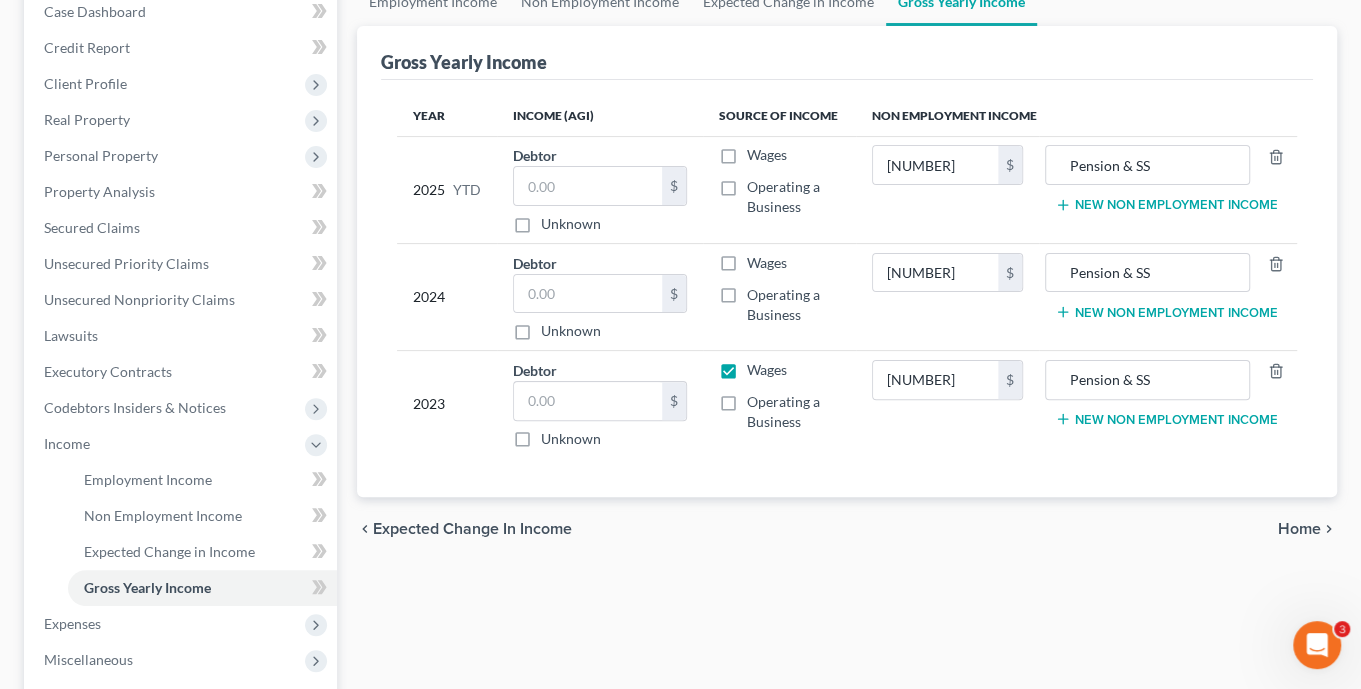click on "Wages" at bounding box center (767, 370) 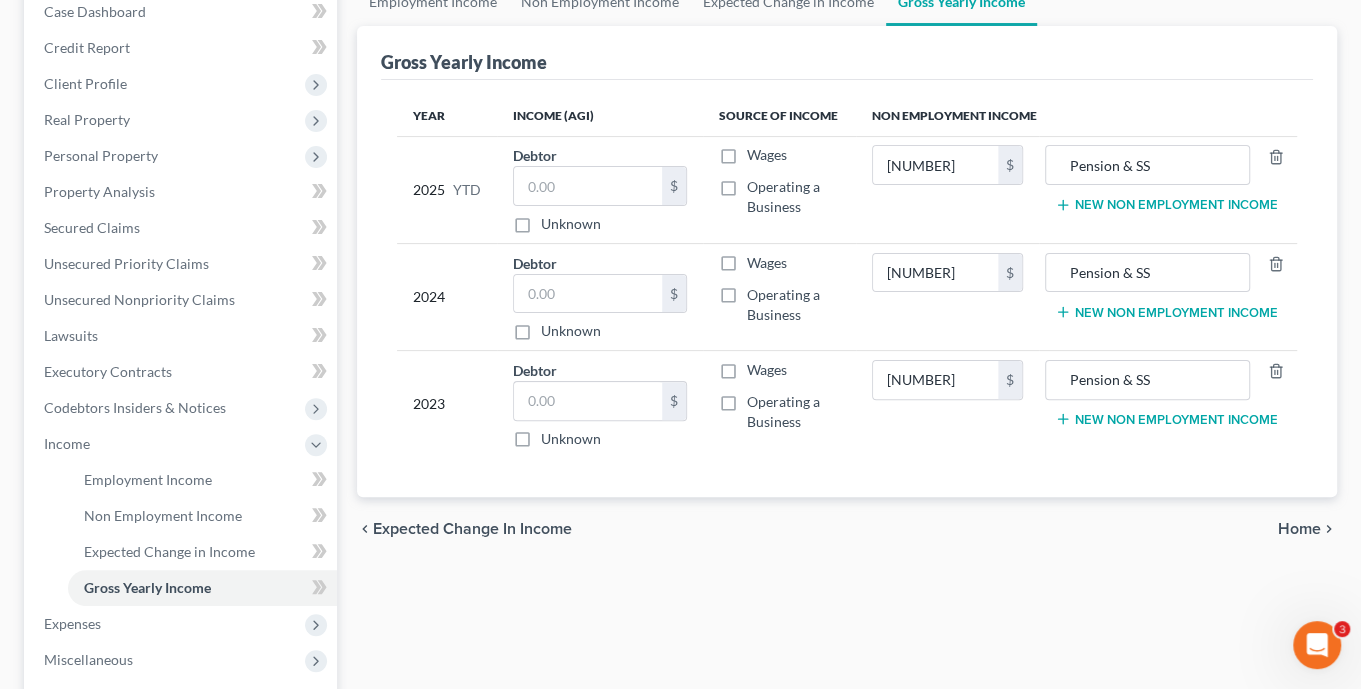 click on "Employment Income
Non Employment Income
Expected Change in Income
Gross Yearly Income
Gross Yearly Income
Year Income (AGI) Source of Income Non Employment Income 2025  YTD Debtor
$
Unknown
Balance Undetermined
$
Unknown
Wages Operating a Business [SALARY] $ Pension & SS New Non Employment Income 2024 Debtor
$
Unknown
Balance Undetermined
$
Unknown
Wages Operating a Business [SALARY] $ Pension & SS New Non Employment Income 2023 Debtor
$
Unknown
Balance Undetermined
$
Unknown
Wages Operating a Business [SALARY] $ Pension & SS New Non Employment Income
chevron_left
Expected Change in Income
Home" at bounding box center [847, 447] 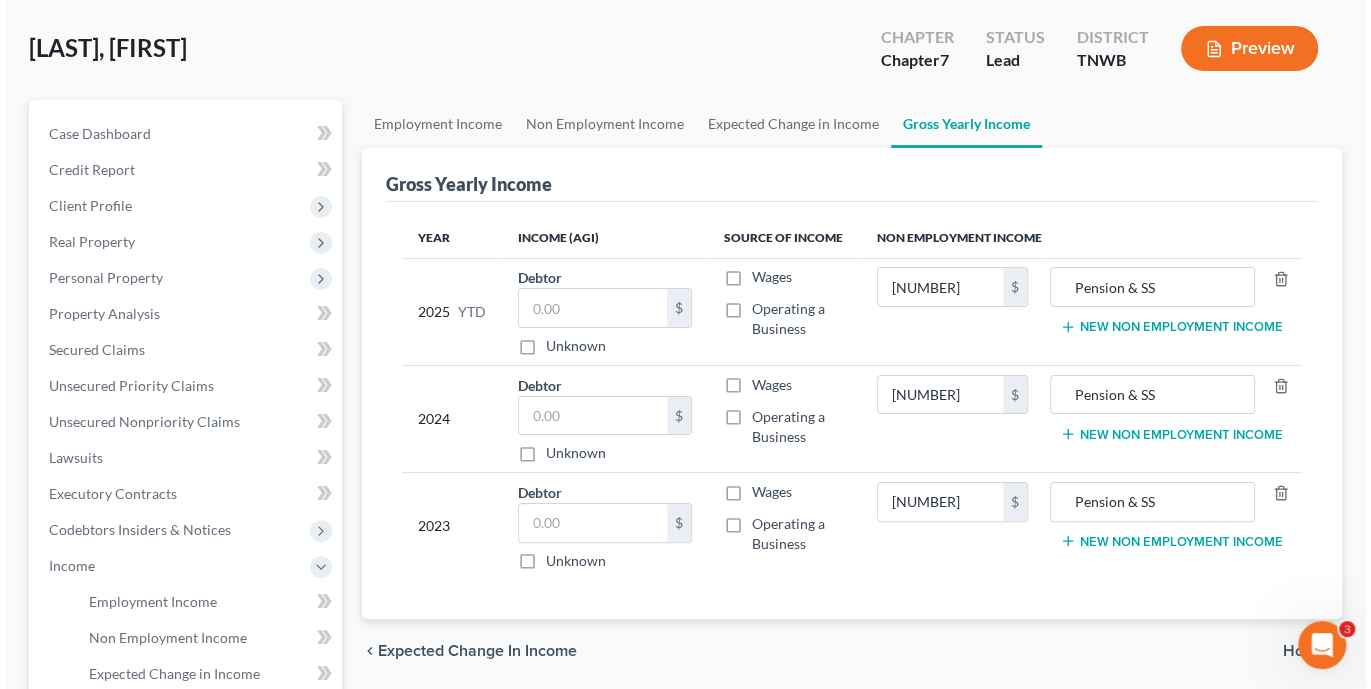 scroll, scrollTop: 0, scrollLeft: 0, axis: both 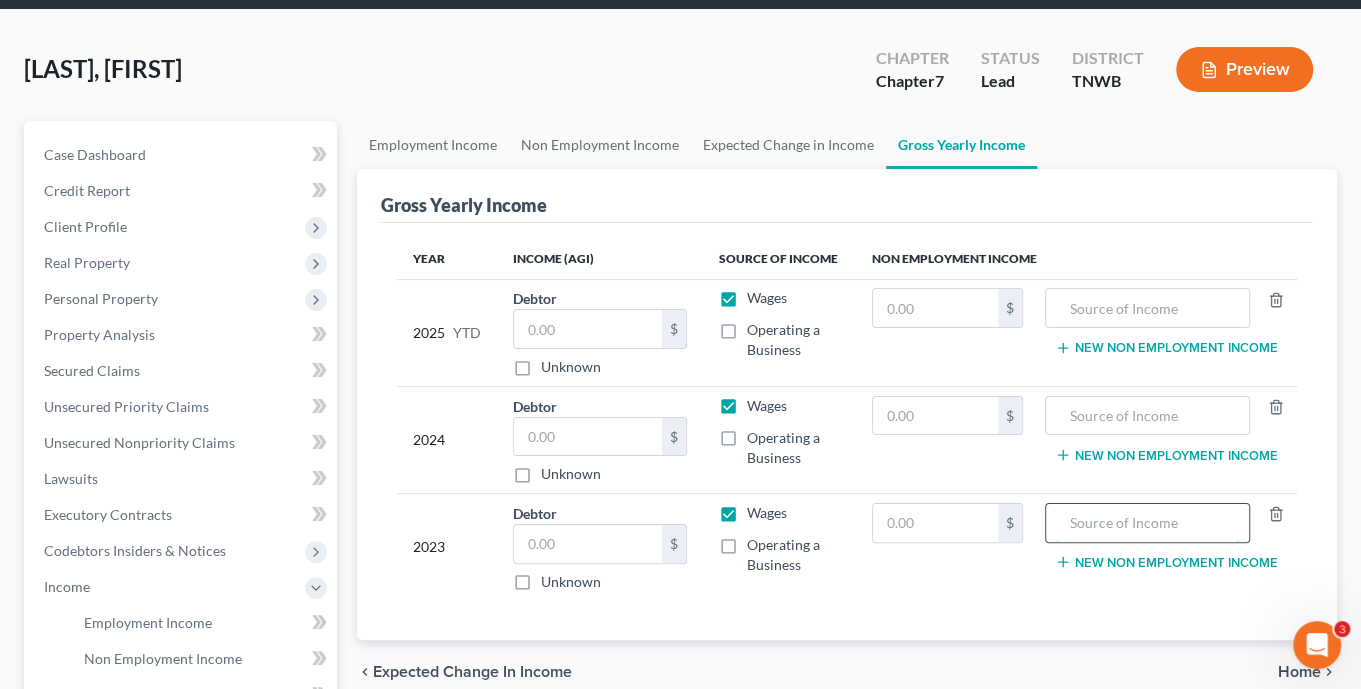 click at bounding box center [1147, 523] 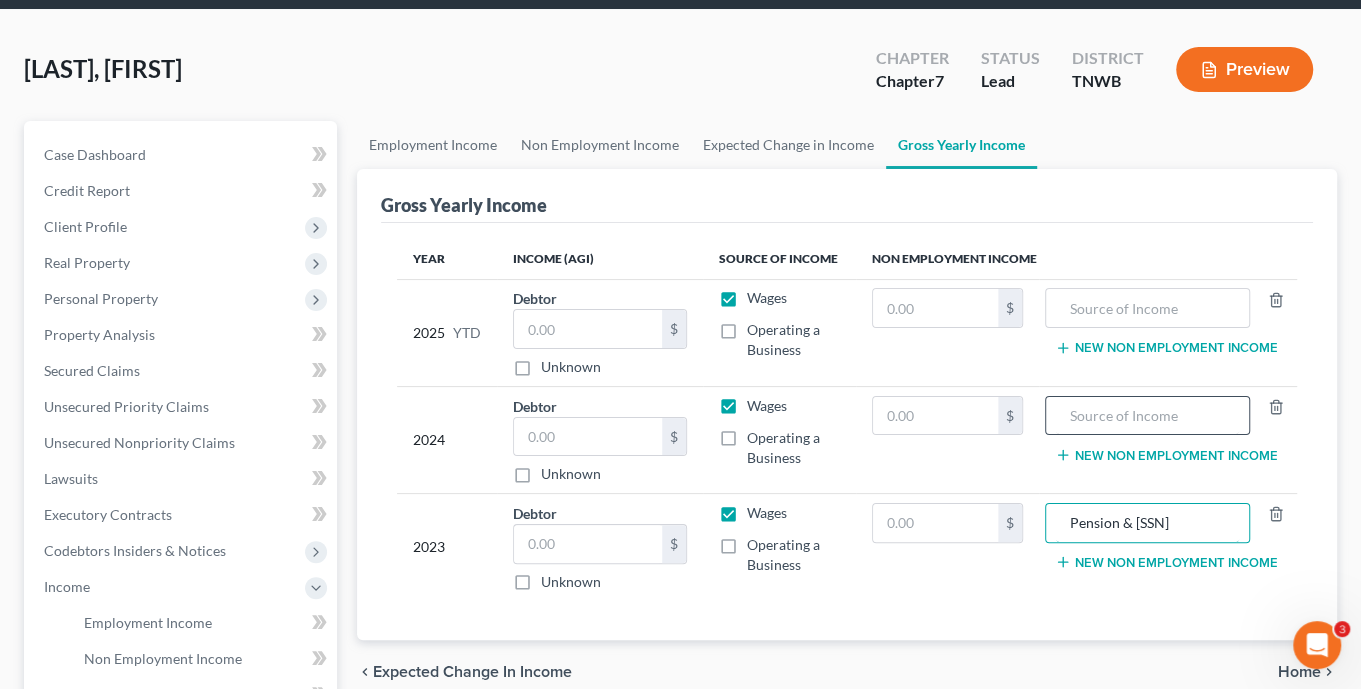type on "Pension & SS" 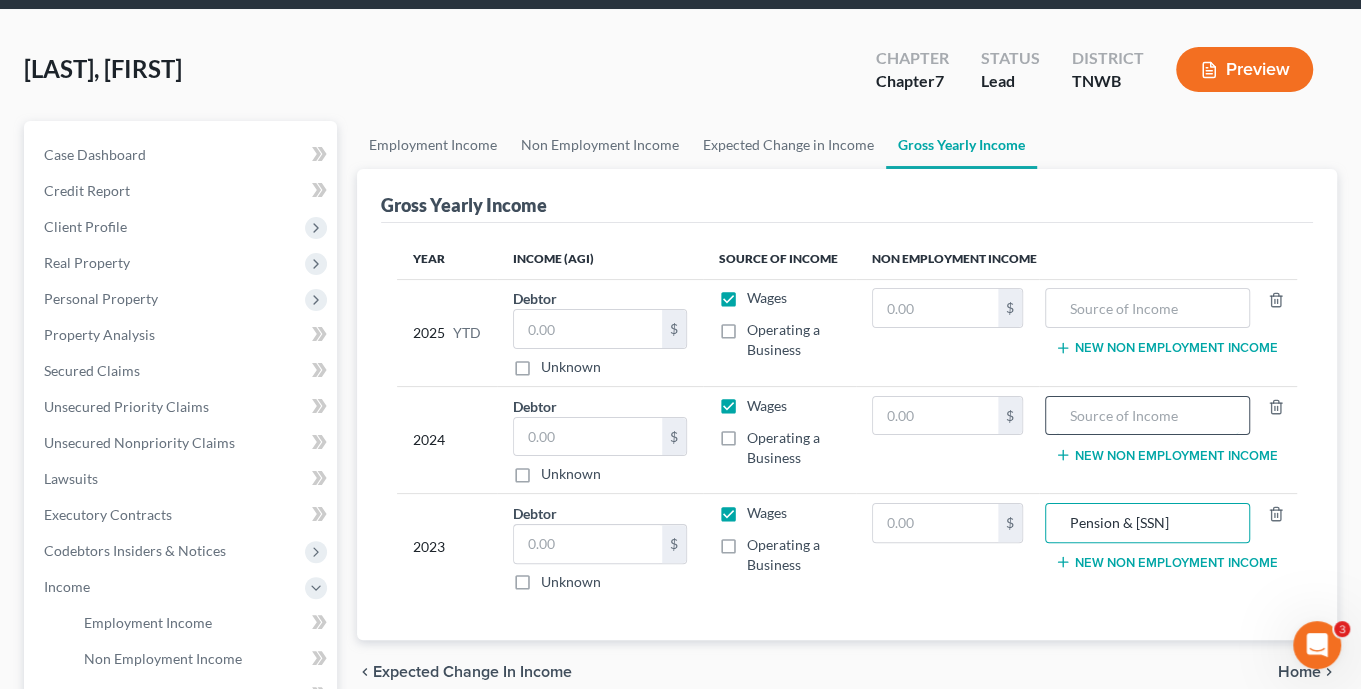 click at bounding box center (1147, 416) 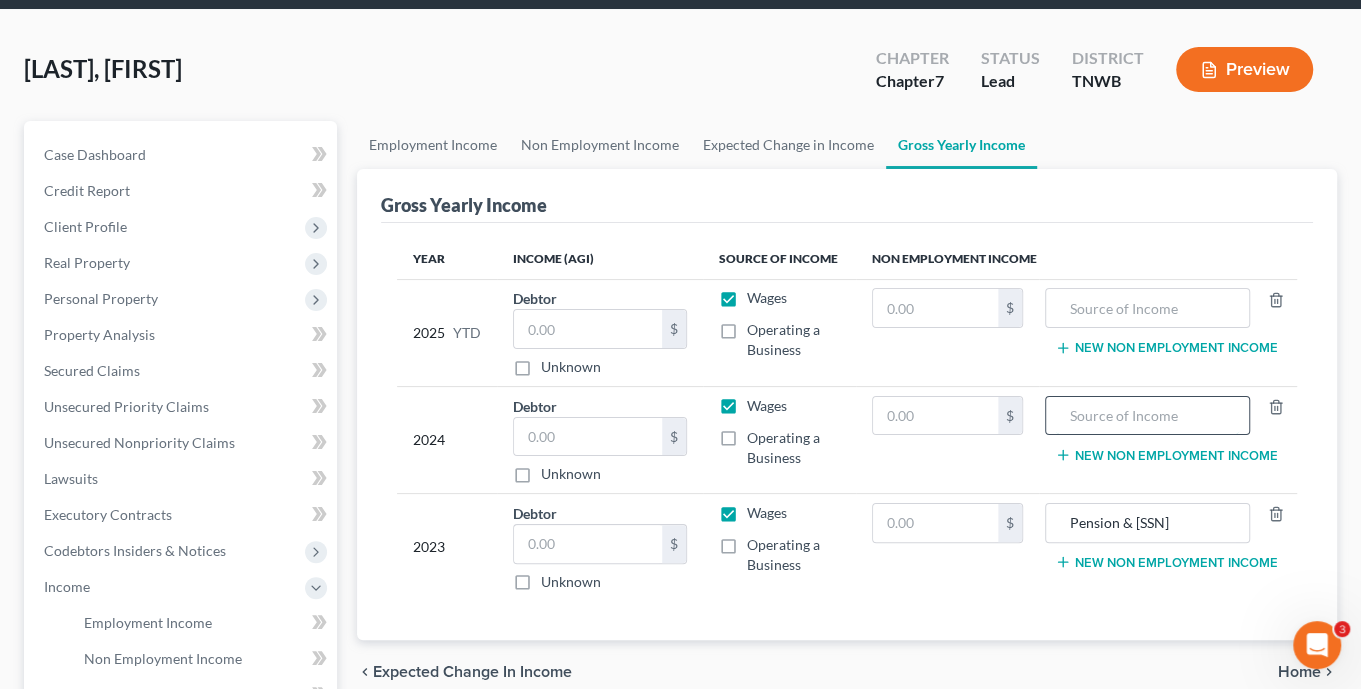 paste on "Pension & SS" 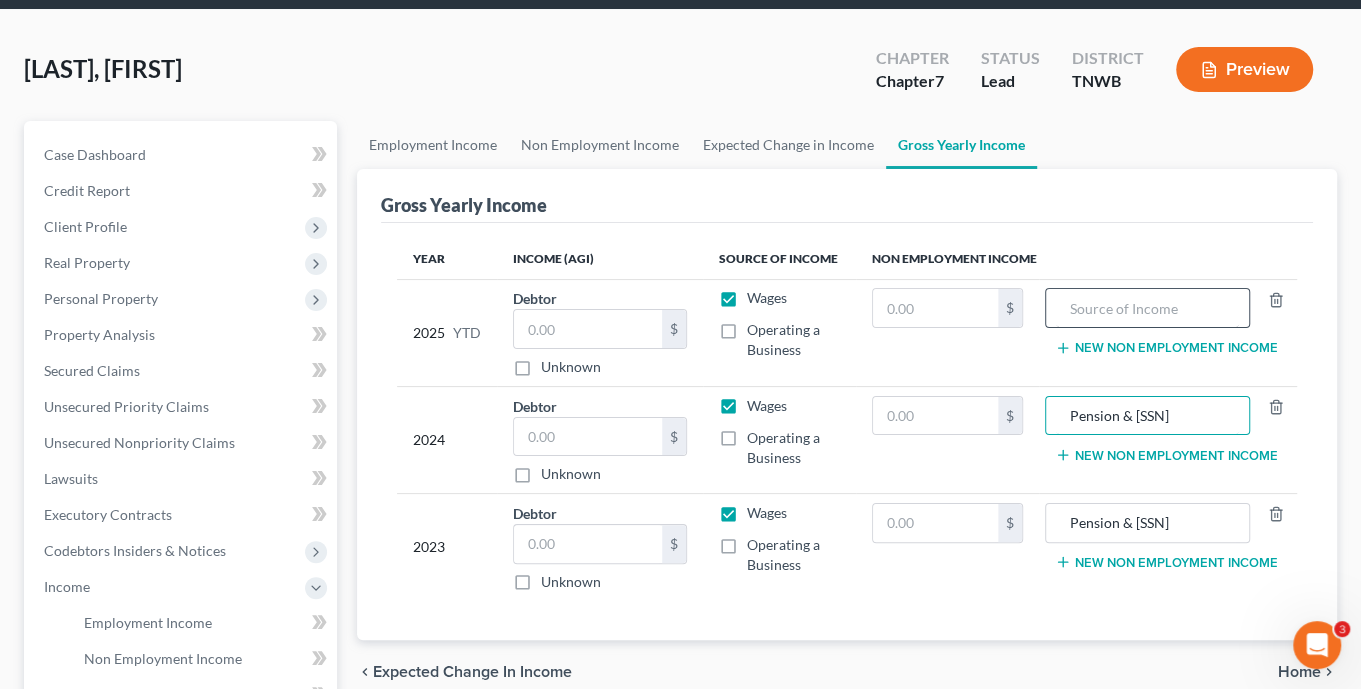 type on "Pension & SS" 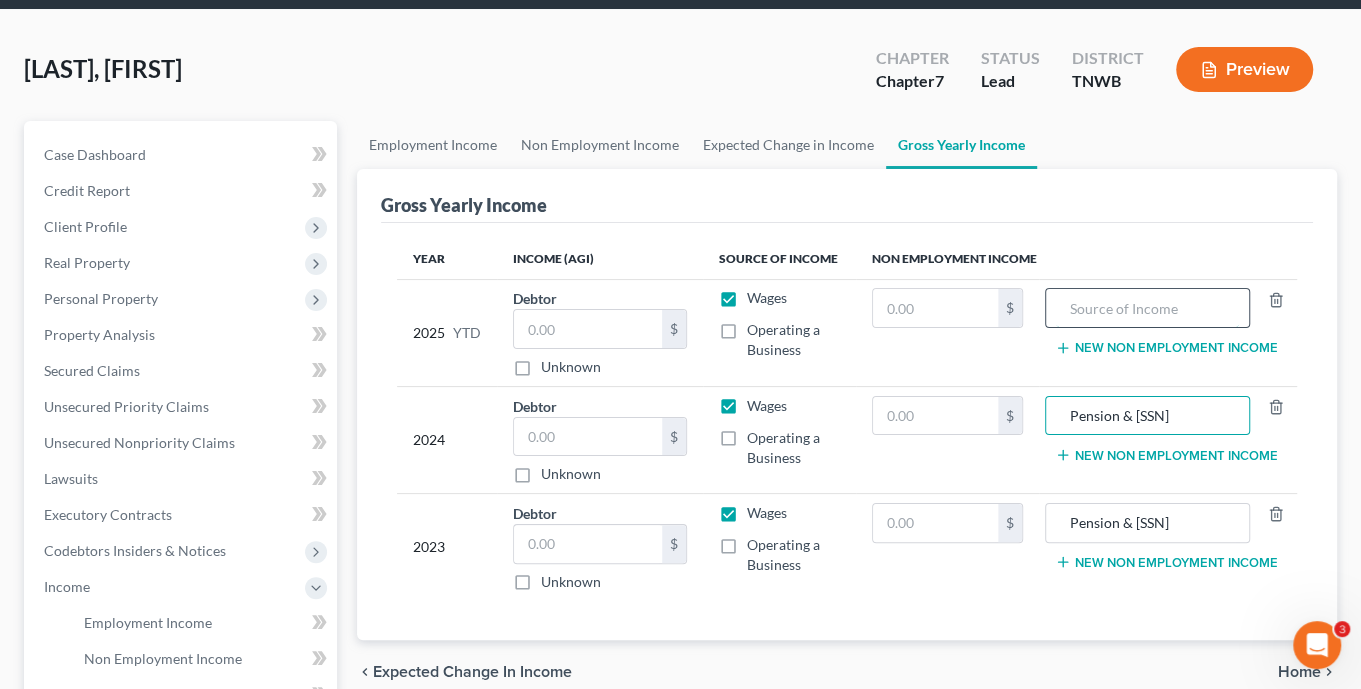 click at bounding box center (1147, 308) 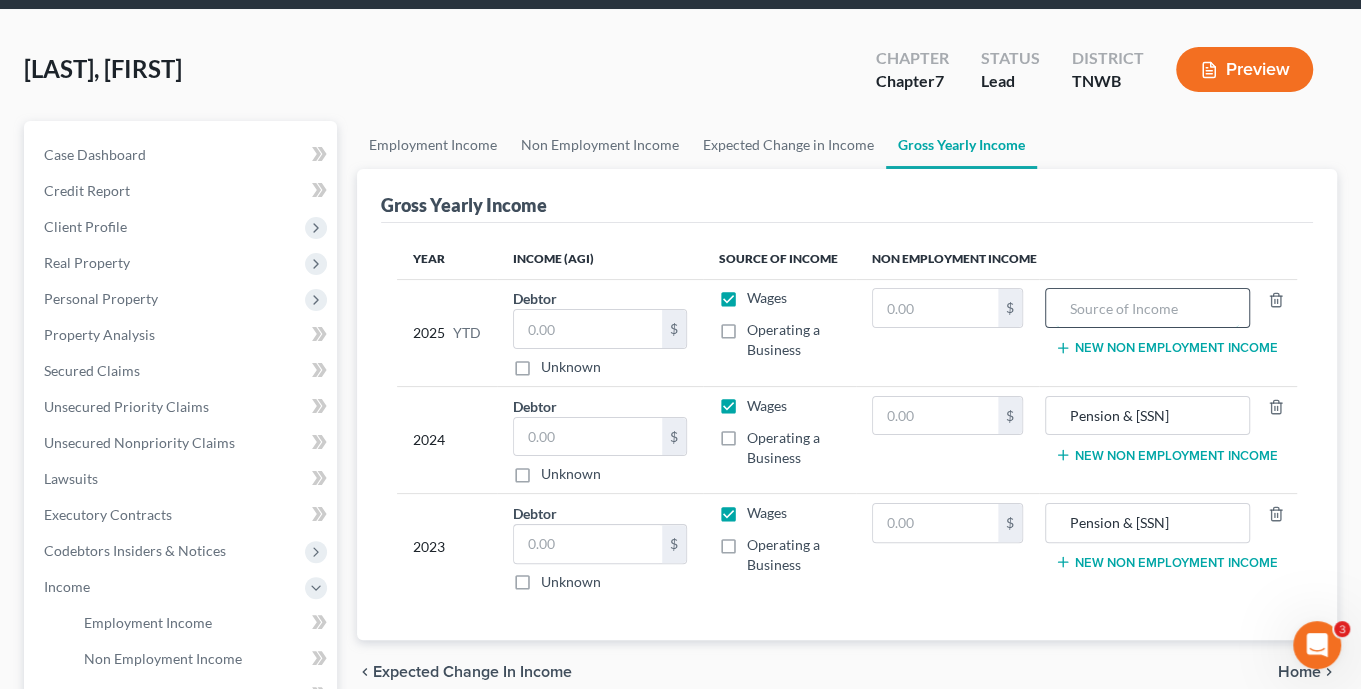paste on "Pension & SS" 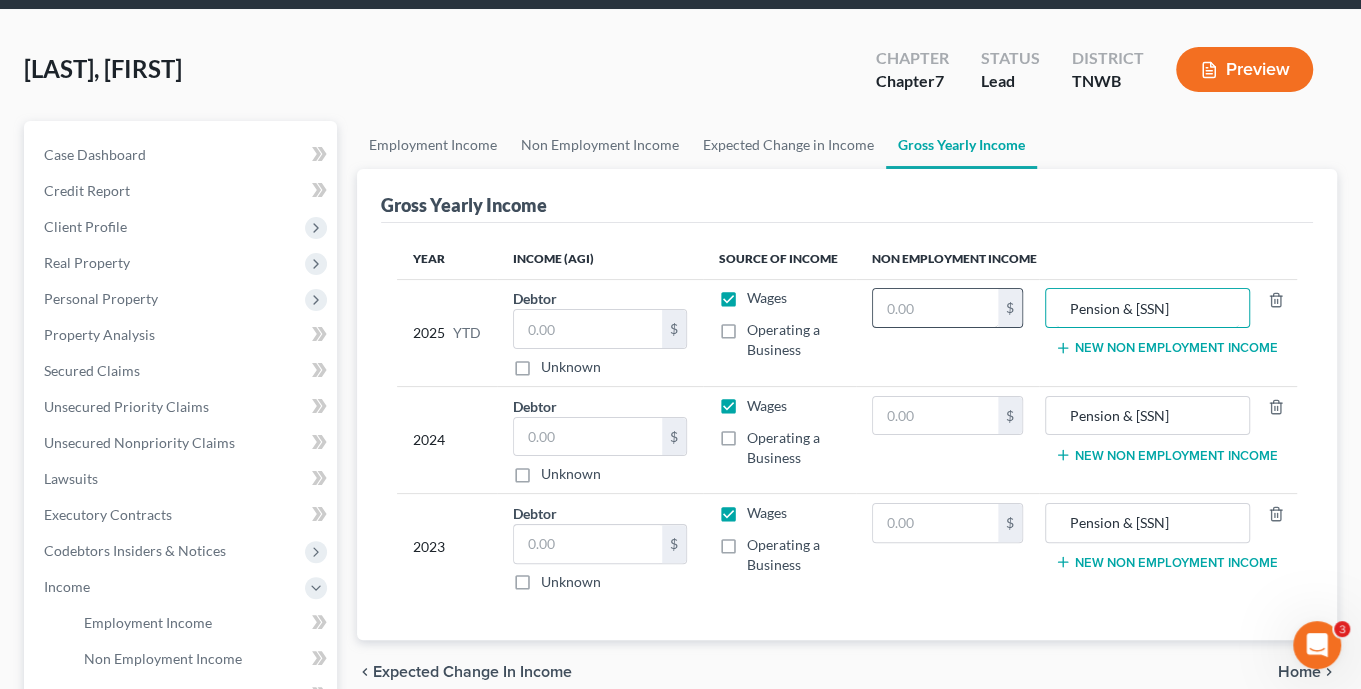 type on "Pension & SS" 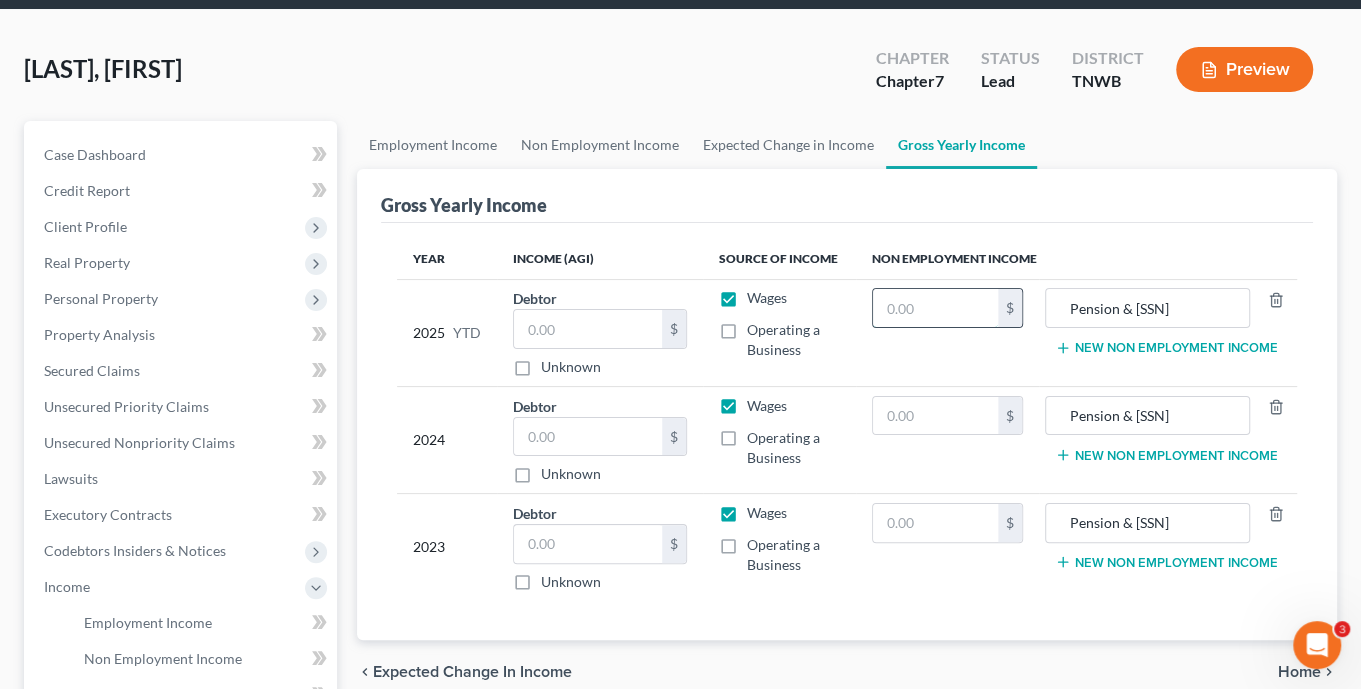 click at bounding box center (935, 308) 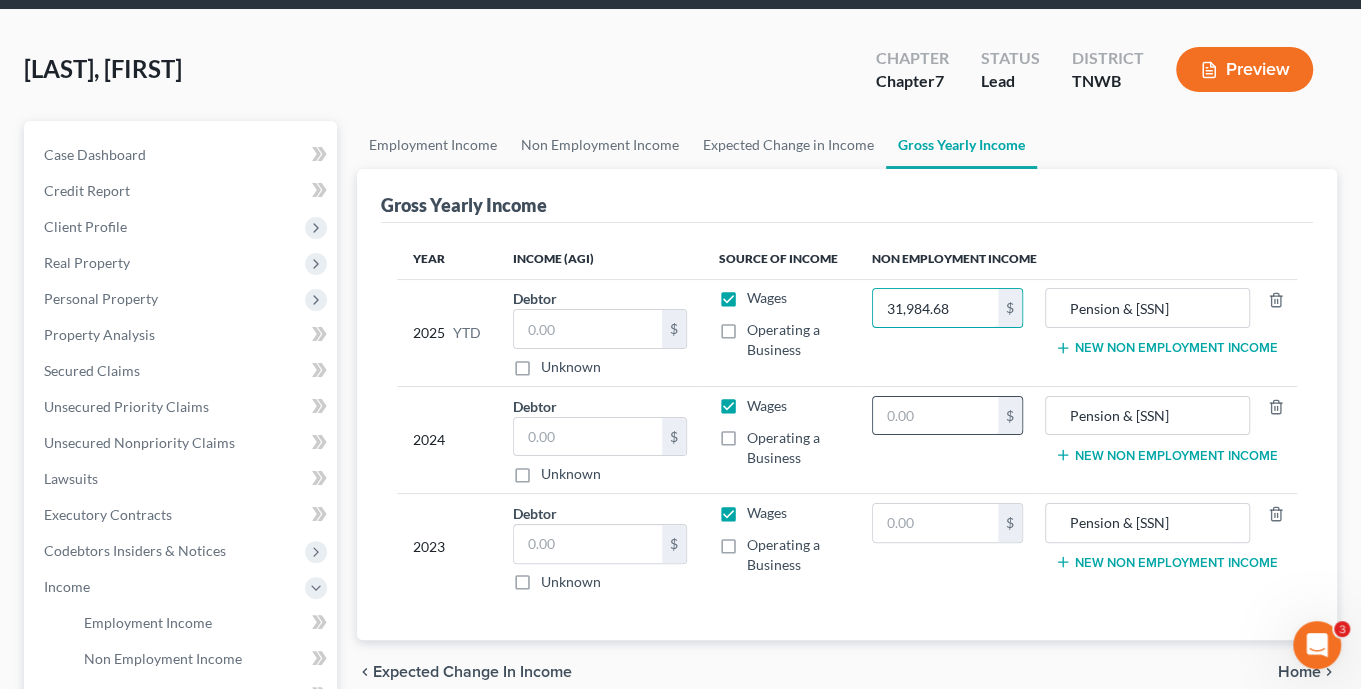 type on "[NUMBER]" 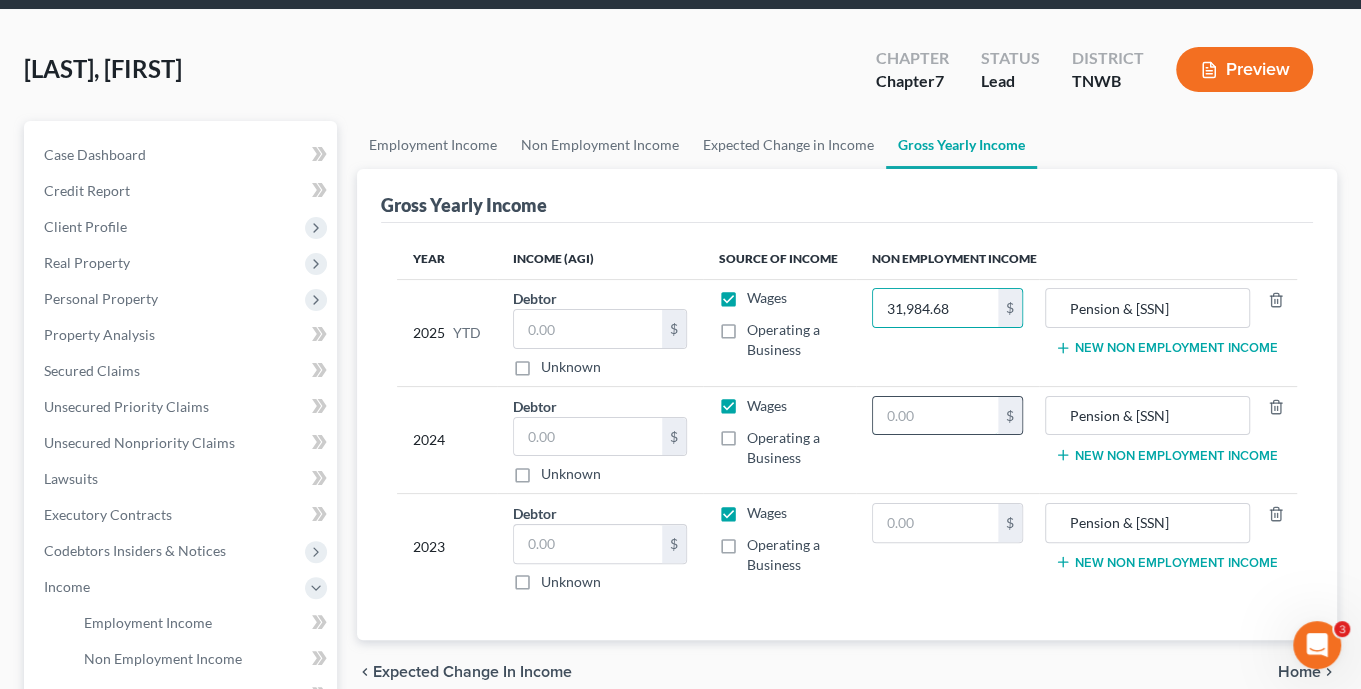 click at bounding box center [935, 416] 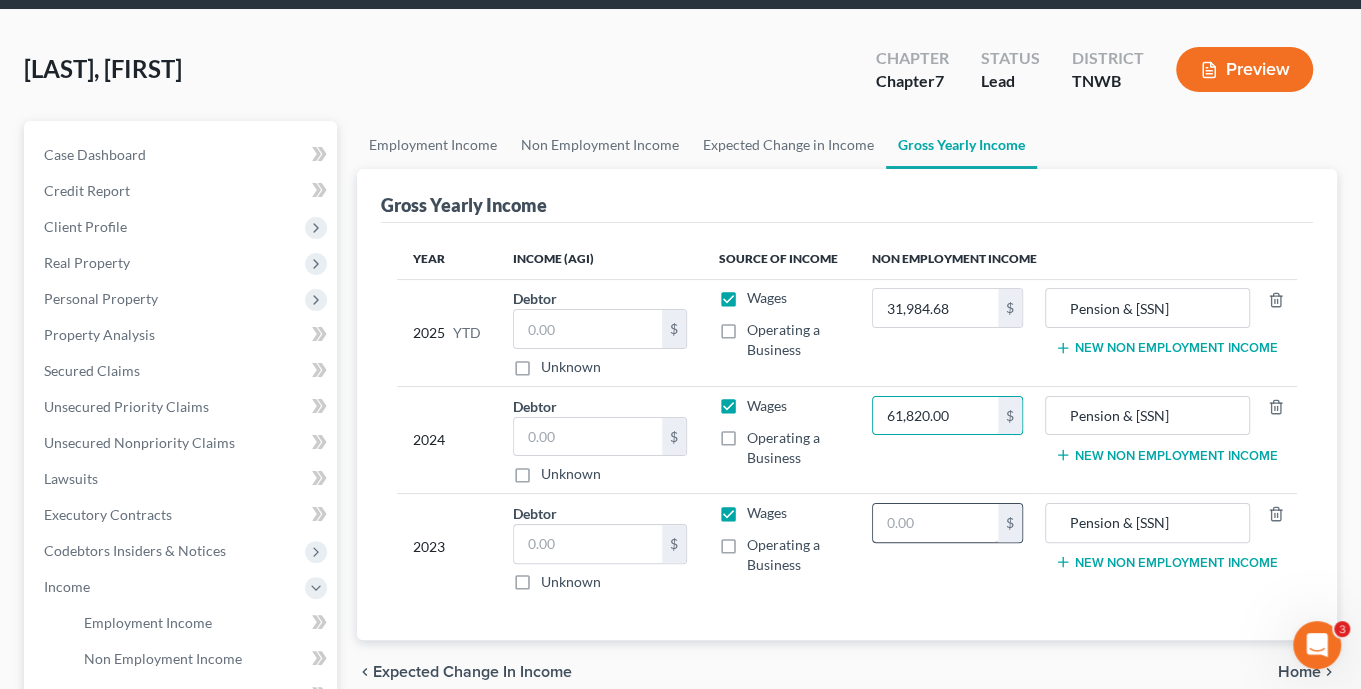 type on "[NUMBER]" 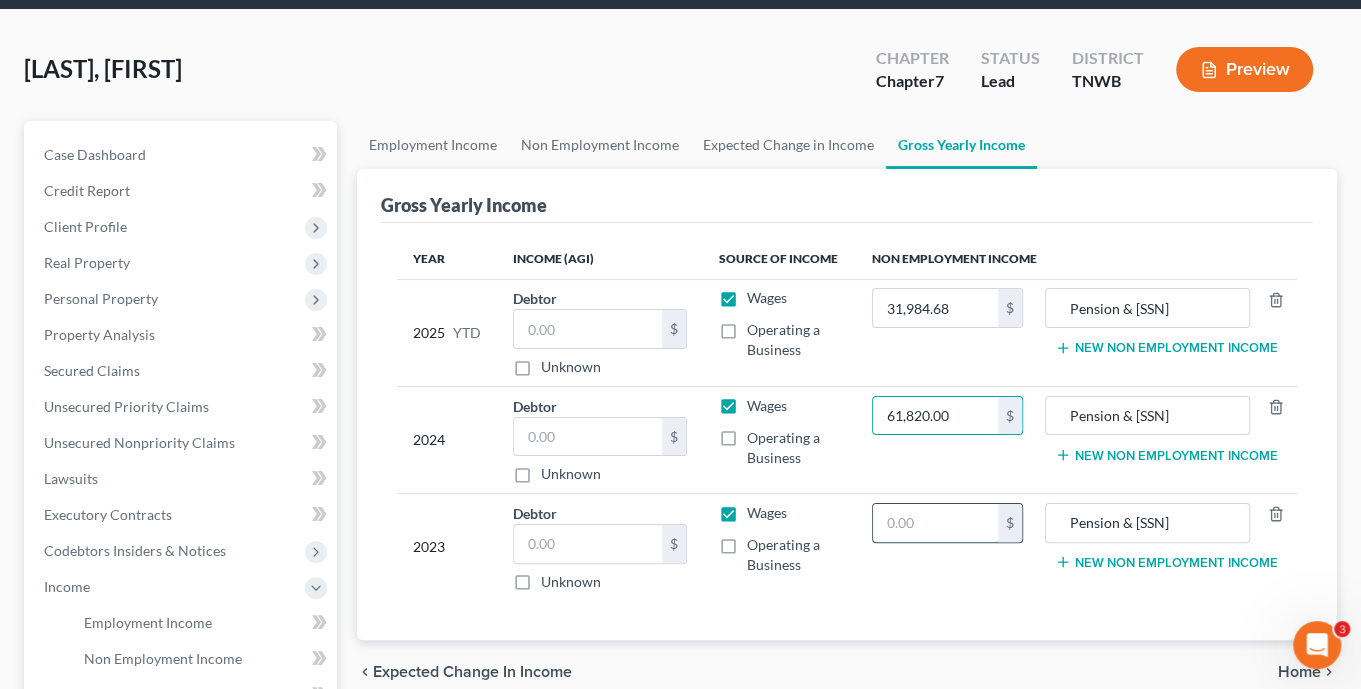 click at bounding box center [935, 523] 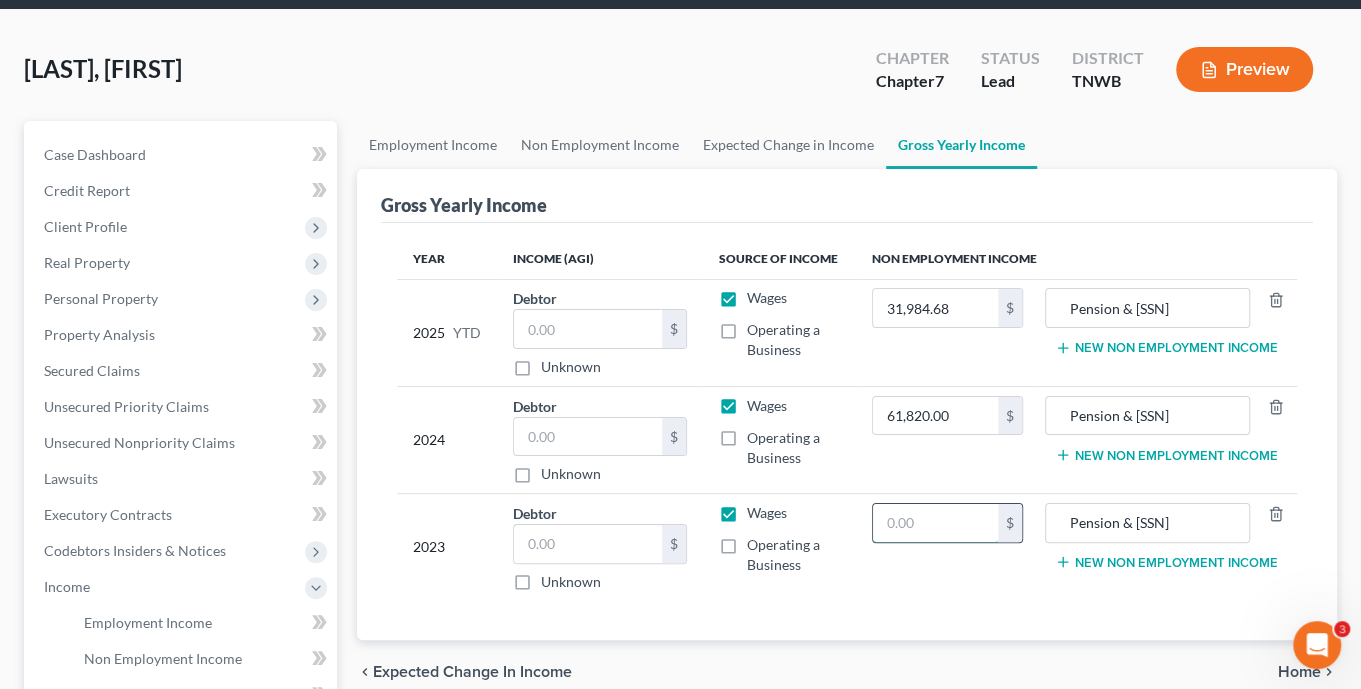 click at bounding box center [935, 523] 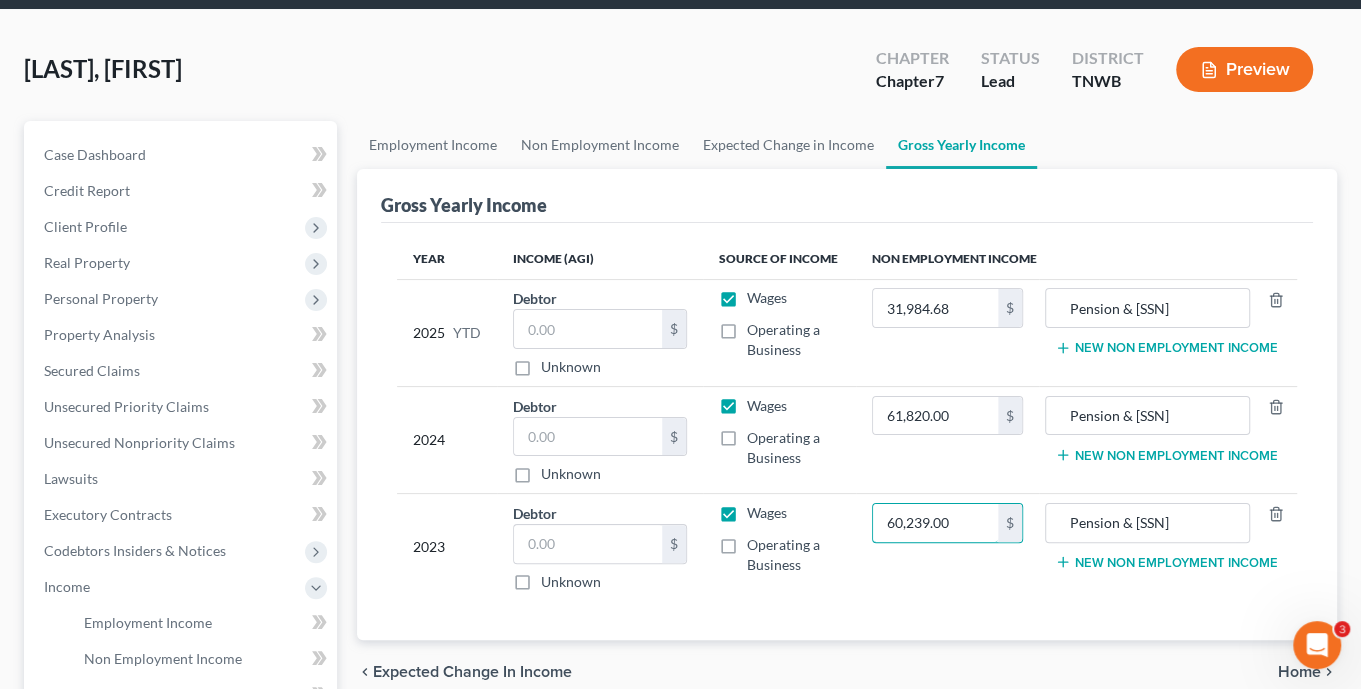 type on "60,239.00" 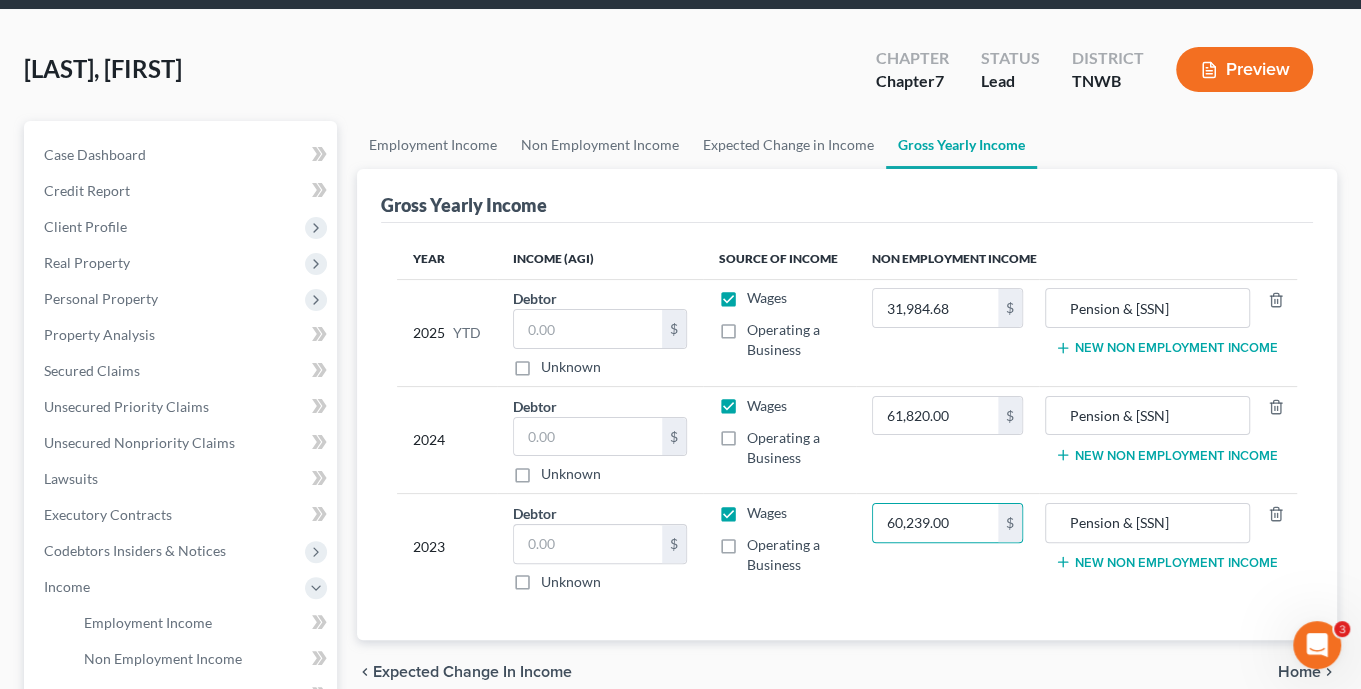 click on "60,239.00 $" at bounding box center (947, 547) 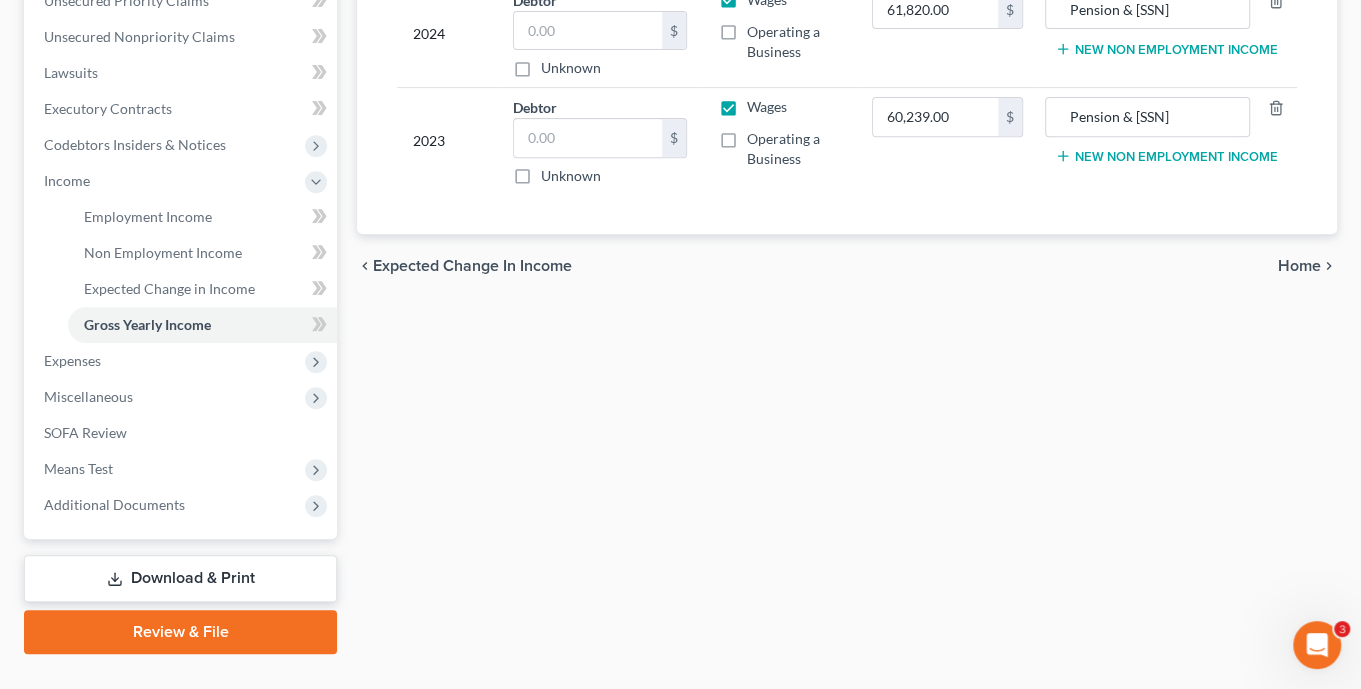 scroll, scrollTop: 500, scrollLeft: 0, axis: vertical 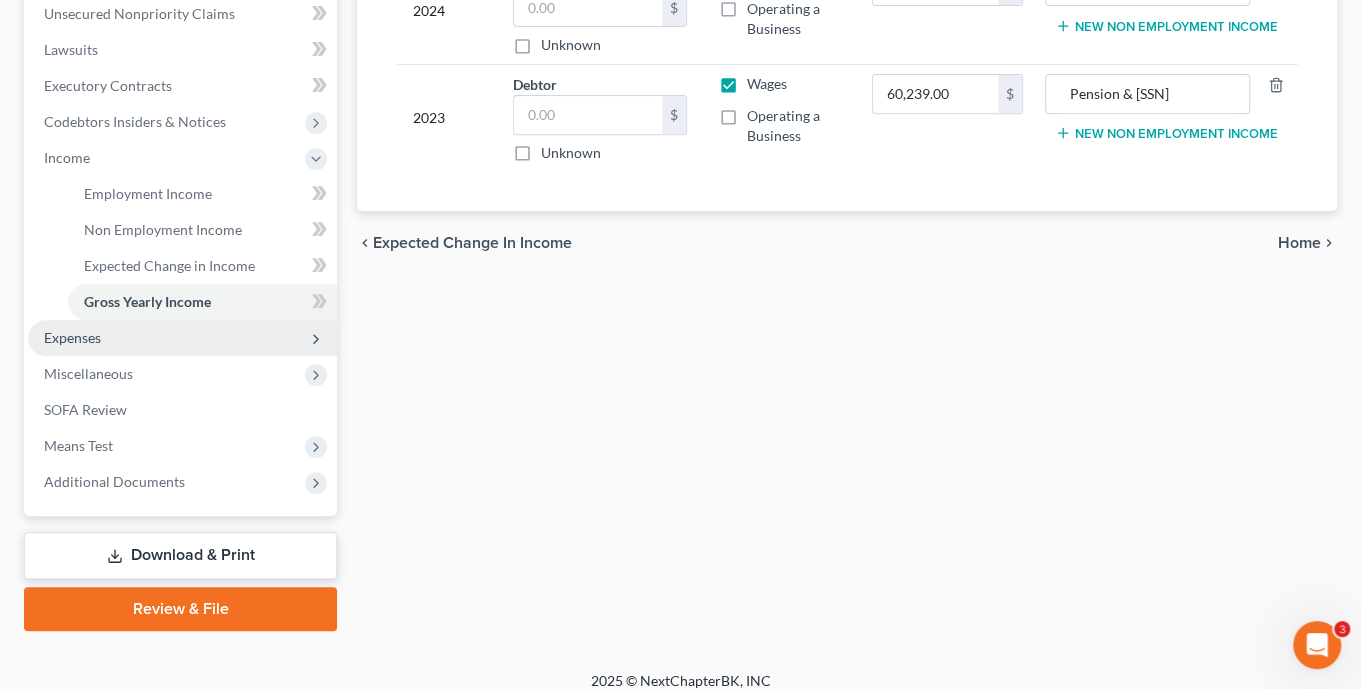 click on "Expenses" at bounding box center [72, 337] 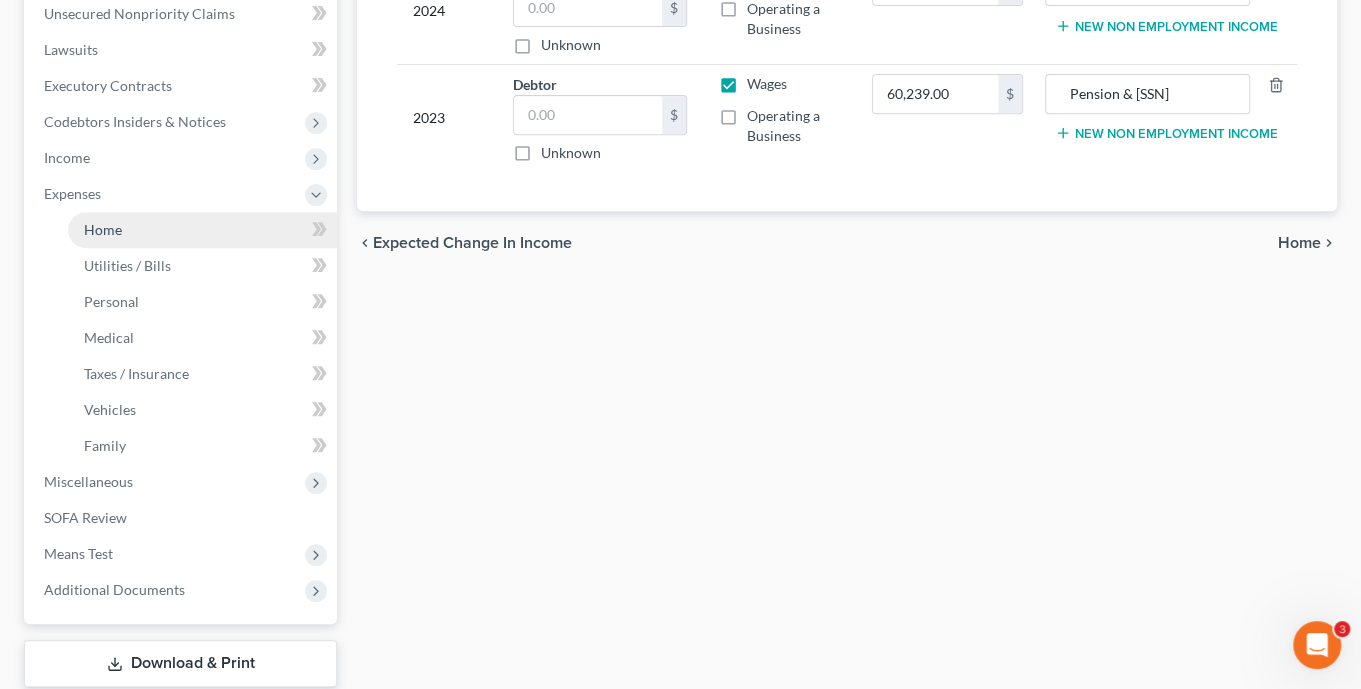 click on "Home" at bounding box center [103, 229] 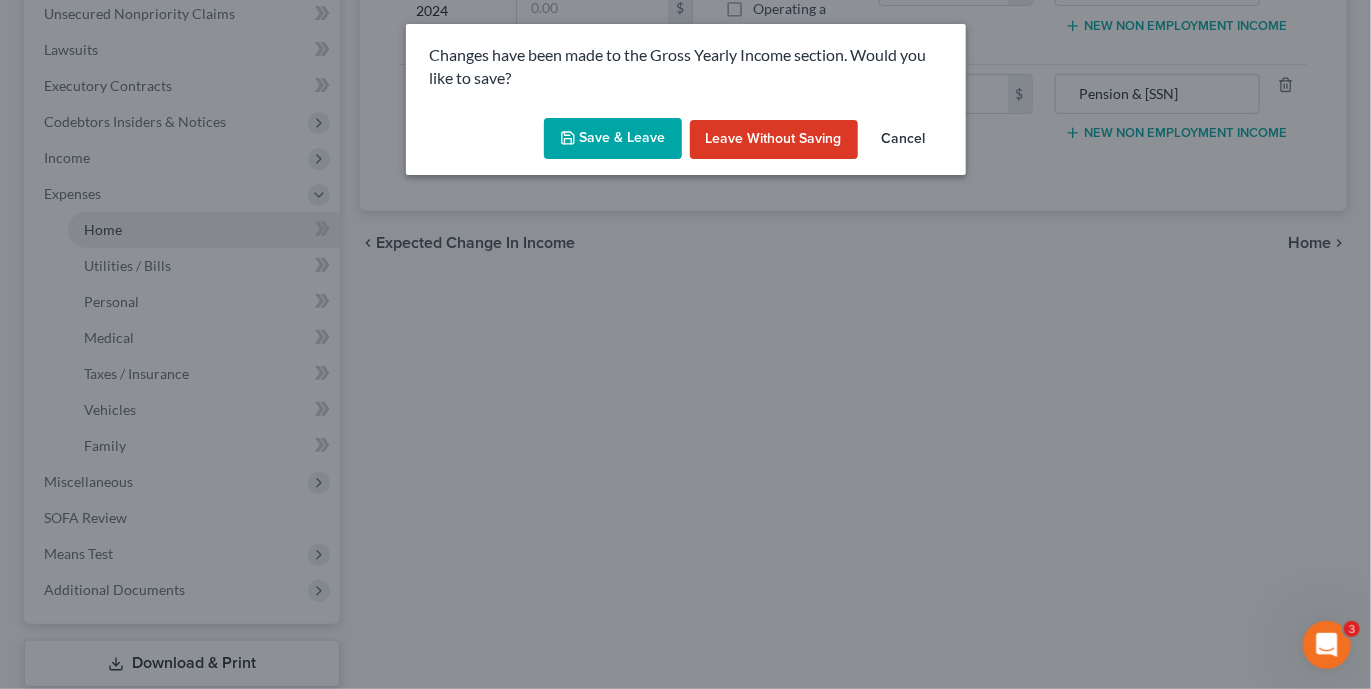 click on "Changes have been made to the Gross Yearly Income section. Would you like to save? Save & Leave Leave without Saving Cancel" at bounding box center (685, 344) 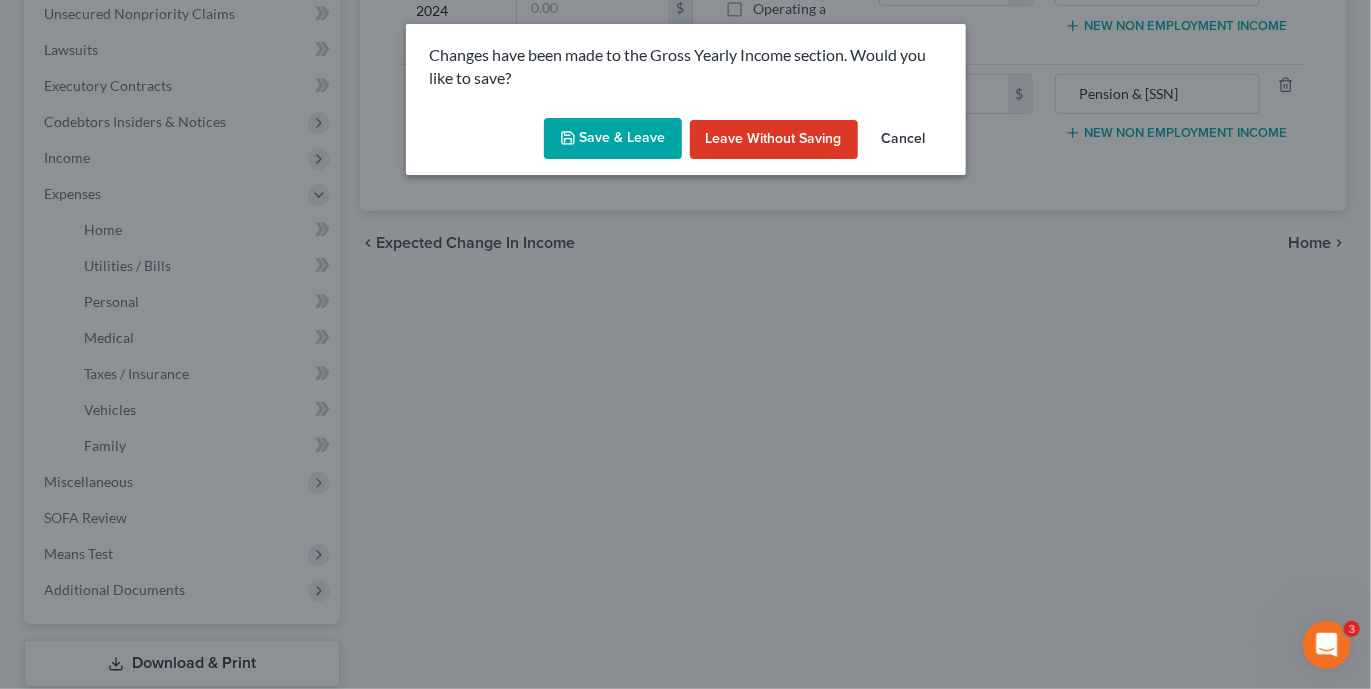 click on "Save & Leave" at bounding box center (613, 139) 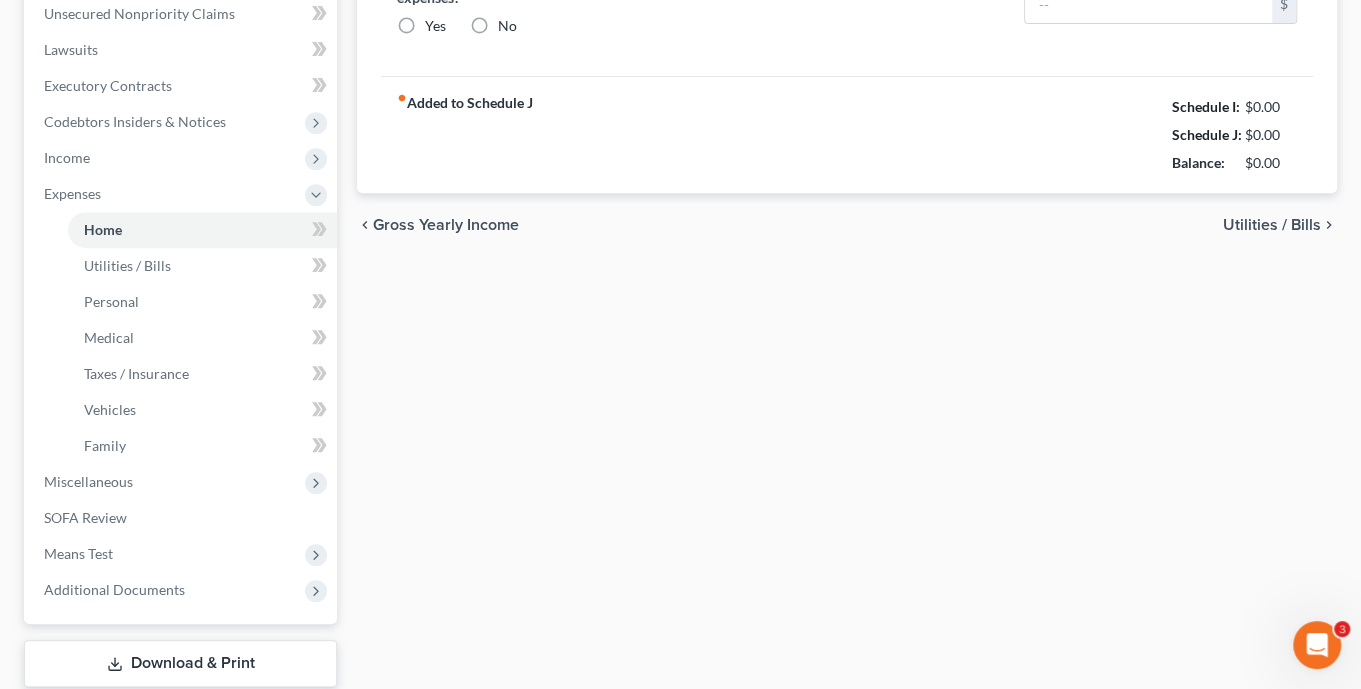 type on "1,800.00" 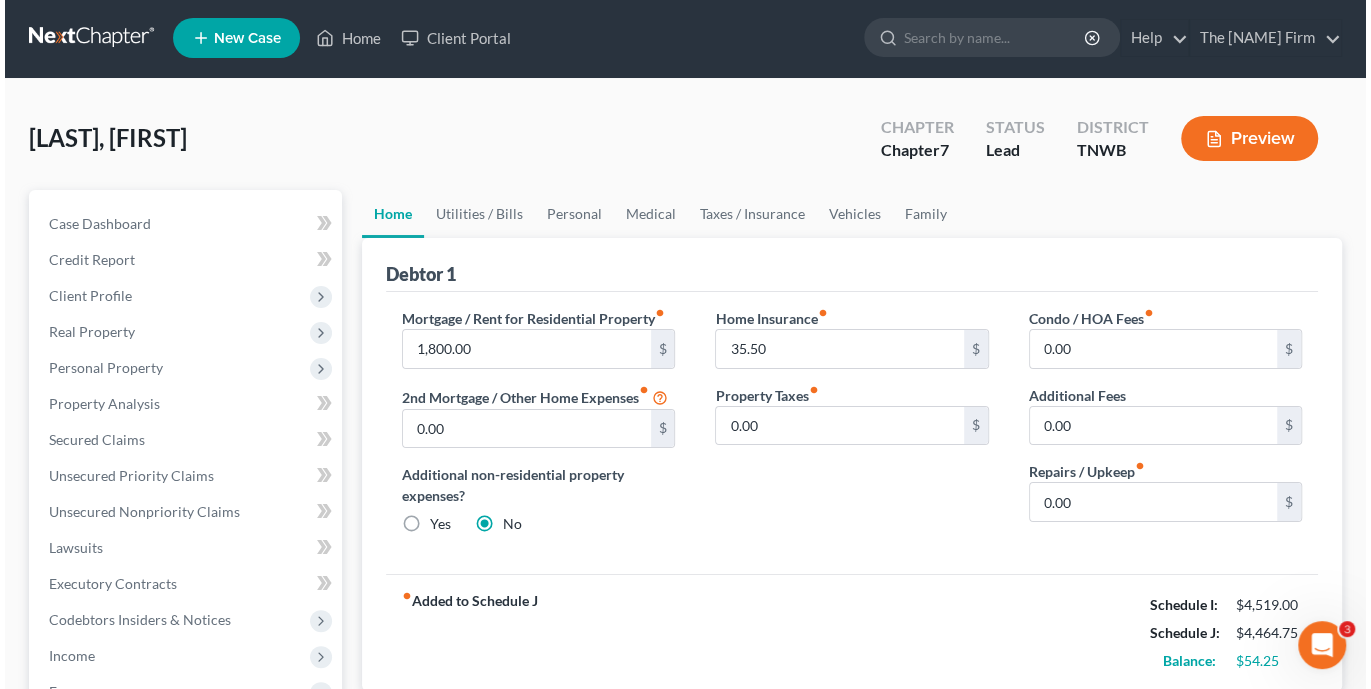 scroll, scrollTop: 0, scrollLeft: 0, axis: both 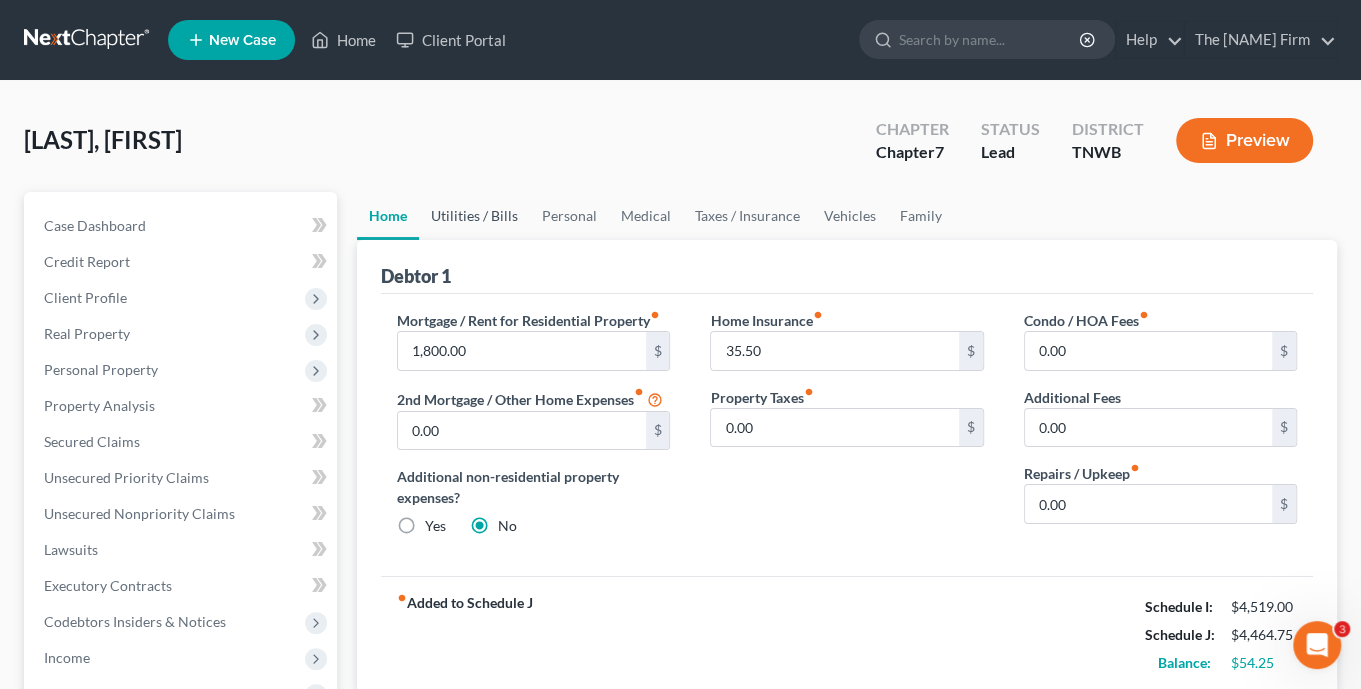 click on "Utilities / Bills" at bounding box center [474, 216] 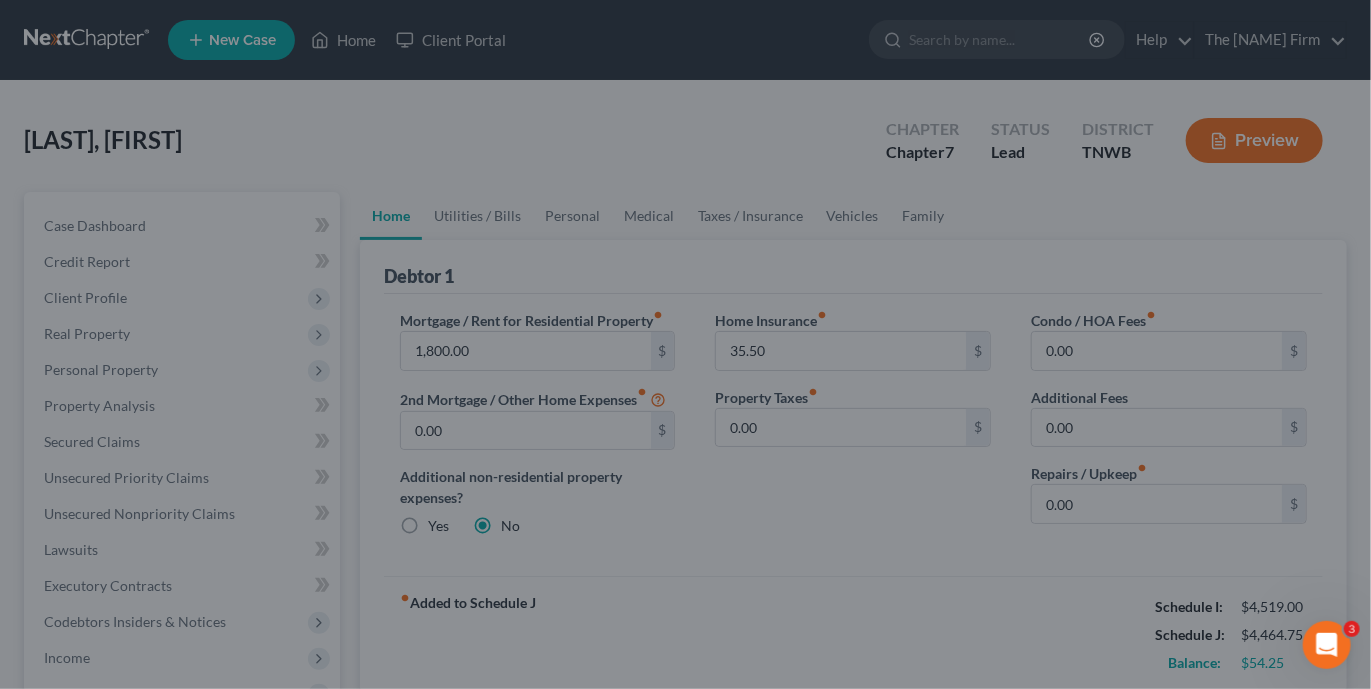 click at bounding box center (685, 344) 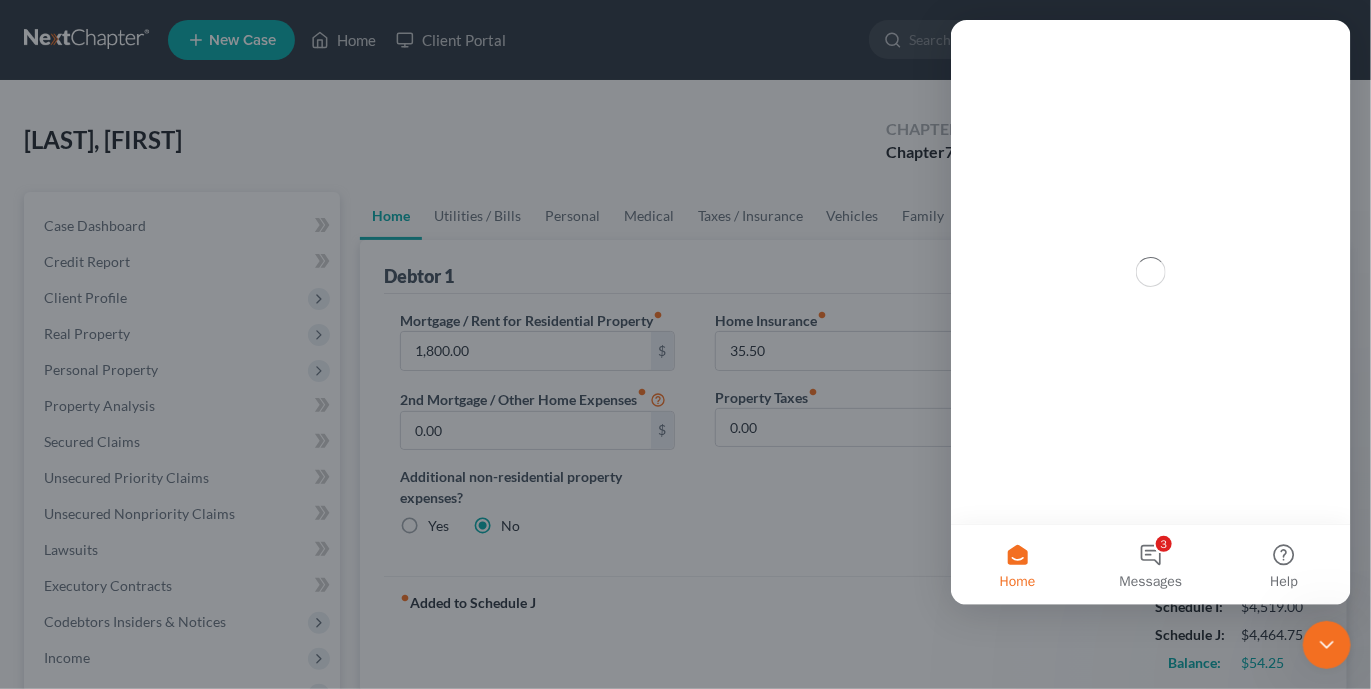 scroll, scrollTop: 0, scrollLeft: 0, axis: both 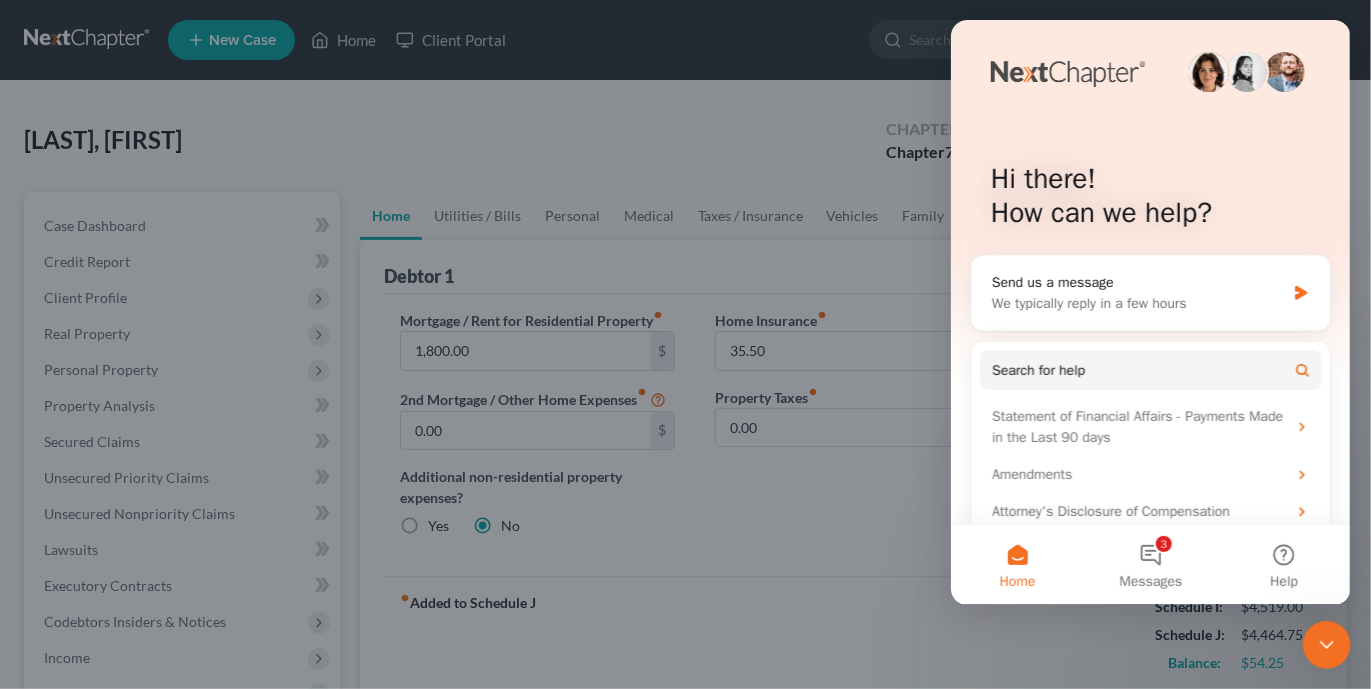 click 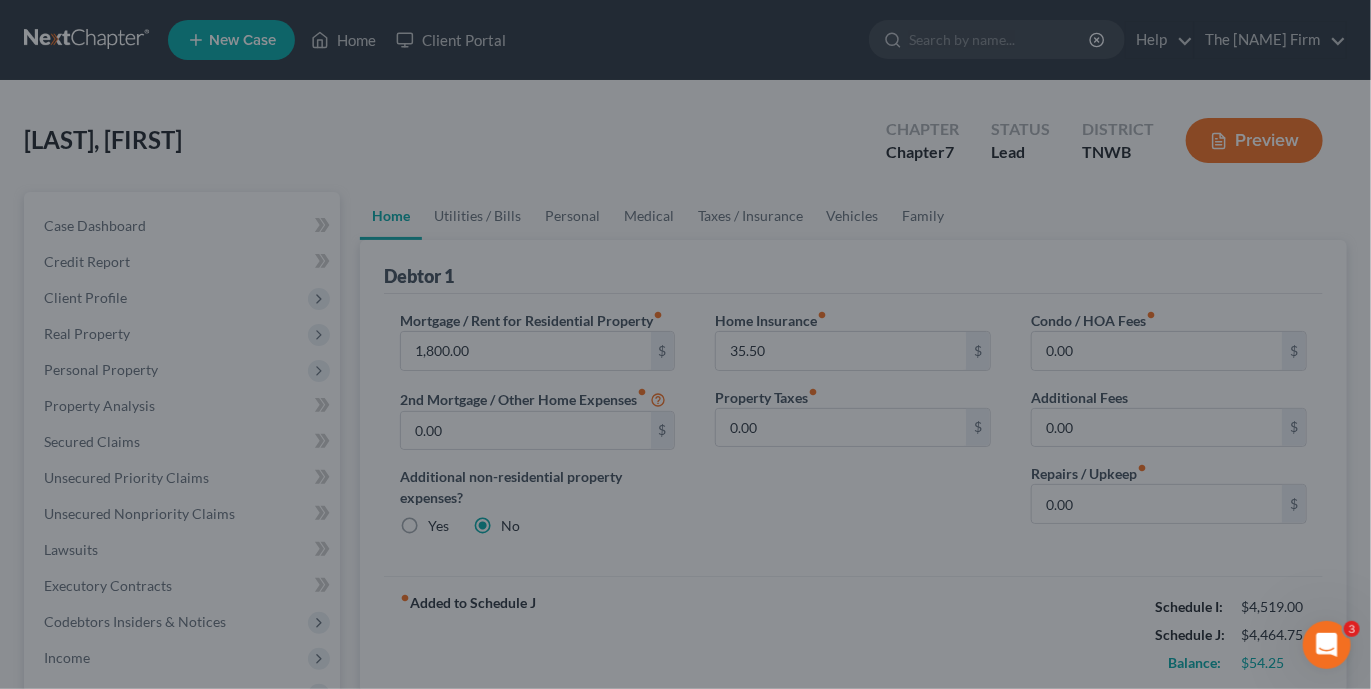 scroll, scrollTop: 0, scrollLeft: 0, axis: both 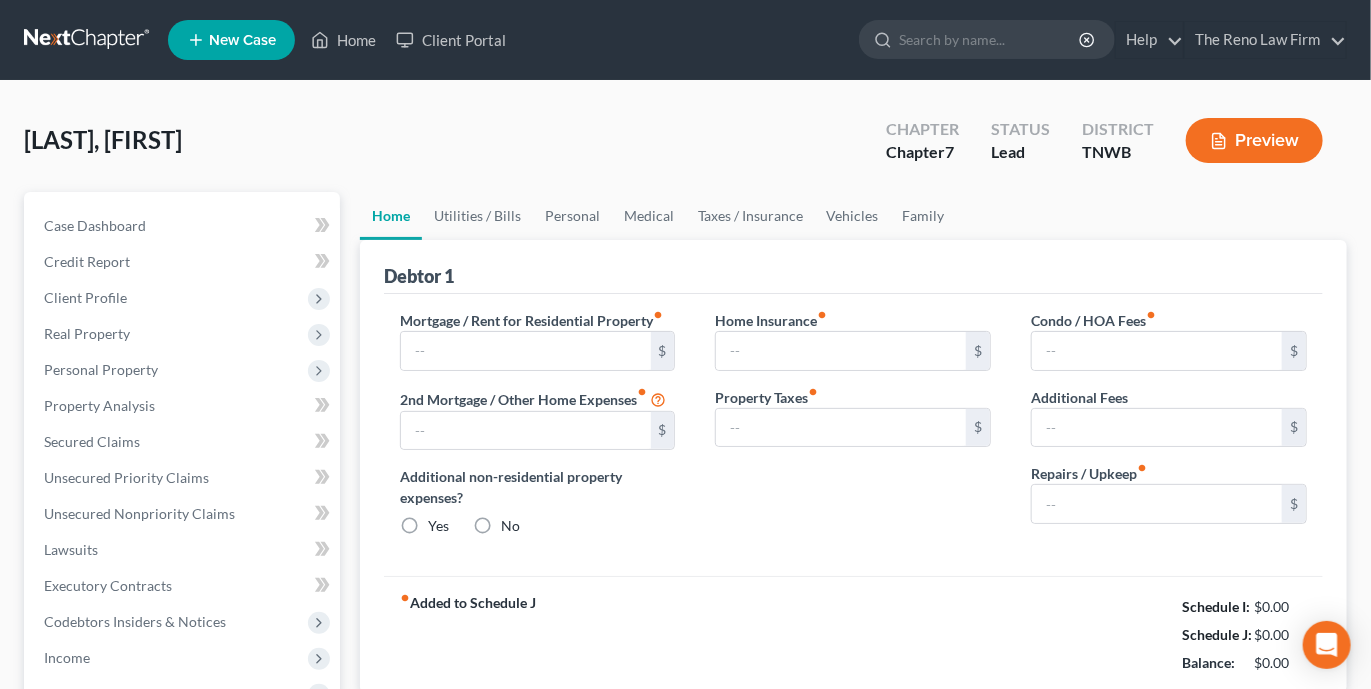 type on "1,800.00" 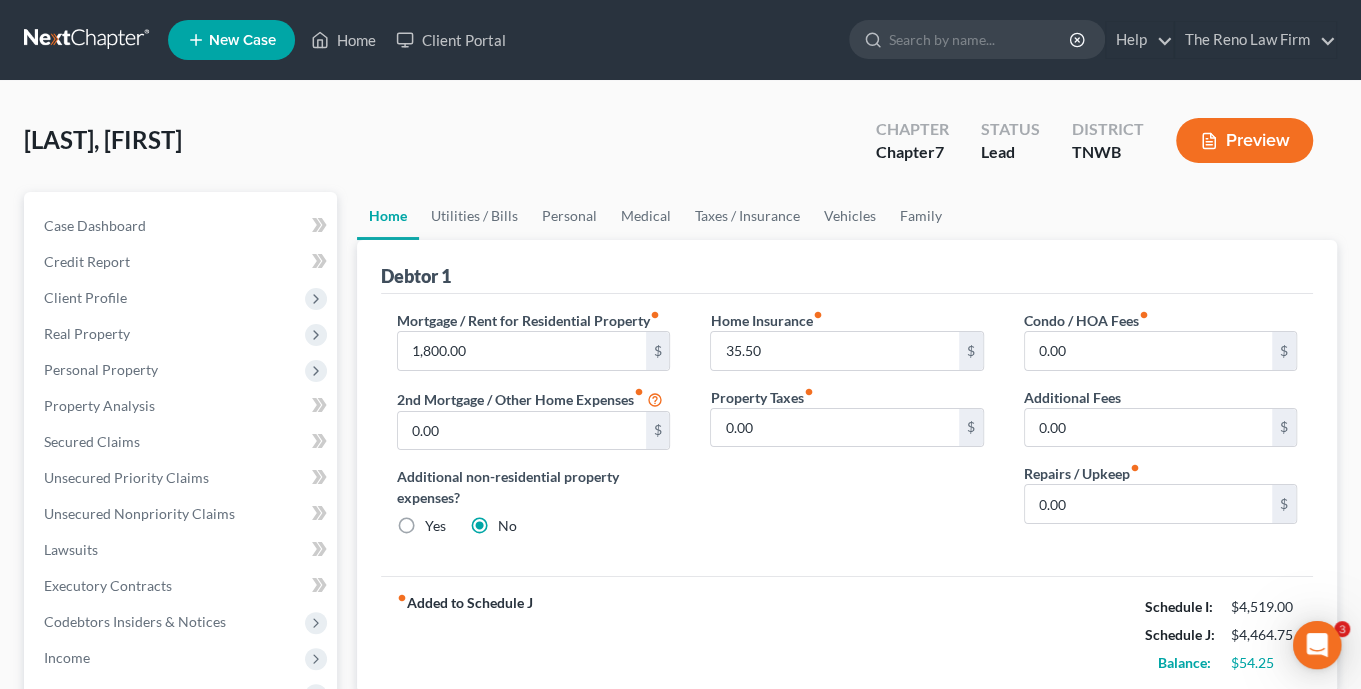scroll, scrollTop: 0, scrollLeft: 0, axis: both 